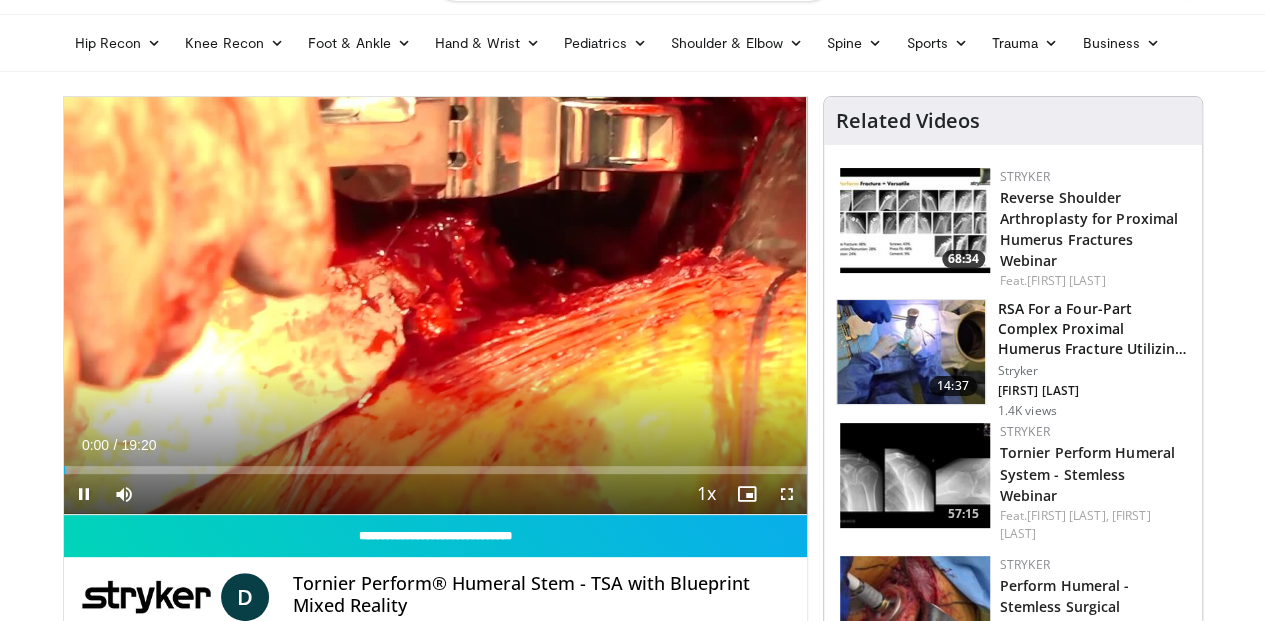 scroll, scrollTop: 133, scrollLeft: 0, axis: vertical 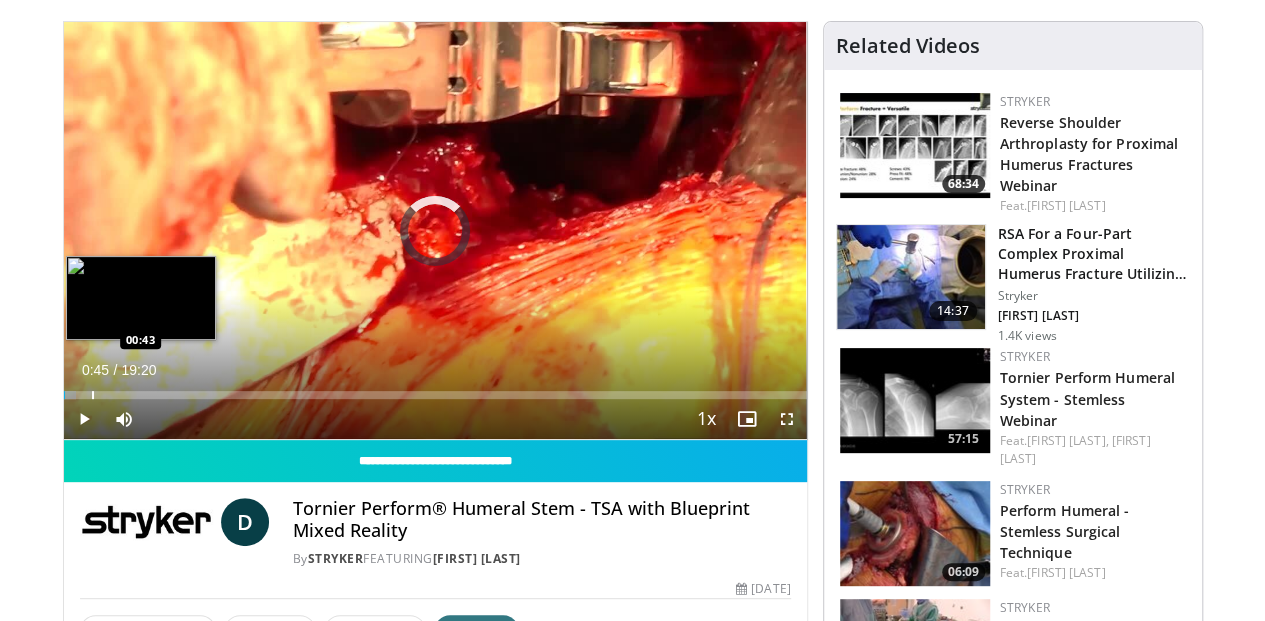 click at bounding box center (93, 395) 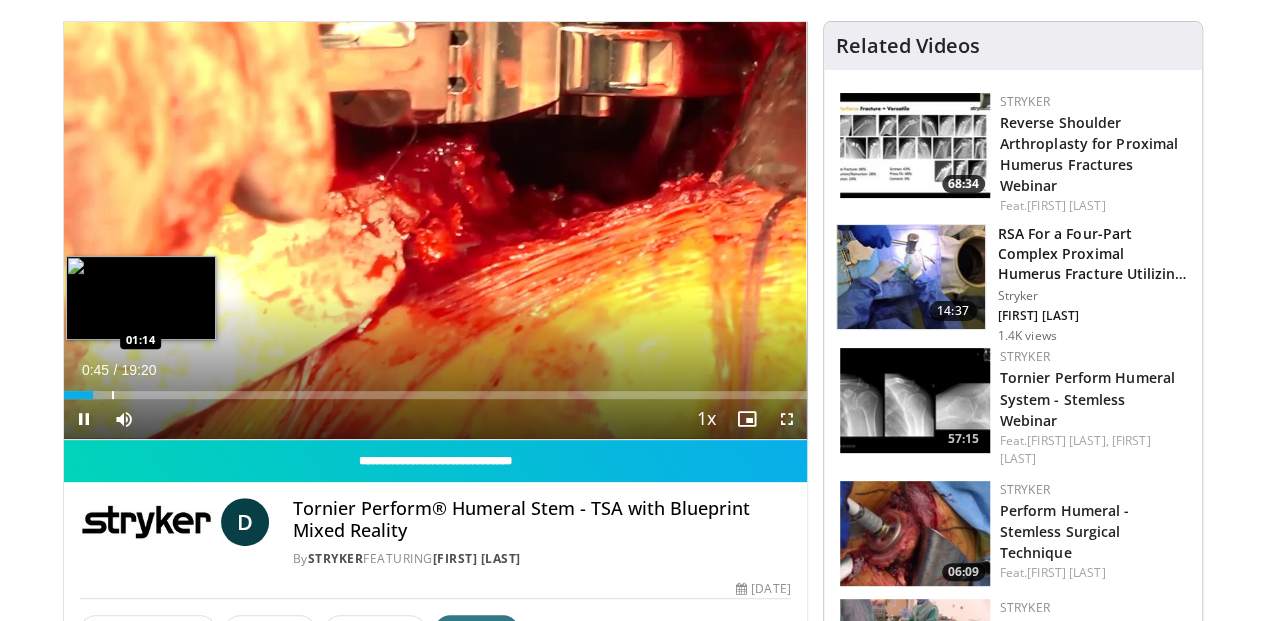 click at bounding box center [113, 395] 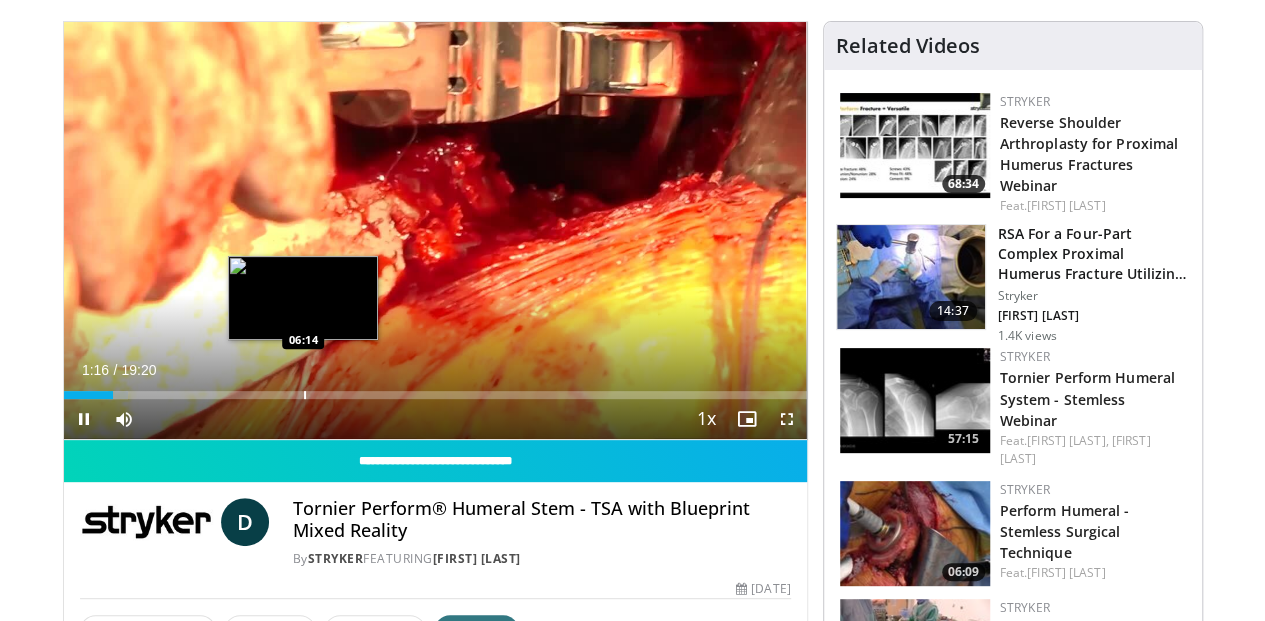 click at bounding box center (305, 395) 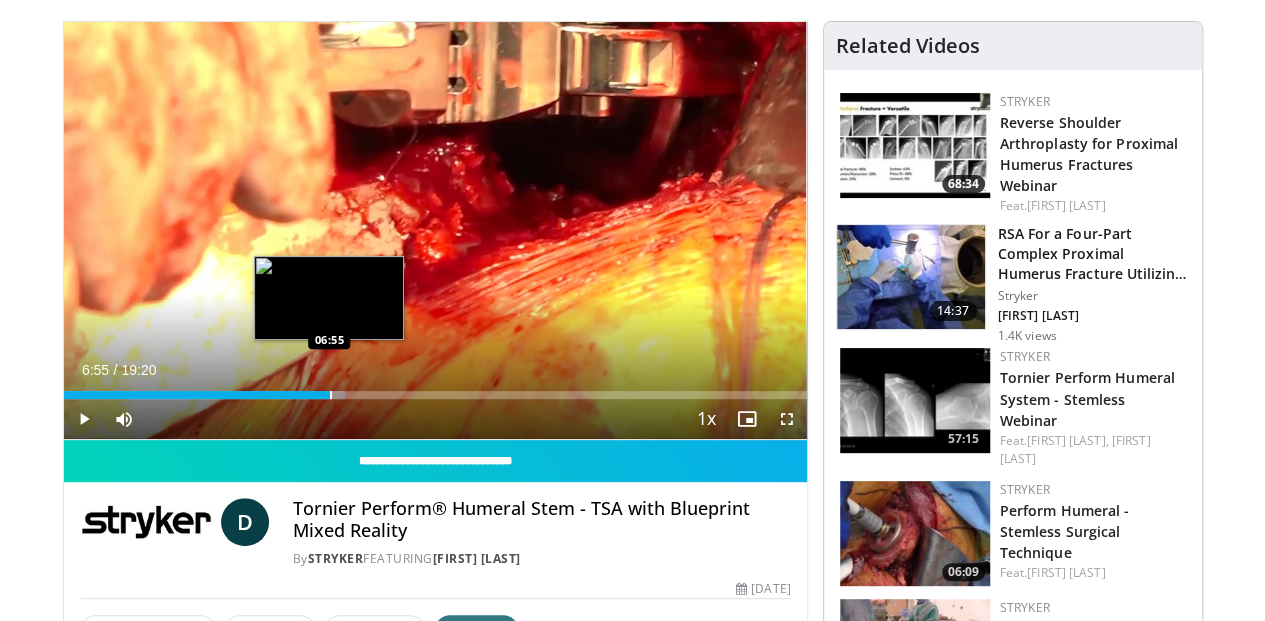 click at bounding box center [331, 395] 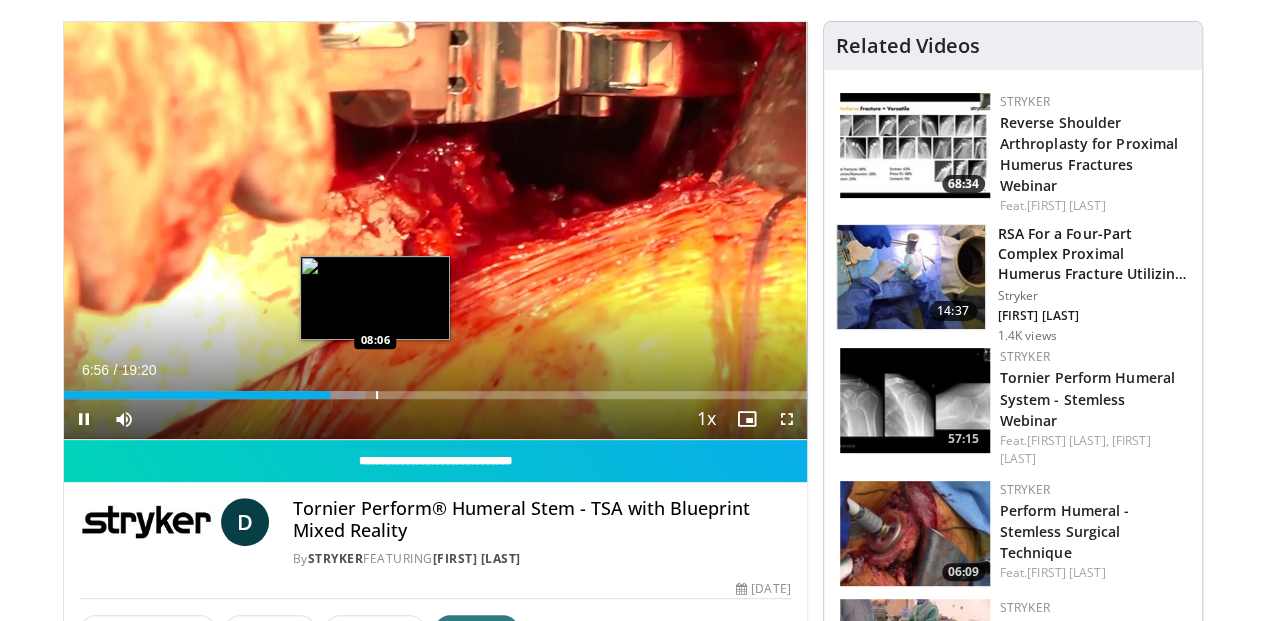click at bounding box center [377, 395] 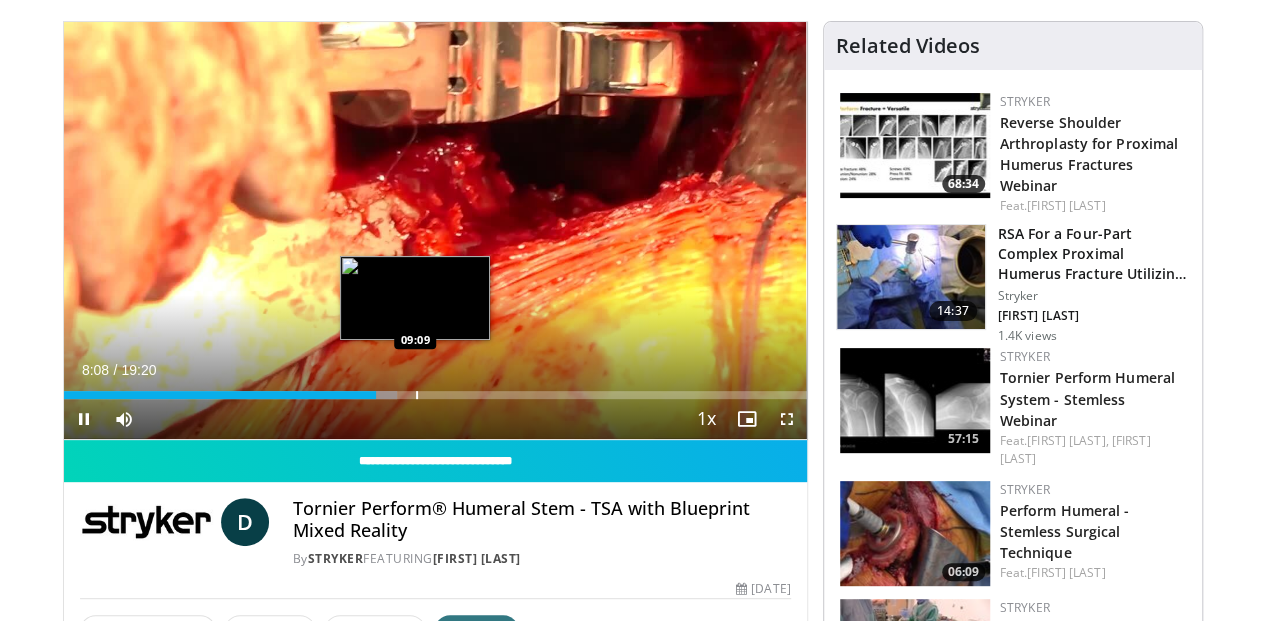 click at bounding box center [417, 395] 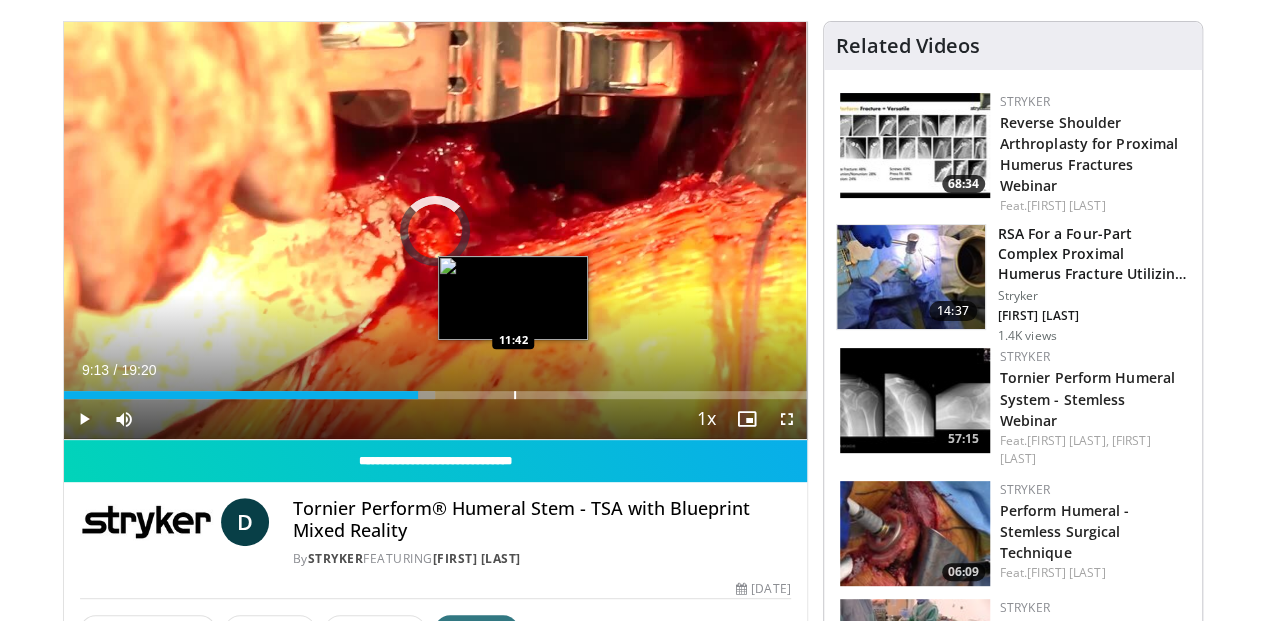 click at bounding box center (515, 395) 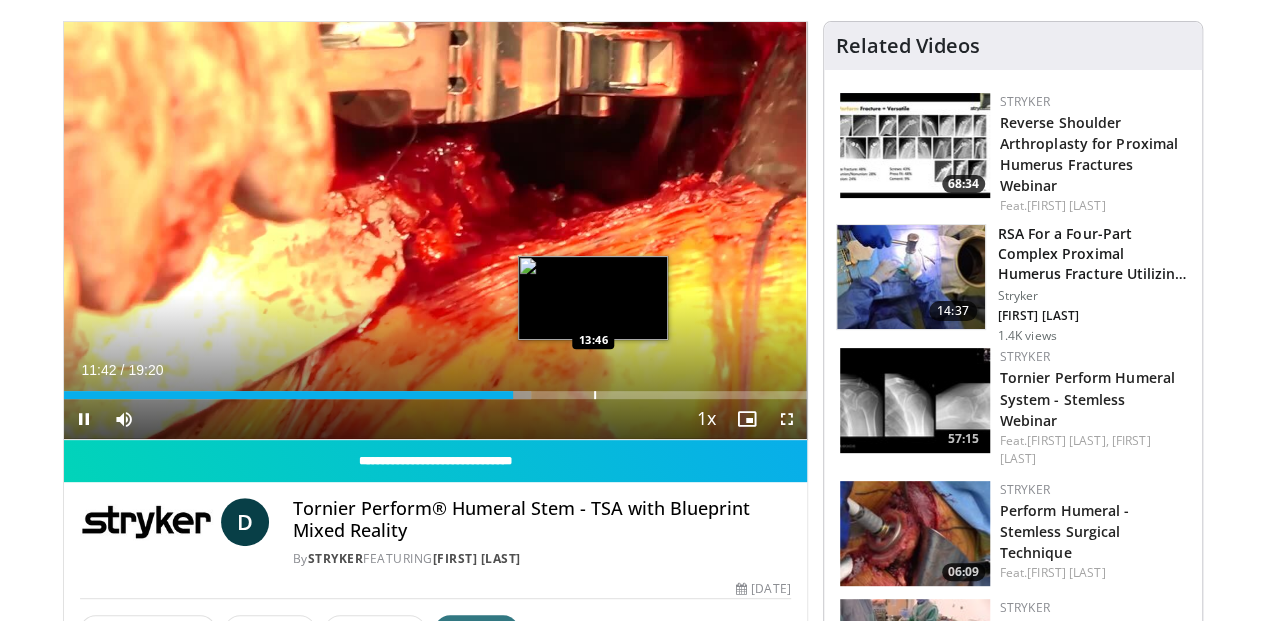 click at bounding box center (595, 395) 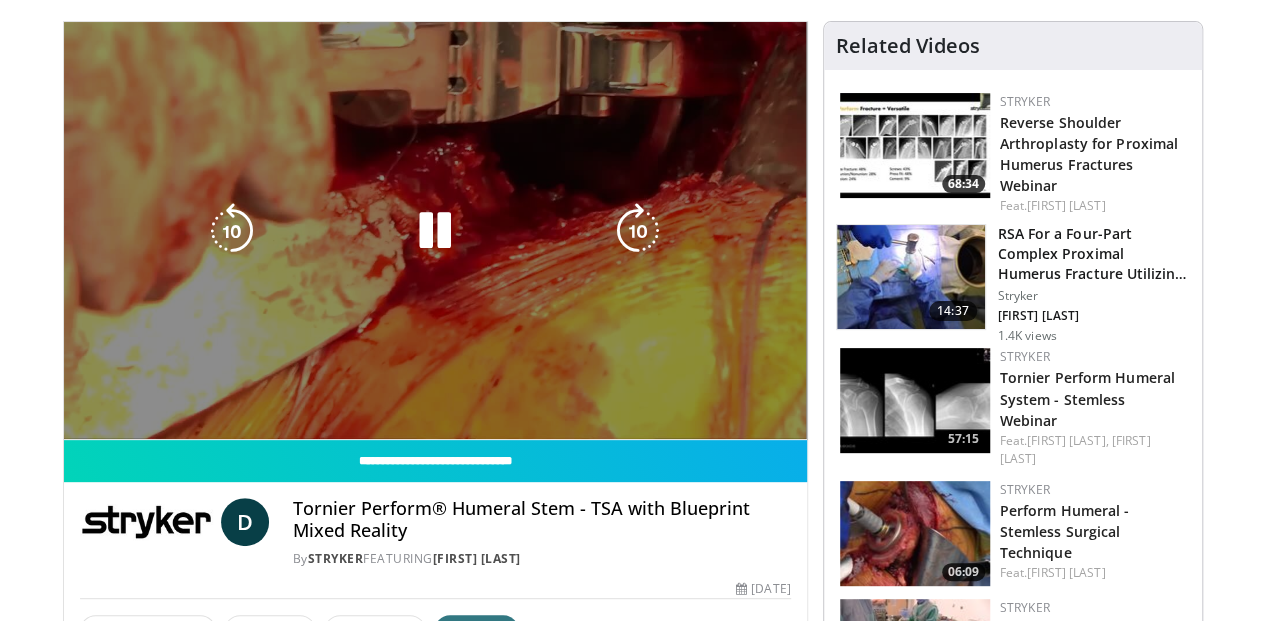 click on "**********" at bounding box center (435, 231) 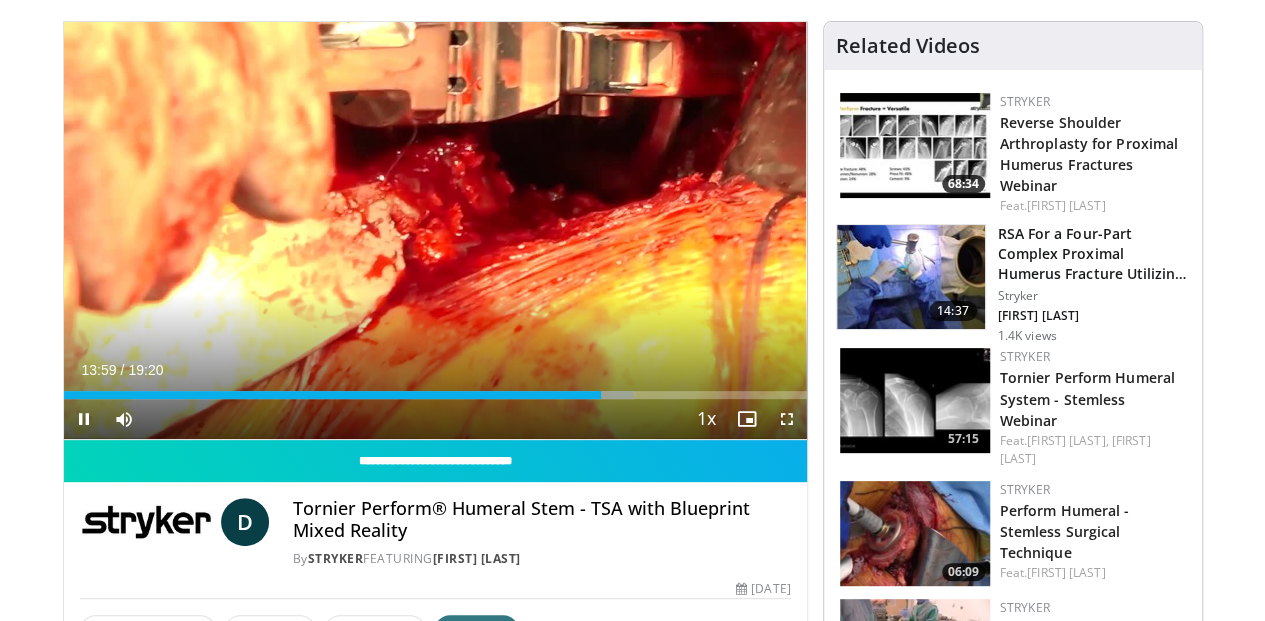 click on "Current Time  13:59 / Duration  19:20 Pause Skip Backward Skip Forward Mute 0% Loaded :  76.74% 14:00 06:20 Stream Type  LIVE Seek to live, currently behind live LIVE   1x Playback Rate 0.5x 0.75x 1x , selected 1.25x 1.5x 1.75x 2x Chapters Chapters Descriptions descriptions off , selected Captions captions settings , opens captions settings dialog captions off , selected Audio Track en (Main) , selected Fullscreen Enable picture-in-picture mode" at bounding box center (435, 419) 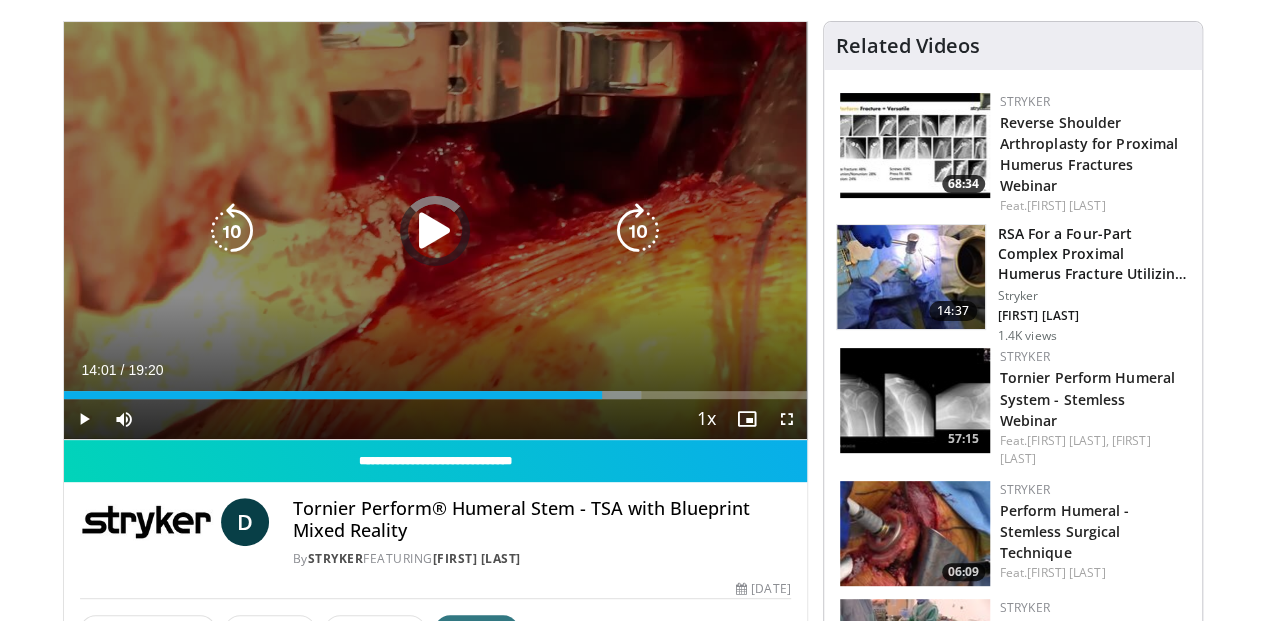 click on "Loaded :  77.76% 14:01 06:20" at bounding box center (435, 395) 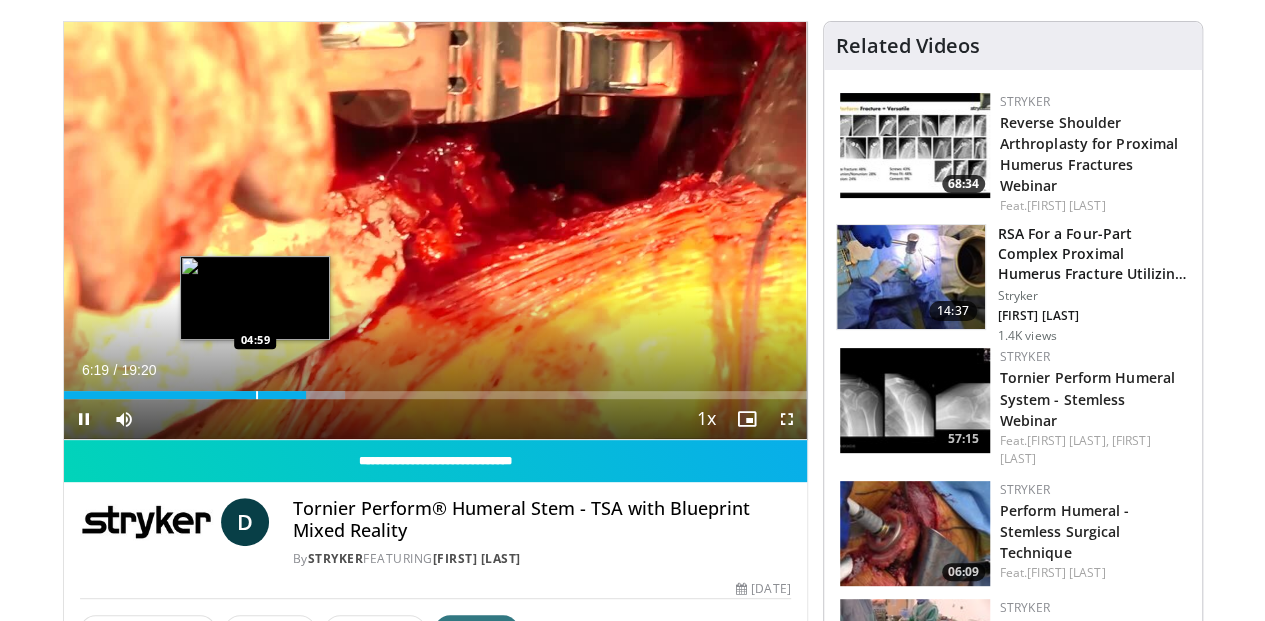 click at bounding box center [257, 395] 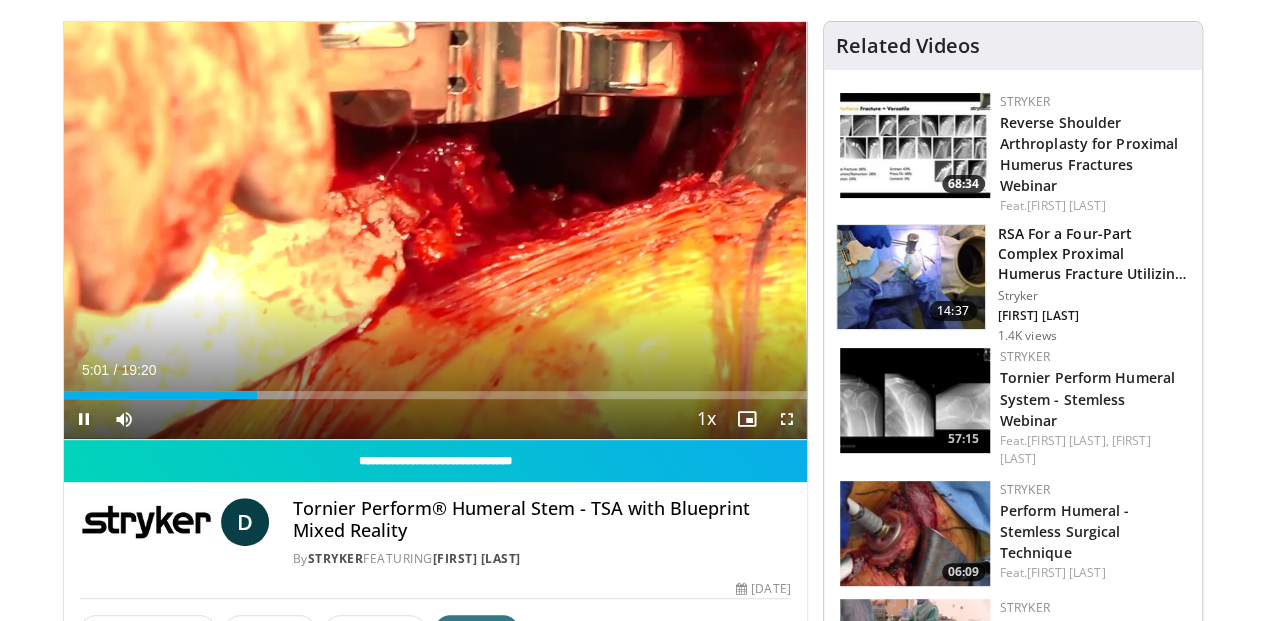 click on "Current Time  5:01 / Duration  19:20 Pause Skip Backward Skip Forward Mute 0% Loaded :  31.04% 05:02 05:22 Stream Type  LIVE Seek to live, currently behind live LIVE   1x Playback Rate 0.5x 0.75x 1x , selected 1.25x 1.5x 1.75x 2x Chapters Chapters Descriptions descriptions off , selected Captions captions settings , opens captions settings dialog captions off , selected Audio Track en (Main) , selected Fullscreen Enable picture-in-picture mode" at bounding box center (435, 419) 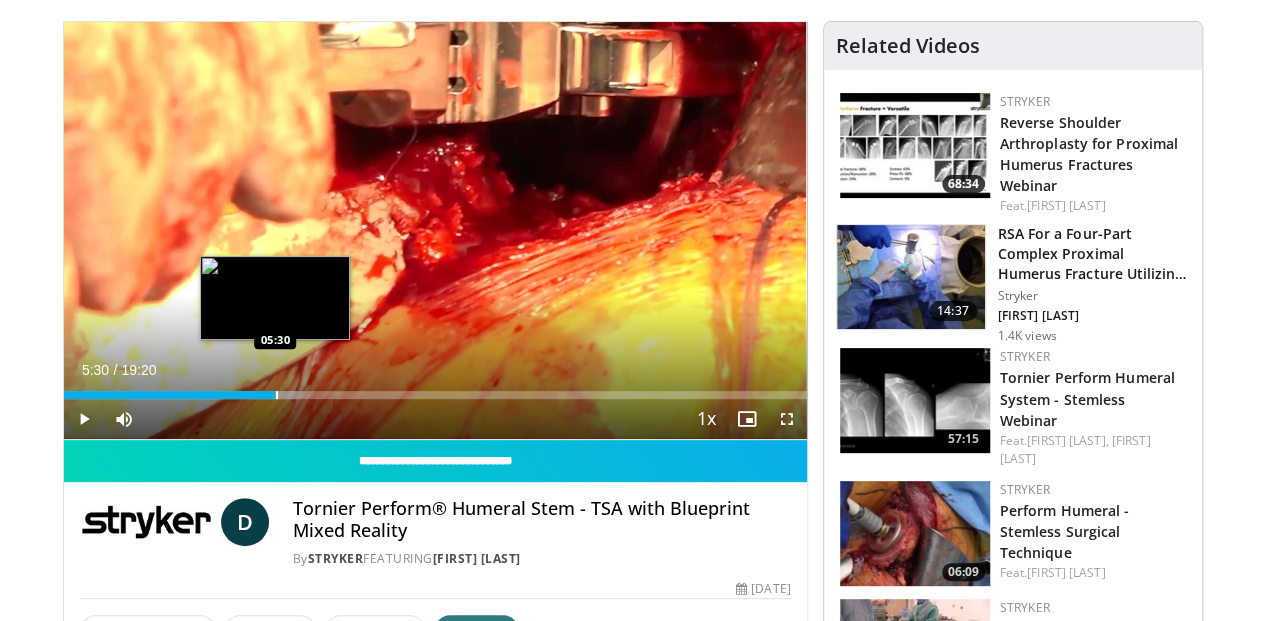 click at bounding box center [277, 395] 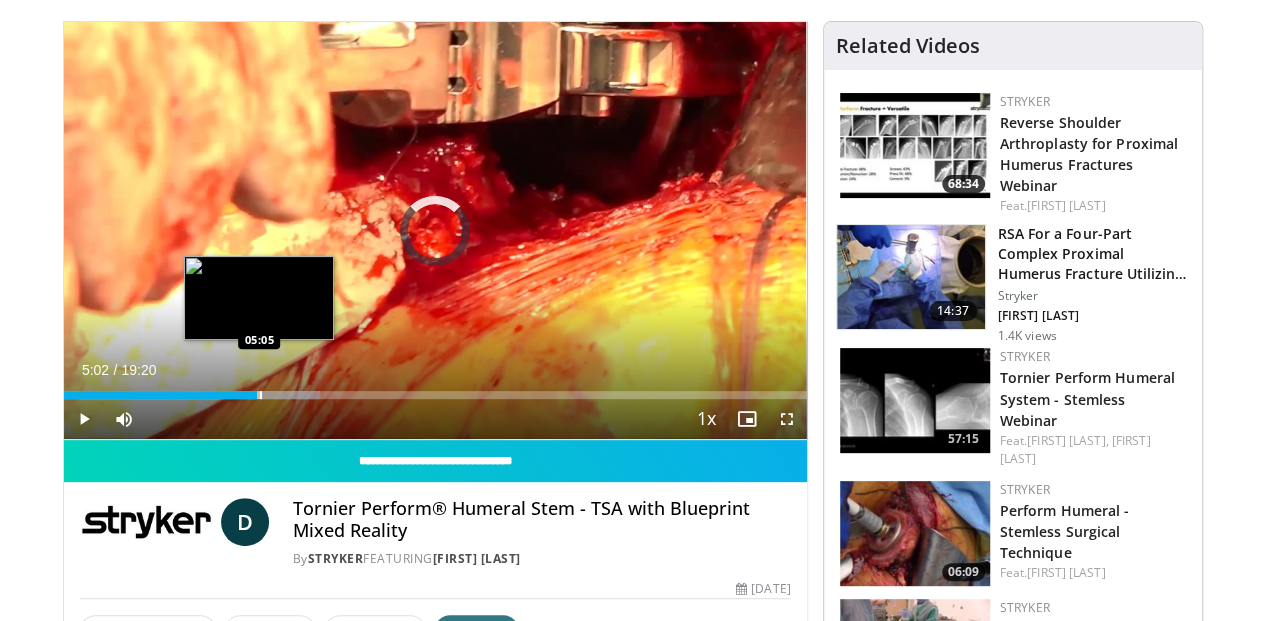 click on "Loaded :  34.49% 05:38 05:05" at bounding box center [435, 395] 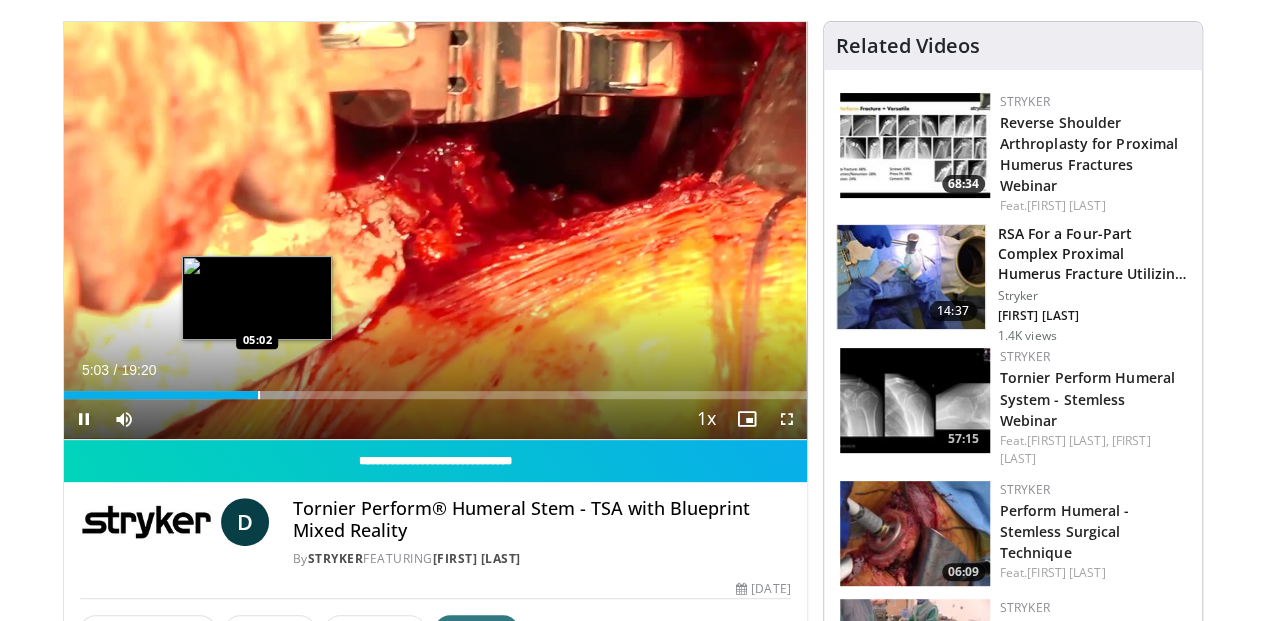 click at bounding box center [259, 395] 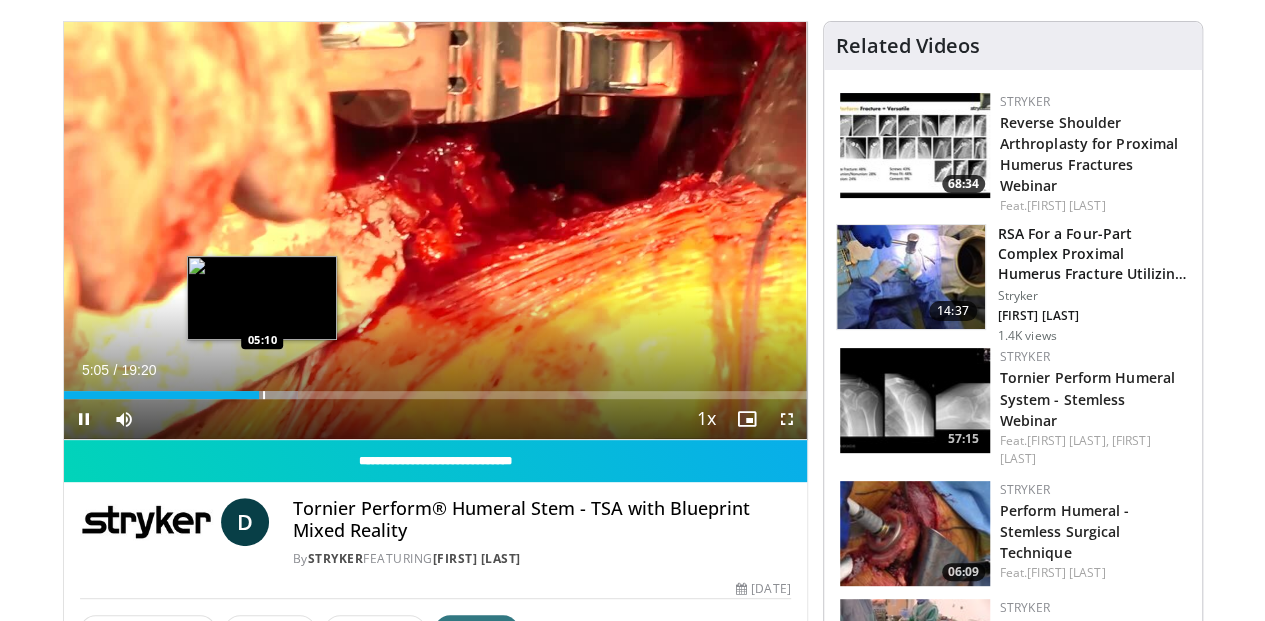 click at bounding box center (264, 395) 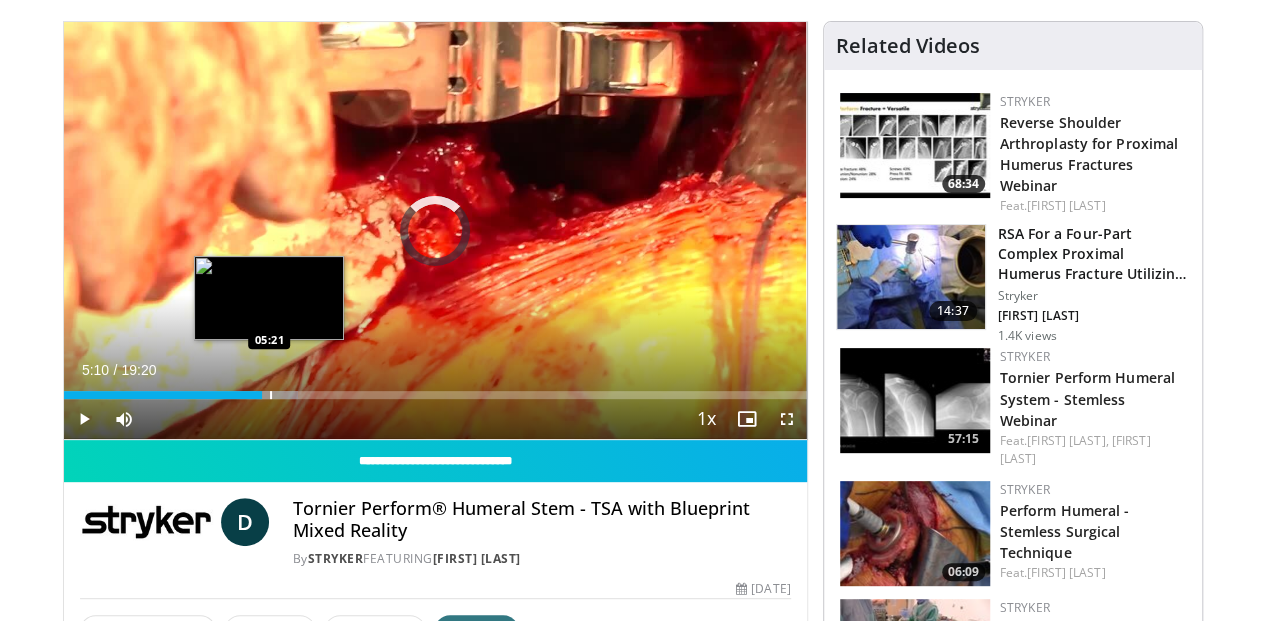 click at bounding box center [271, 395] 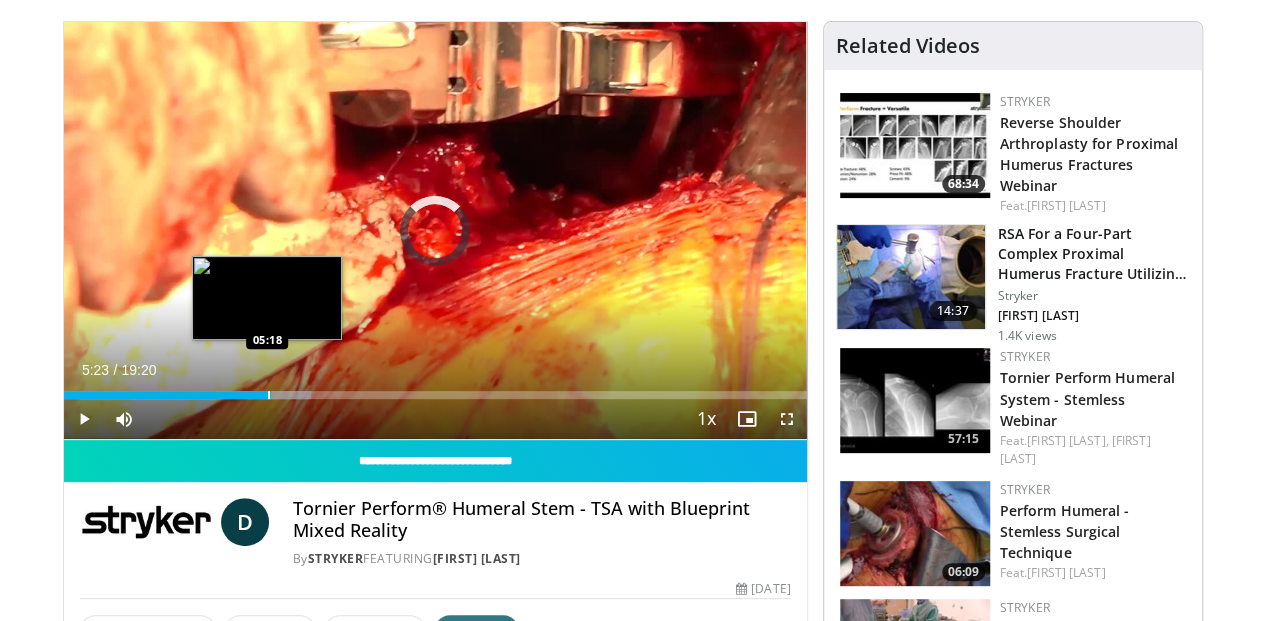 click at bounding box center (269, 395) 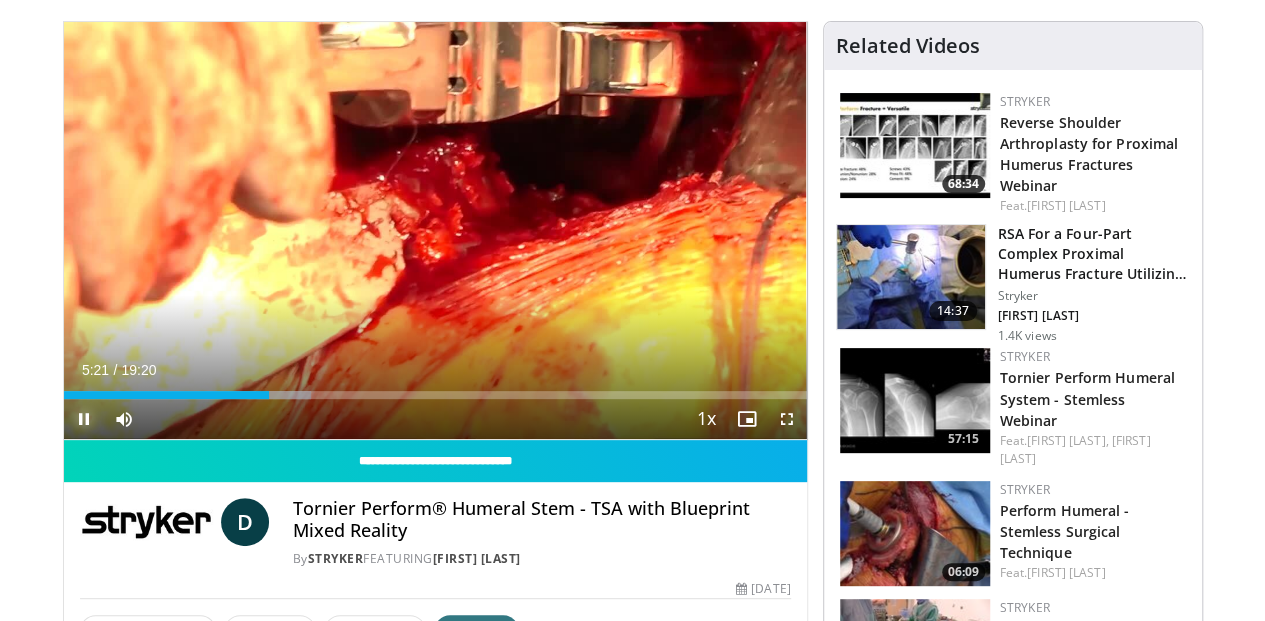 click at bounding box center [84, 419] 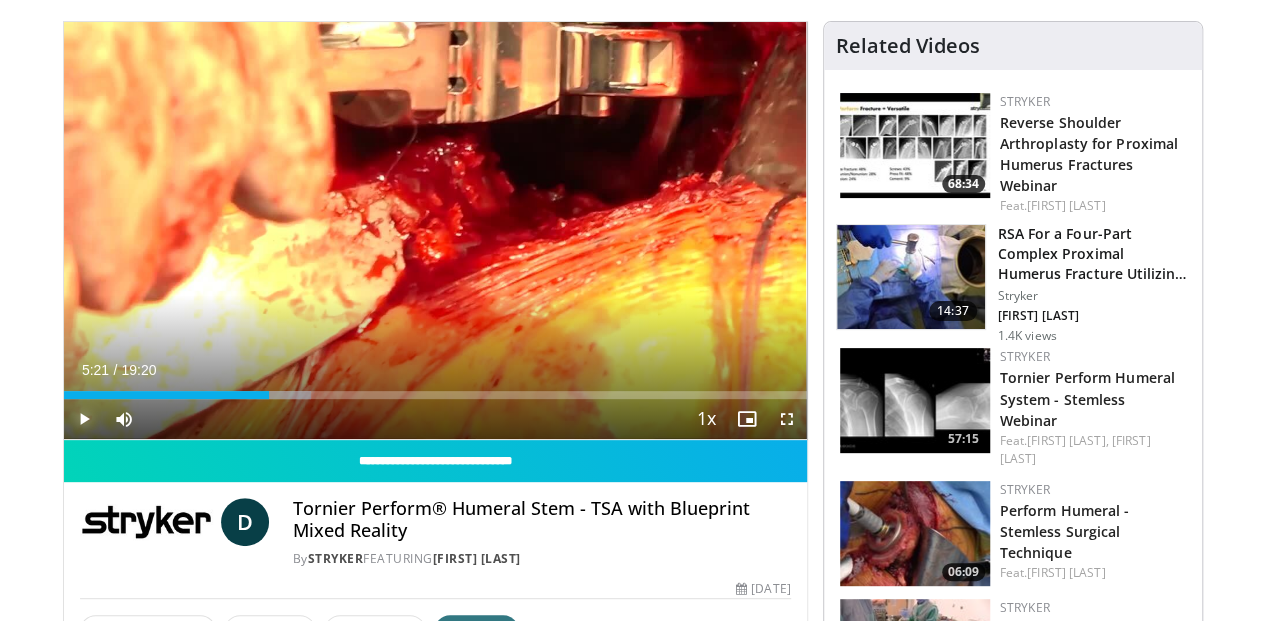 click at bounding box center (84, 419) 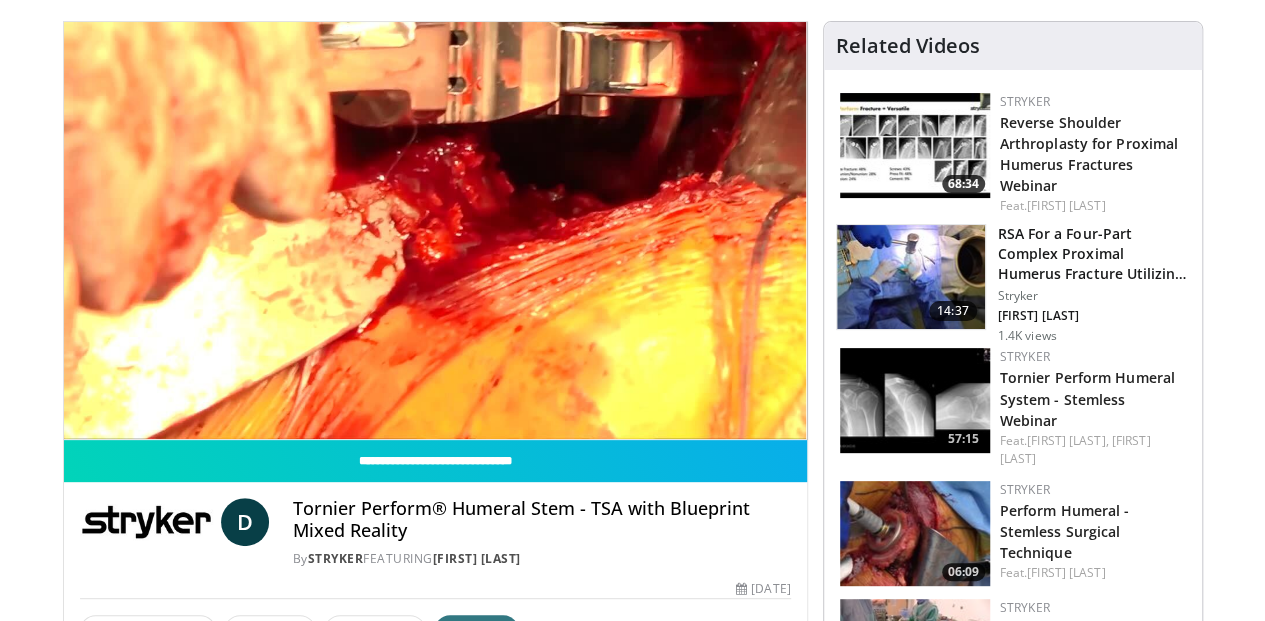 click on "**********" at bounding box center (435, 231) 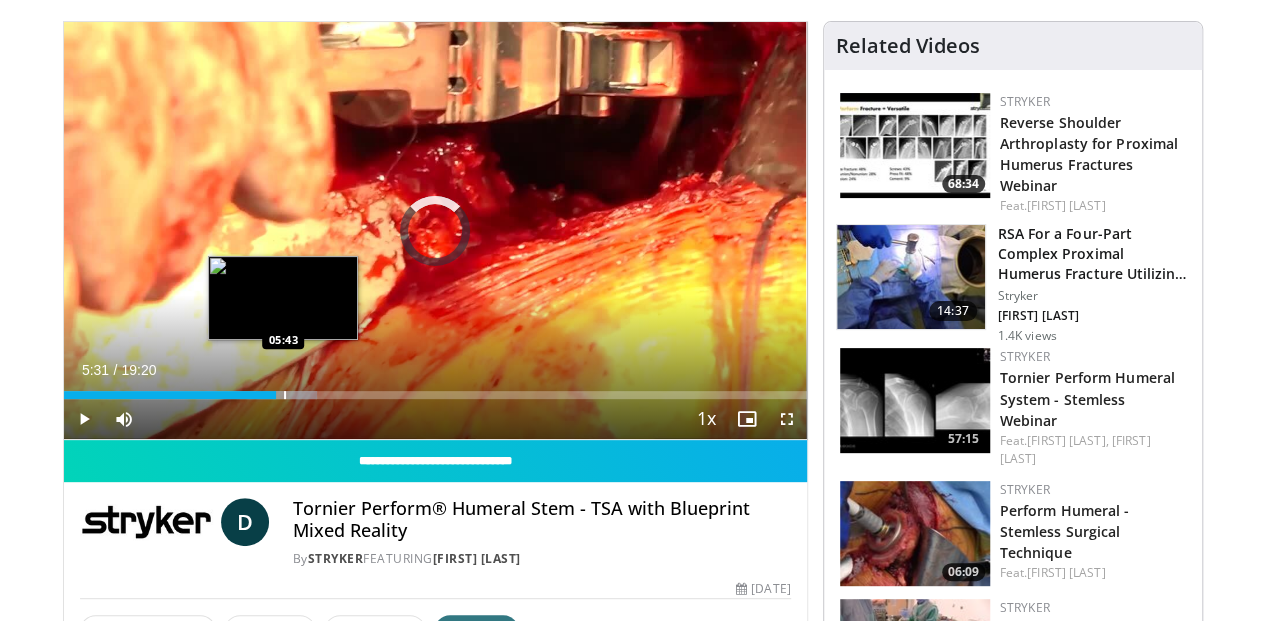 click at bounding box center (285, 395) 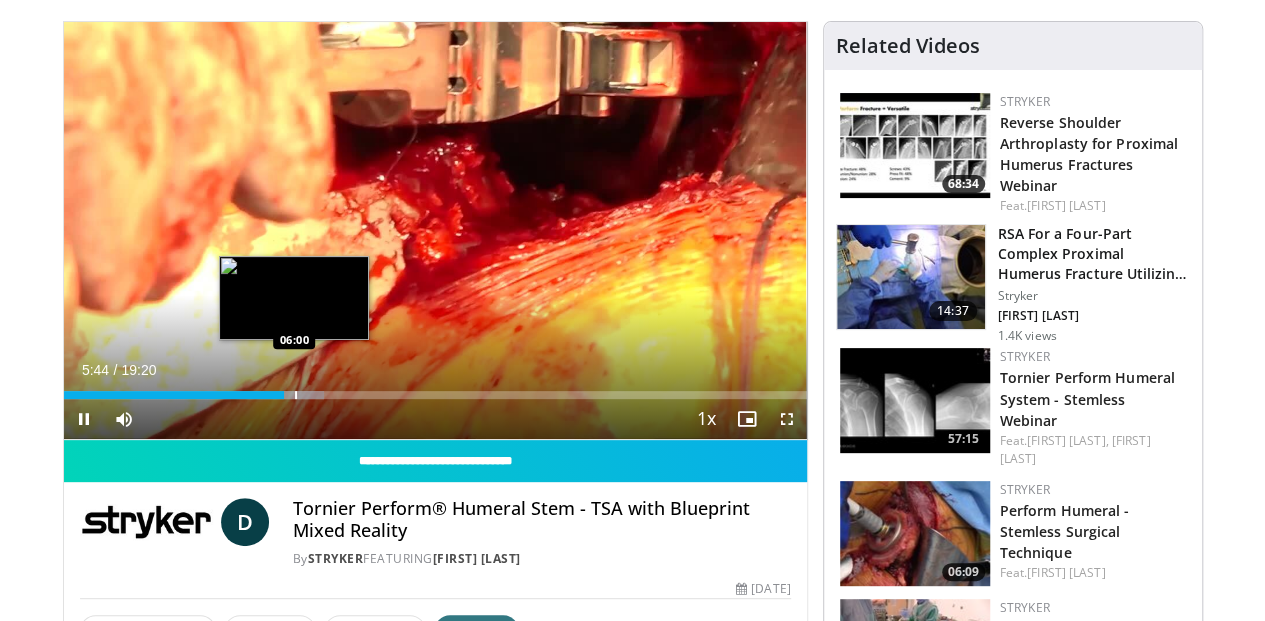 click at bounding box center (296, 395) 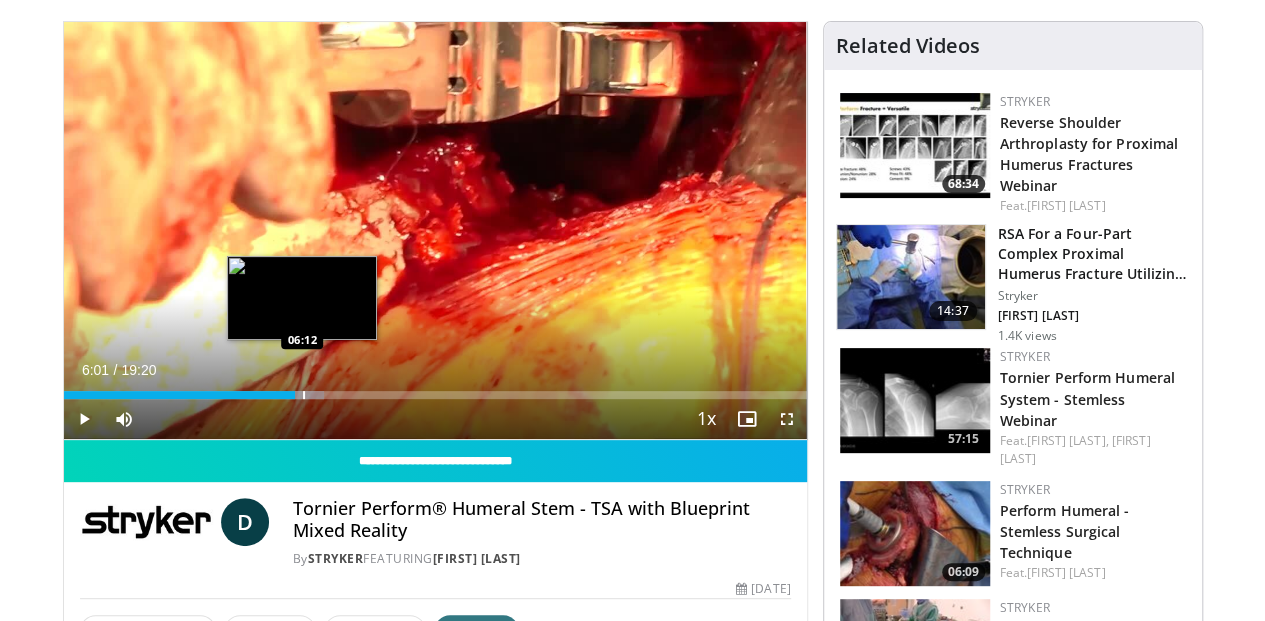 click at bounding box center [300, 395] 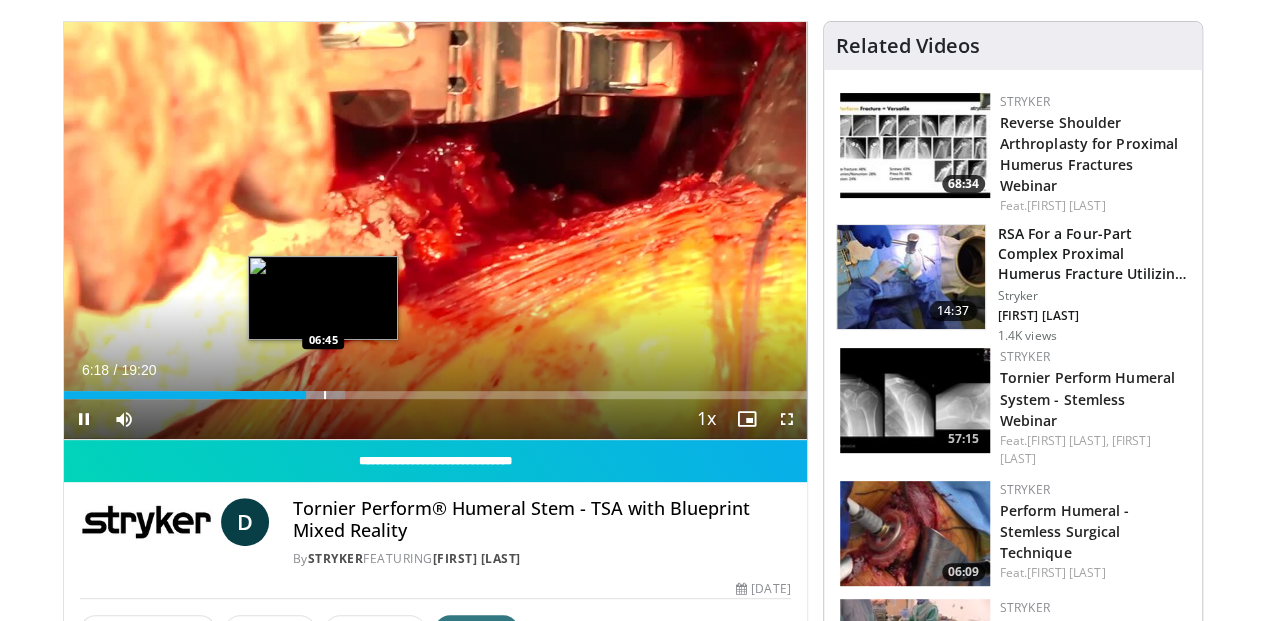 click at bounding box center (325, 395) 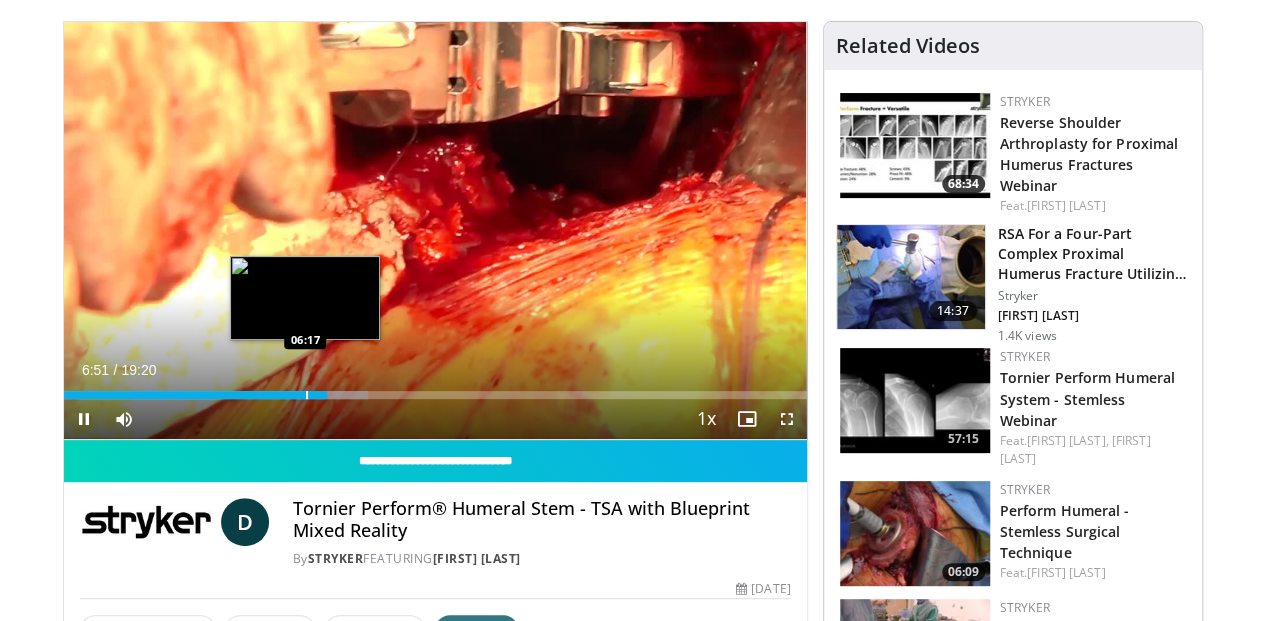 click at bounding box center [307, 395] 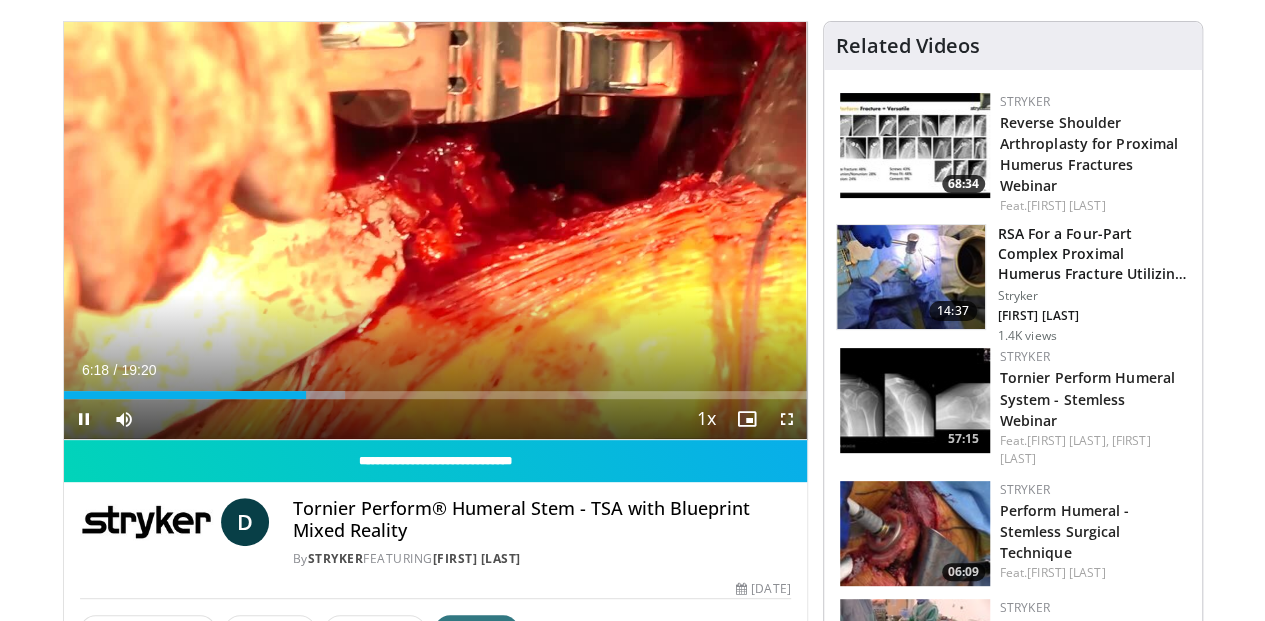 click on "Current Time  6:18 / Duration  19:20 Pause Skip Backward Skip Forward Mute 70% Loaded :  37.94% 06:18 05:57 Stream Type  LIVE Seek to live, currently behind live LIVE   1x Playback Rate 0.5x 0.75x 1x , selected 1.25x 1.5x 1.75x 2x Chapters Chapters Descriptions descriptions off , selected Captions captions settings , opens captions settings dialog captions off , selected Audio Track en (Main) , selected Fullscreen Enable picture-in-picture mode" at bounding box center [435, 419] 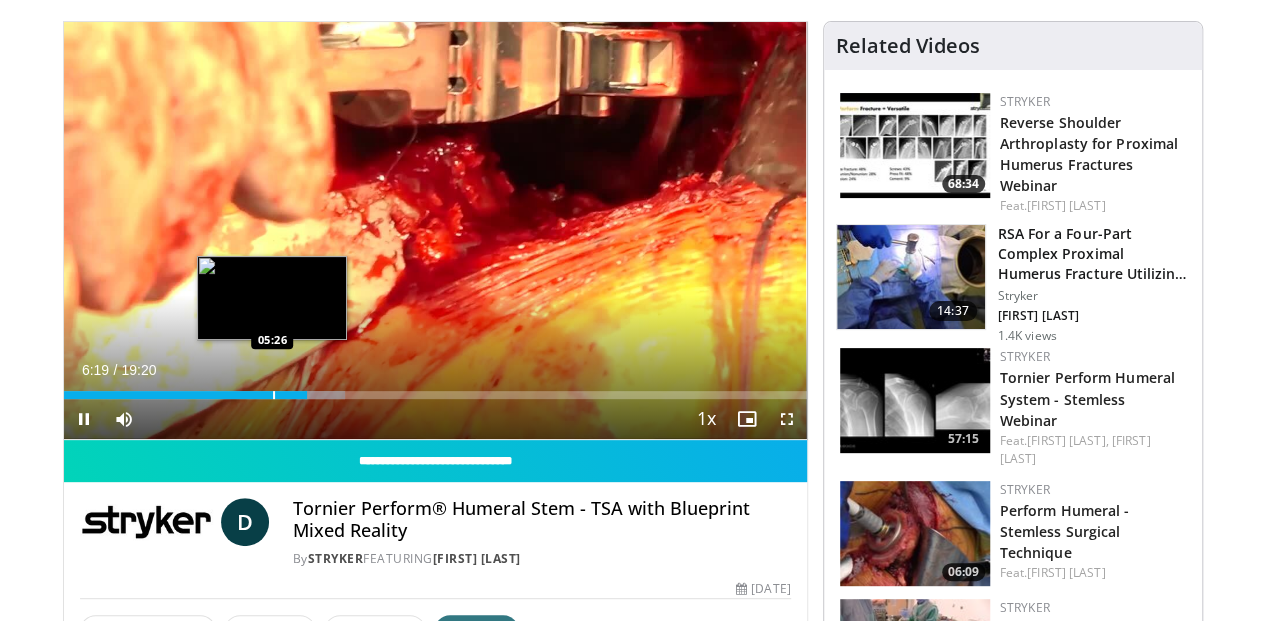 click at bounding box center (274, 395) 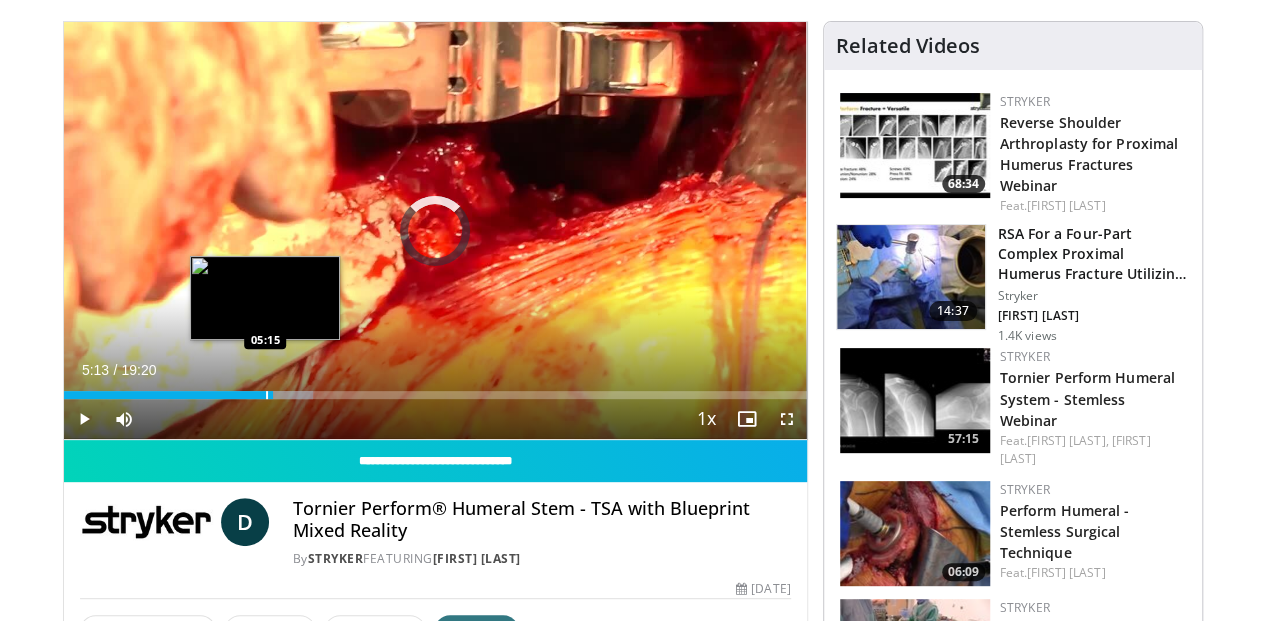 click on "05:27" at bounding box center (169, 395) 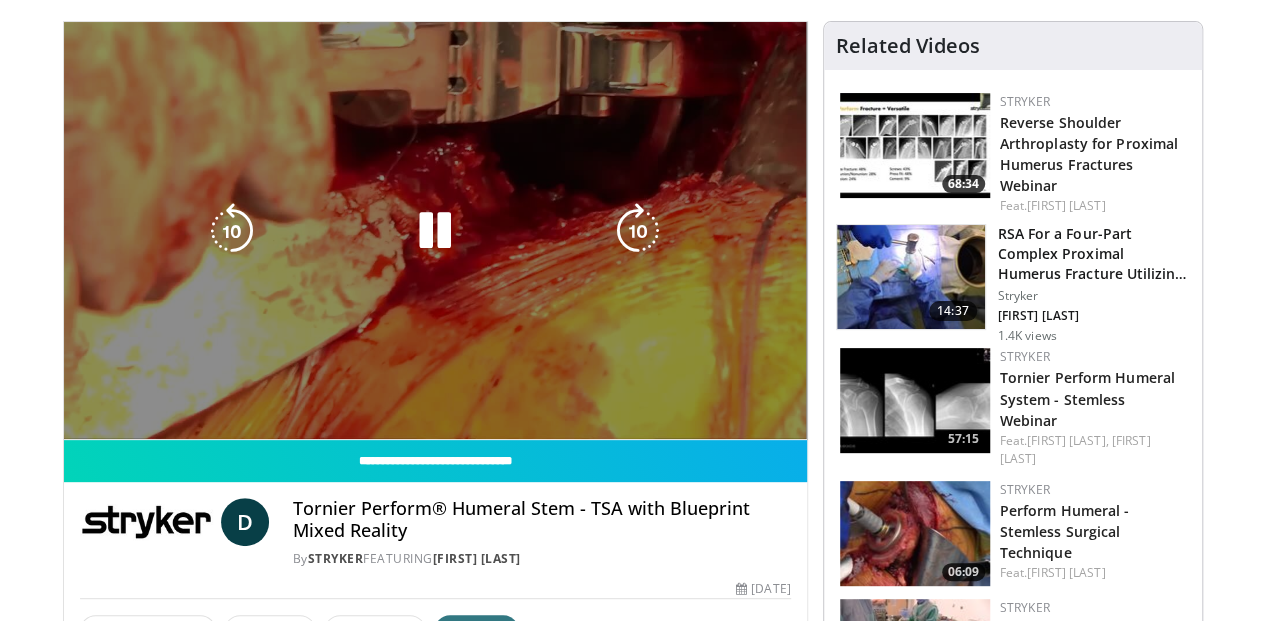 click on "**********" at bounding box center (435, 231) 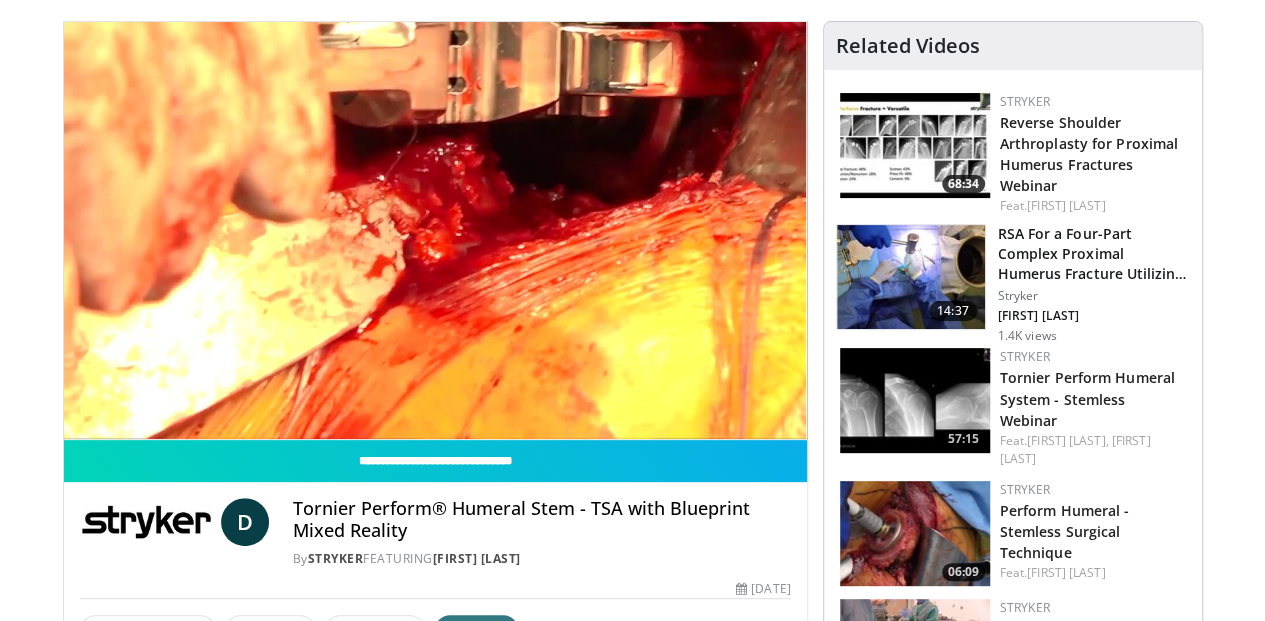 click on "10 seconds
Tap to unmute" at bounding box center [435, 230] 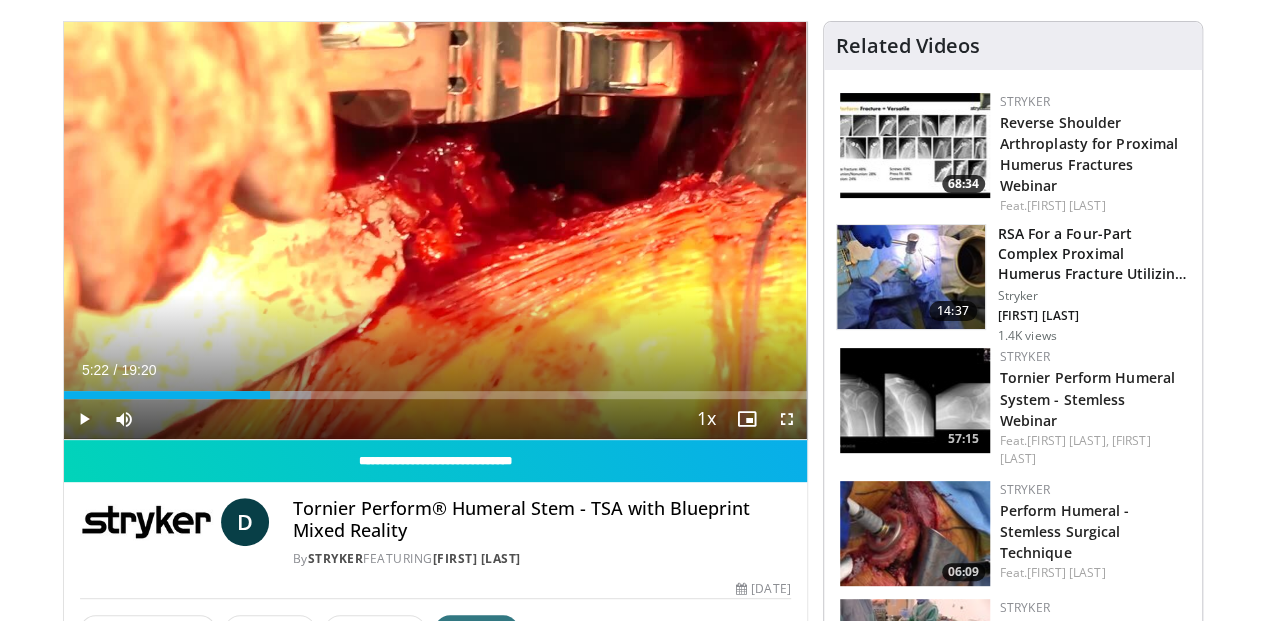 click at bounding box center (787, 419) 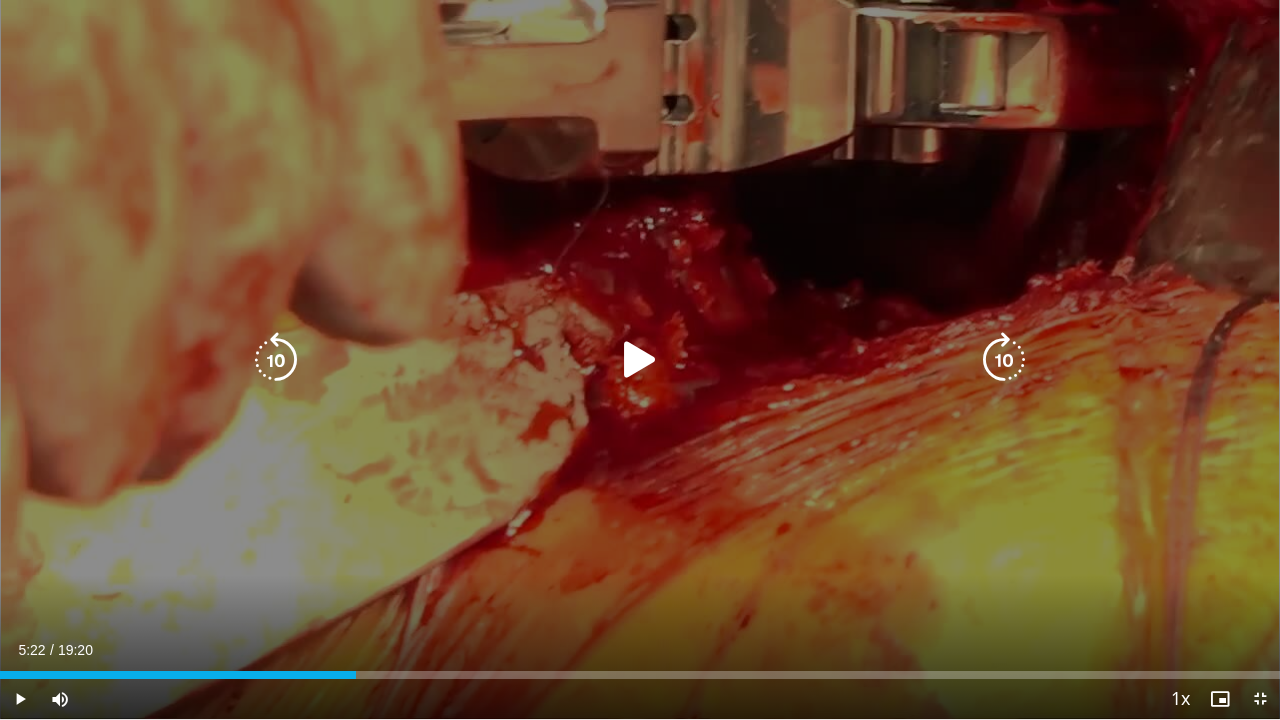 click at bounding box center [640, 360] 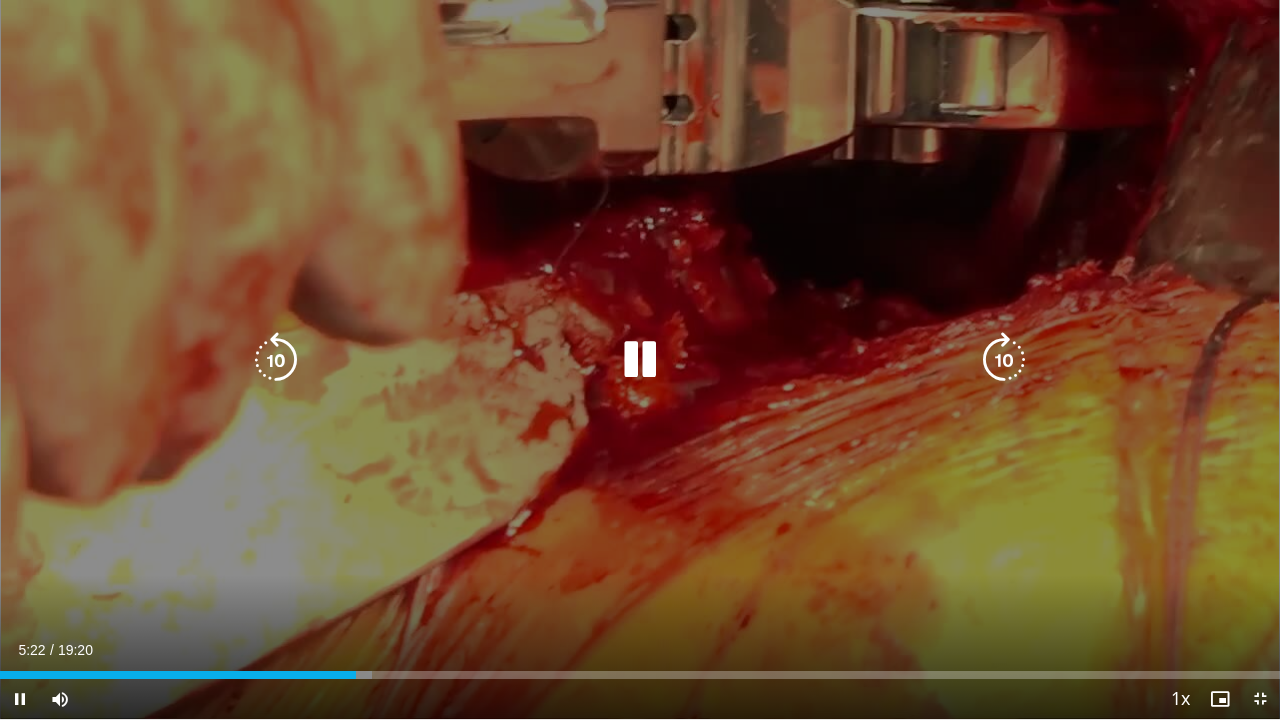 click at bounding box center (640, 360) 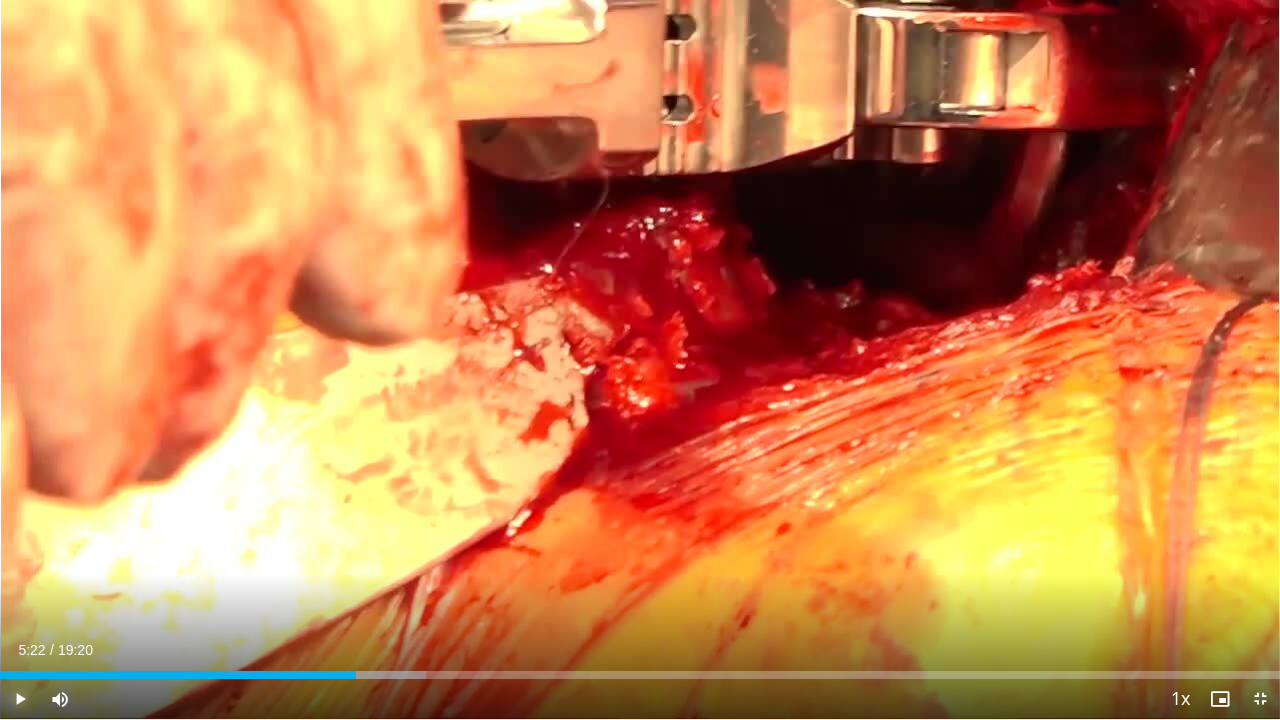 click at bounding box center (20, 699) 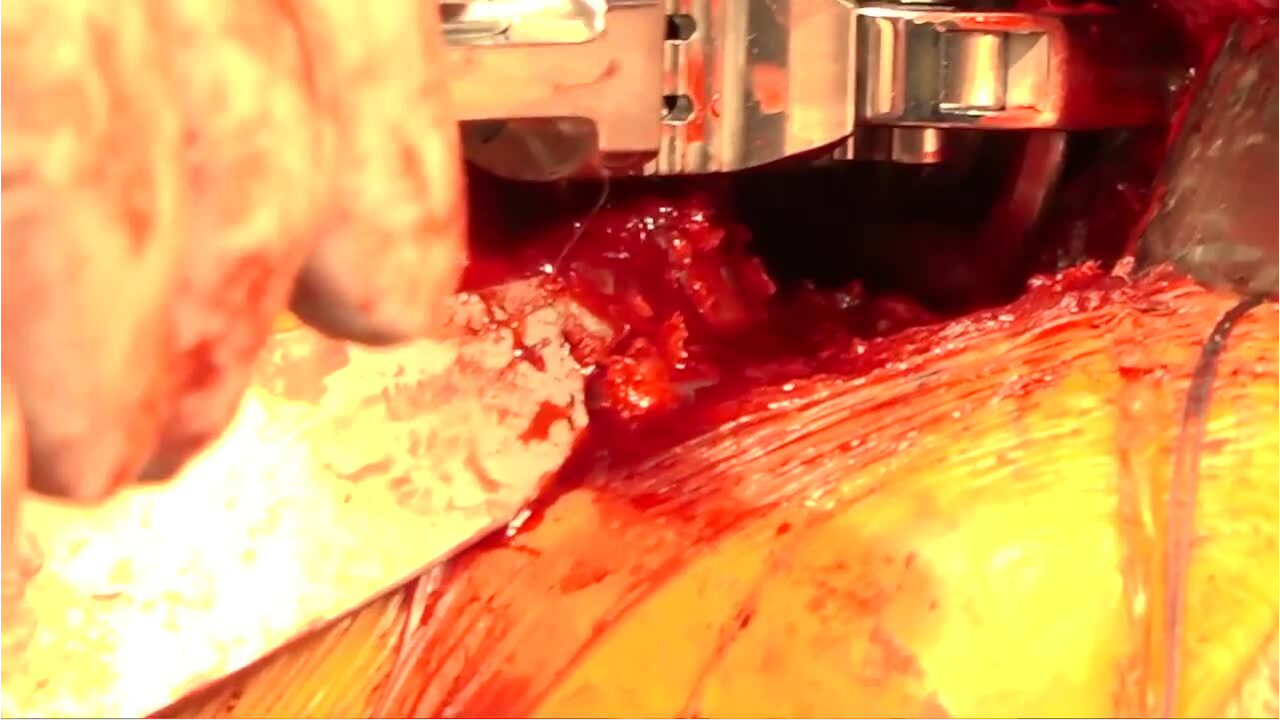 click on "10 seconds
Tap to unmute" at bounding box center [640, 359] 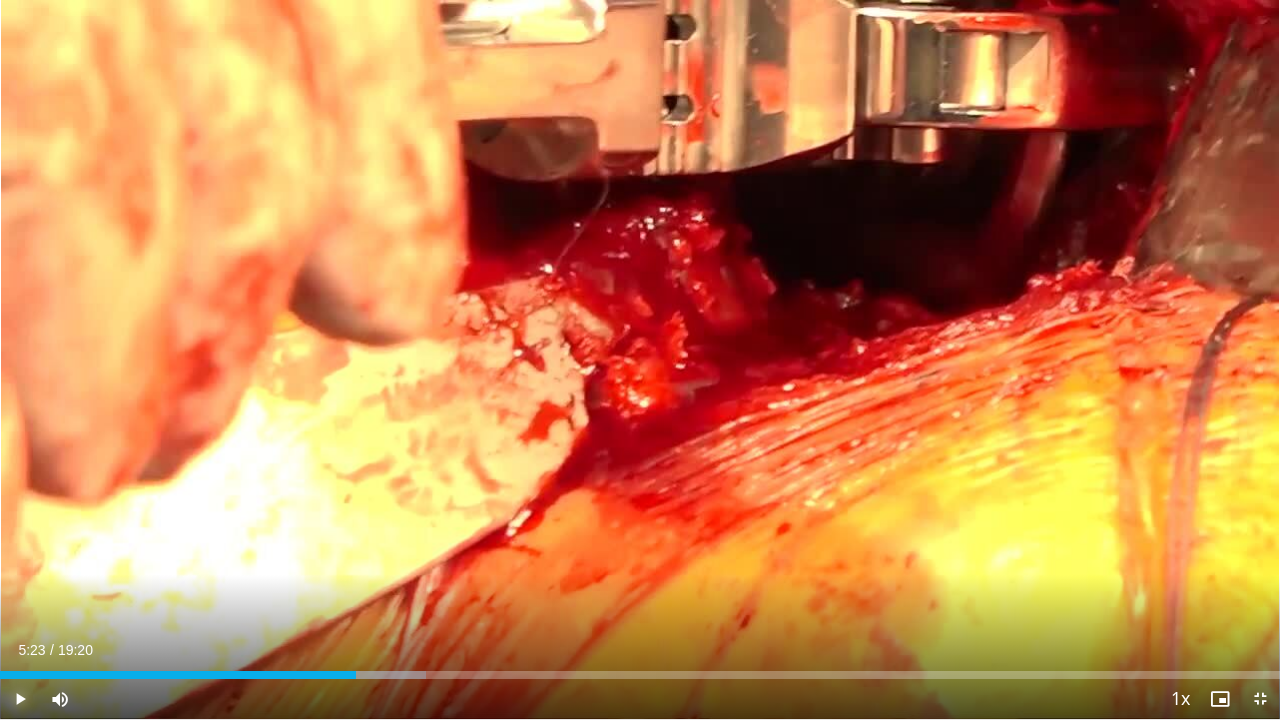 click at bounding box center (20, 699) 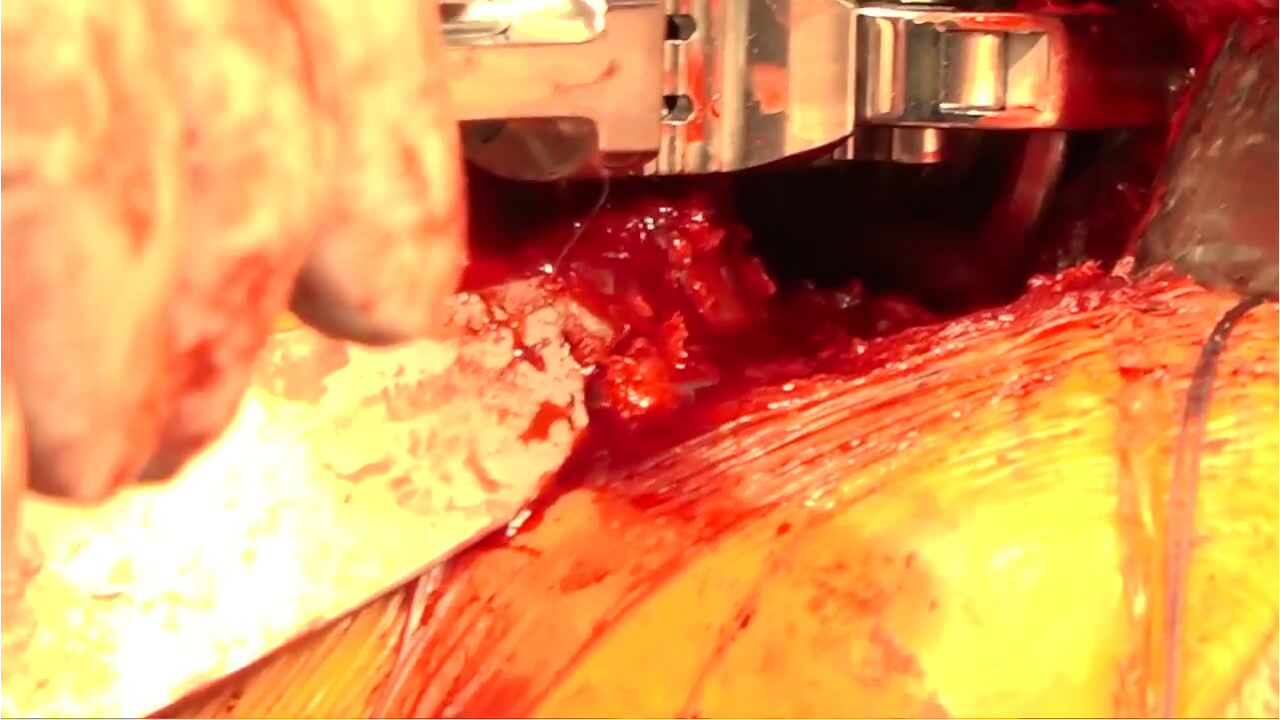 click on "10 seconds
Tap to unmute" at bounding box center (640, 359) 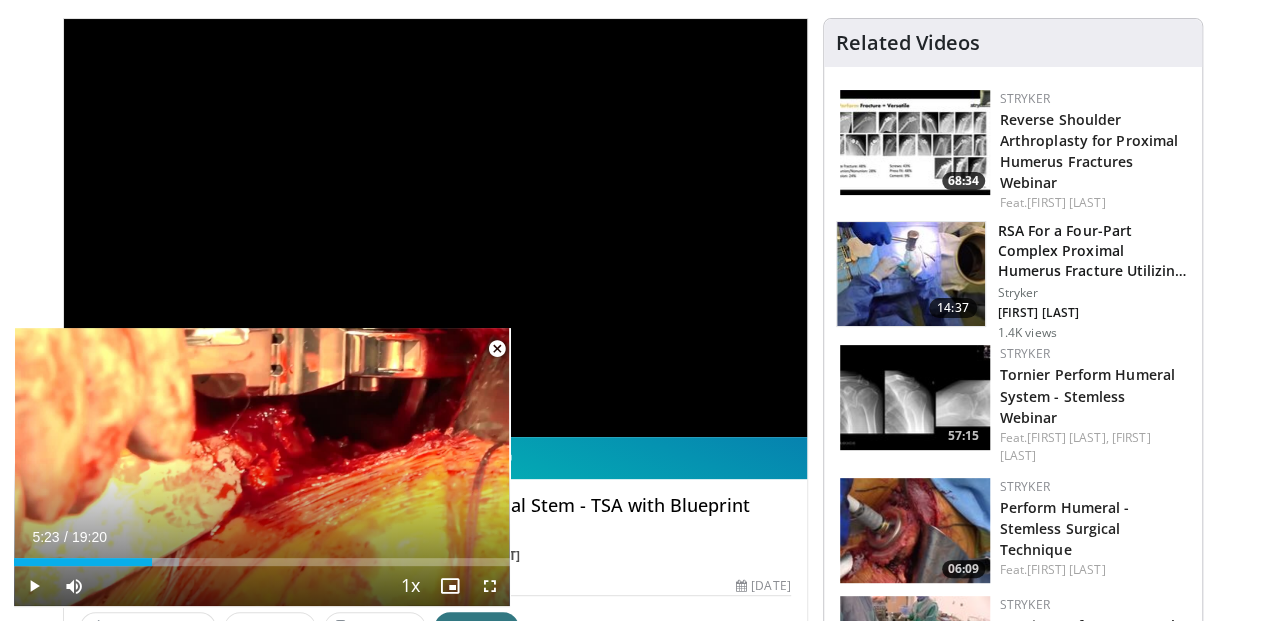 drag, startPoint x: 560, startPoint y: 507, endPoint x: 560, endPoint y: 493, distance: 14 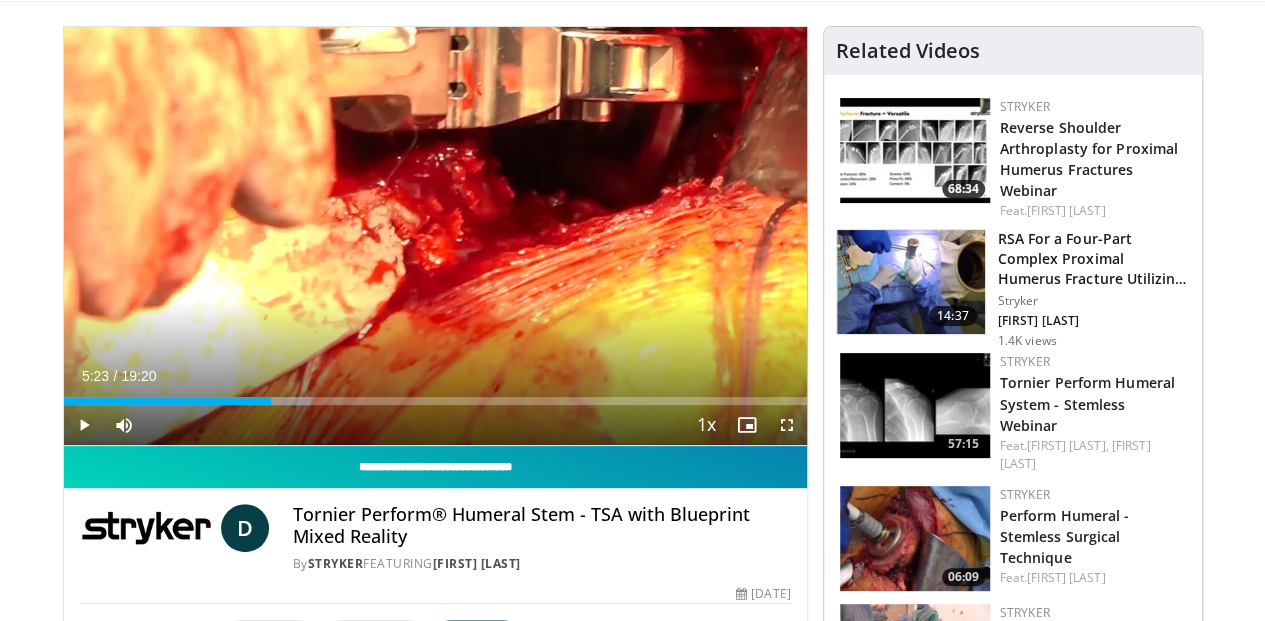 scroll, scrollTop: 66, scrollLeft: 0, axis: vertical 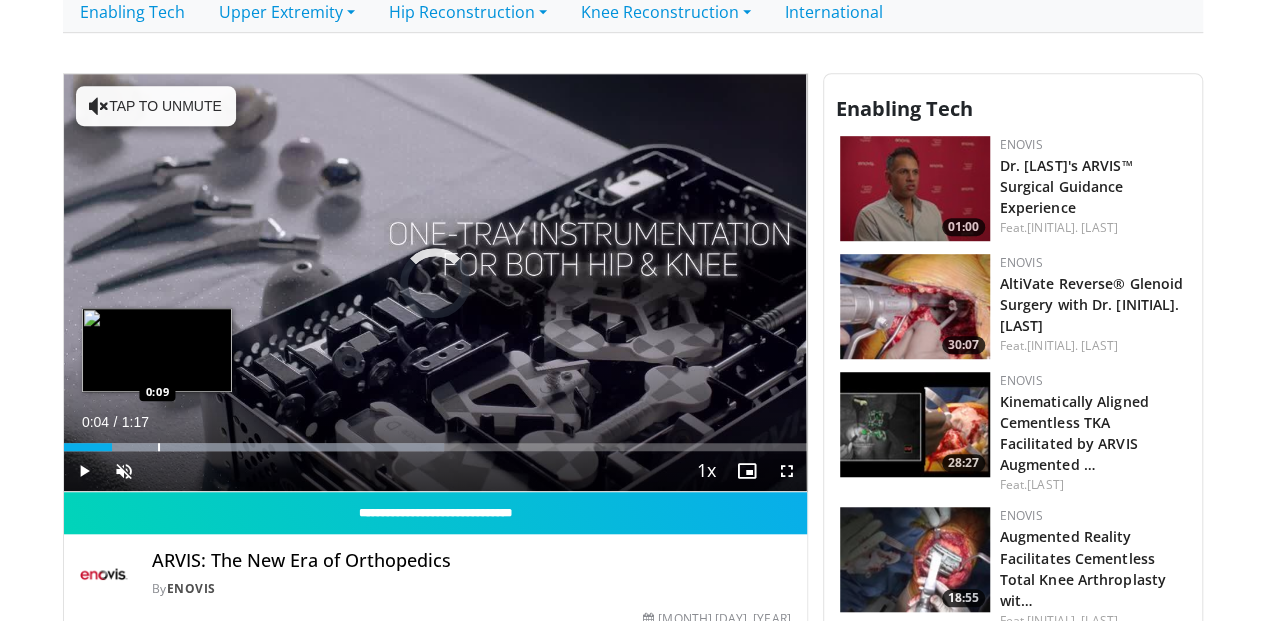 click at bounding box center [159, 447] 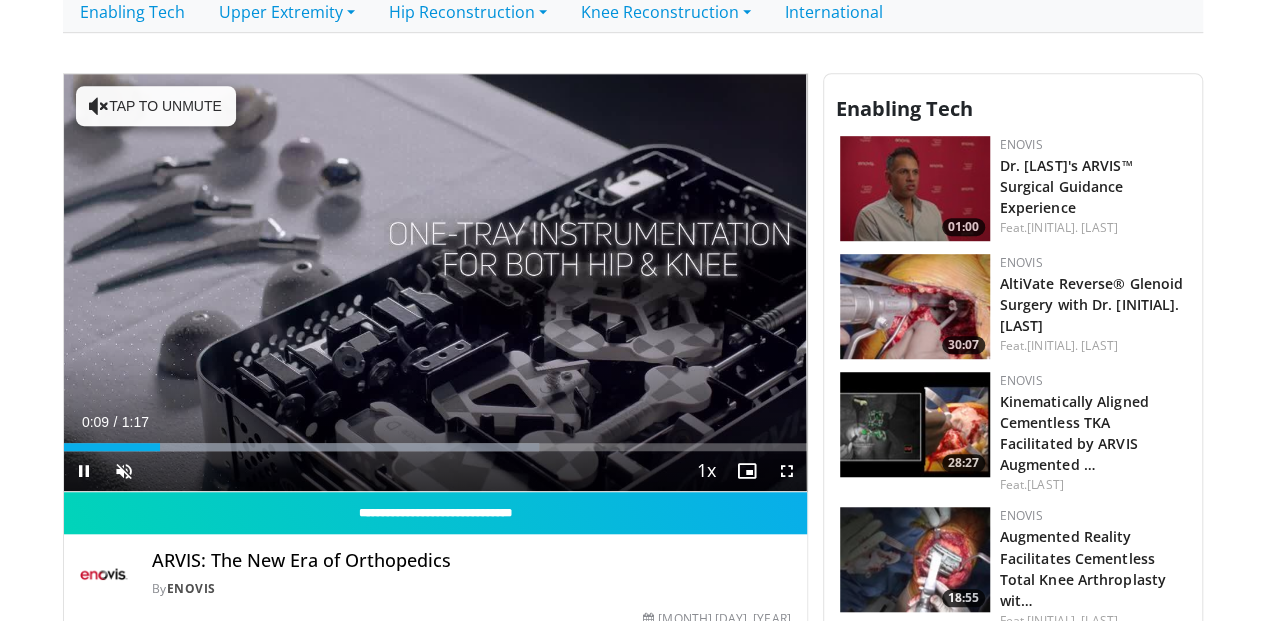 click on "Current Time  0:09 / Duration  1:17 Pause Skip Backward Skip Forward Unmute Loaded :  63.96% 0:10 0:17 Stream Type  LIVE Seek to live, currently behind live LIVE   1x Playback Rate 0.5x 0.75x 1x , selected 1.25x 1.5x 1.75x 2x Chapters Chapters Descriptions descriptions off , selected Captions captions settings , opens captions settings dialog captions off , selected Audio Track en (Main) , selected Fullscreen Enable picture-in-picture mode" at bounding box center [435, 471] 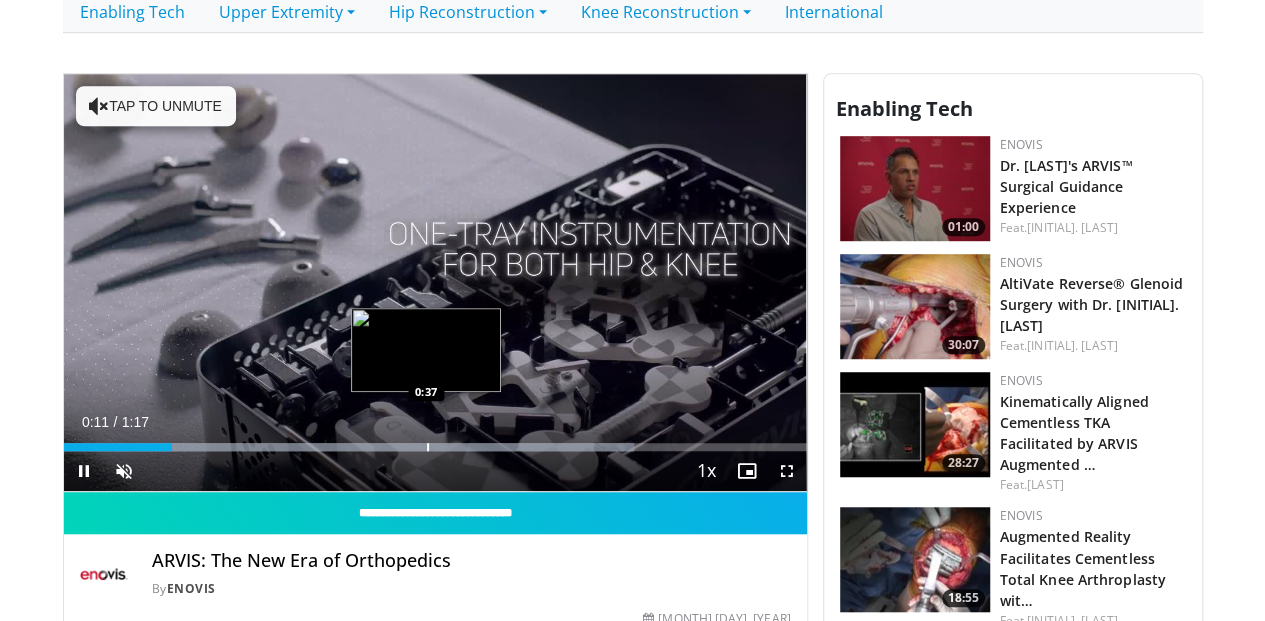 click at bounding box center (428, 447) 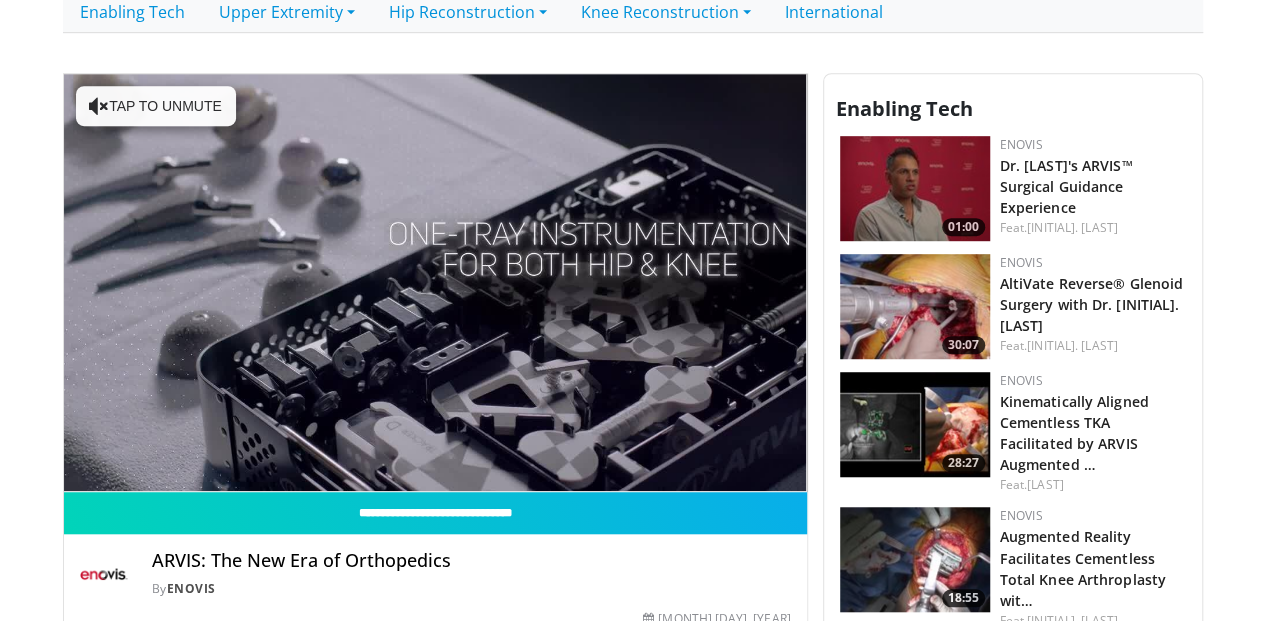 click on "**********" at bounding box center [435, 283] 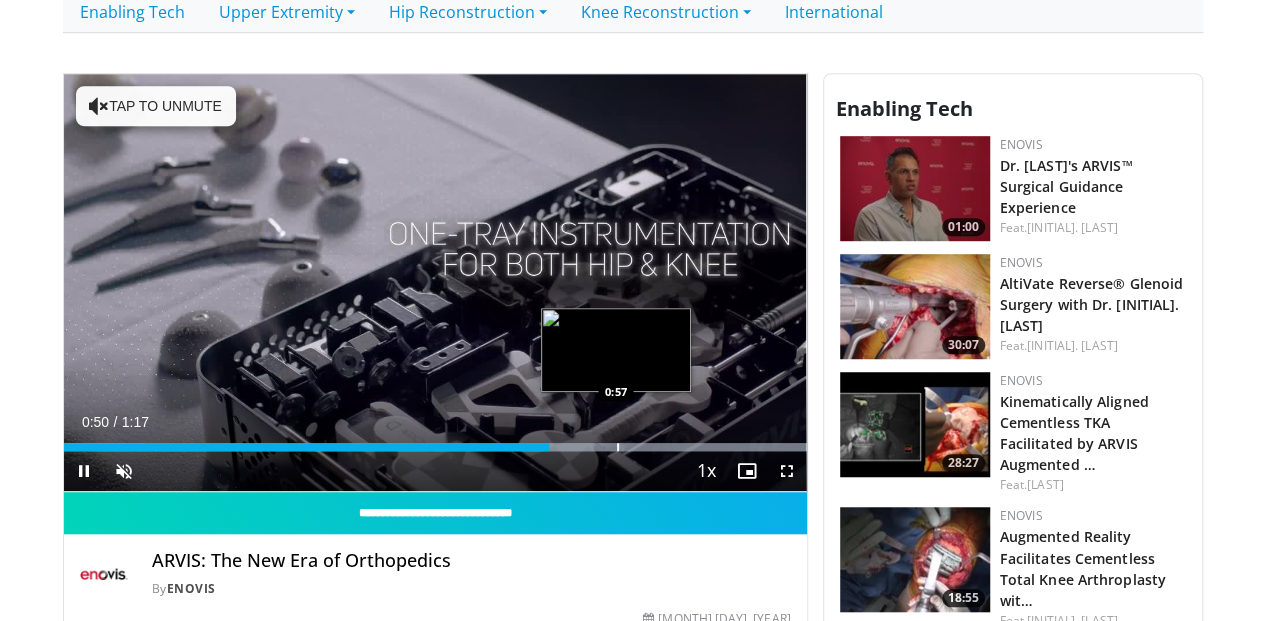 click at bounding box center [618, 447] 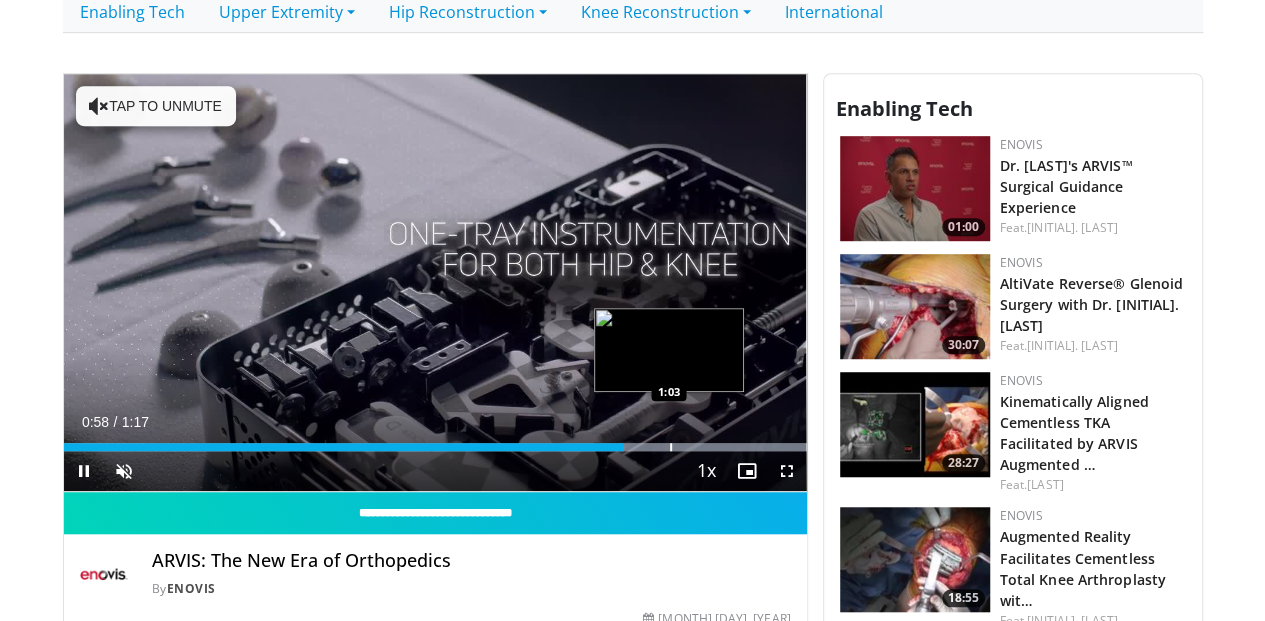click at bounding box center [671, 447] 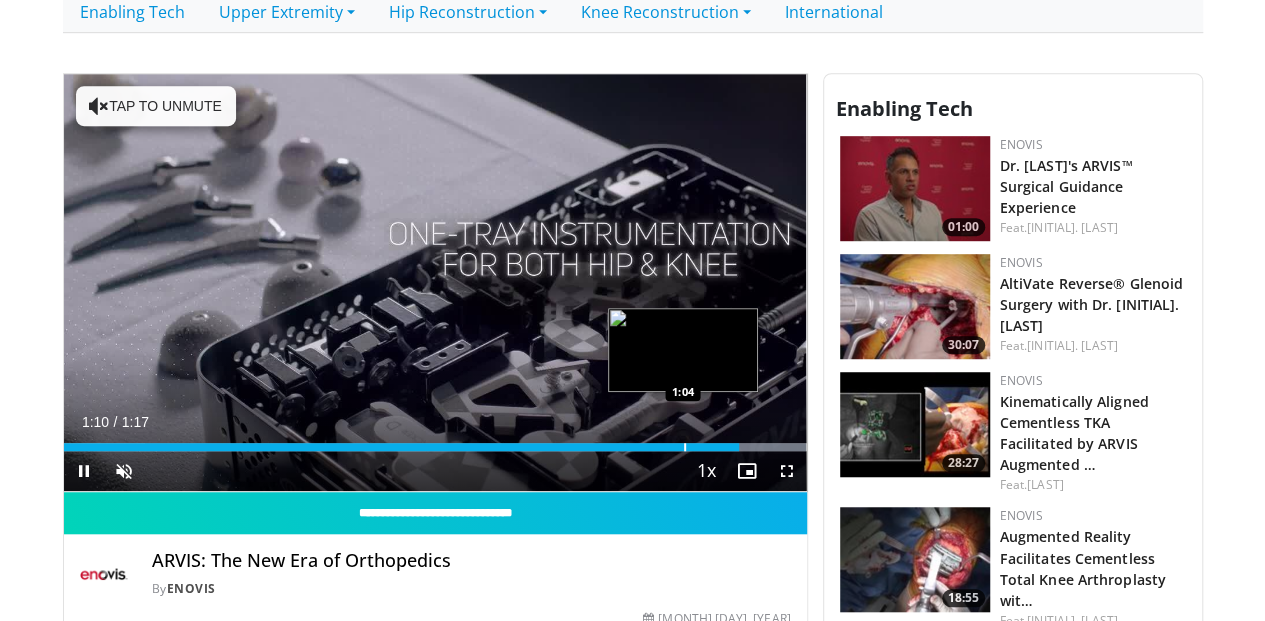 click at bounding box center [685, 447] 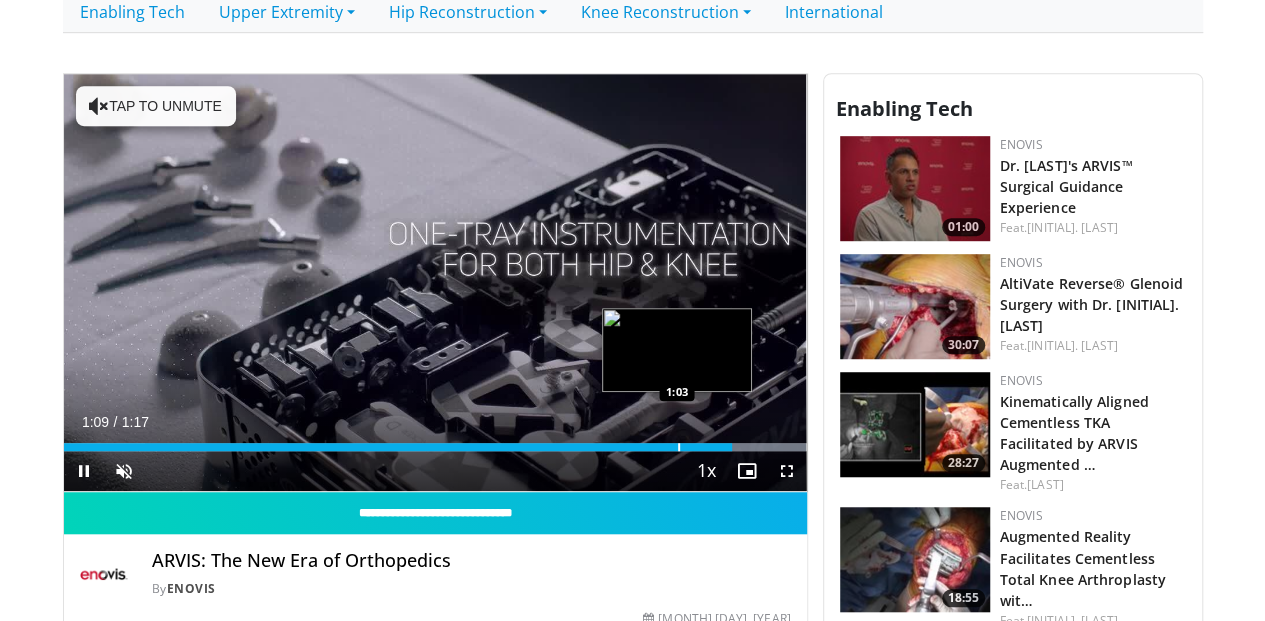 click at bounding box center (679, 447) 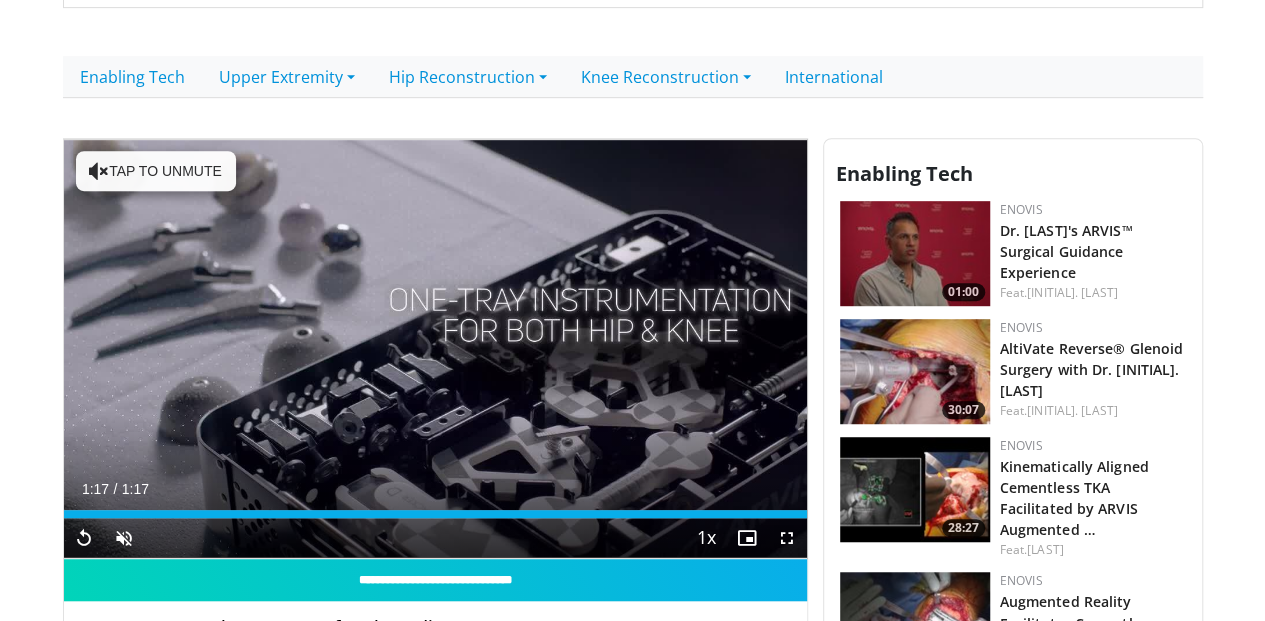 scroll, scrollTop: 533, scrollLeft: 0, axis: vertical 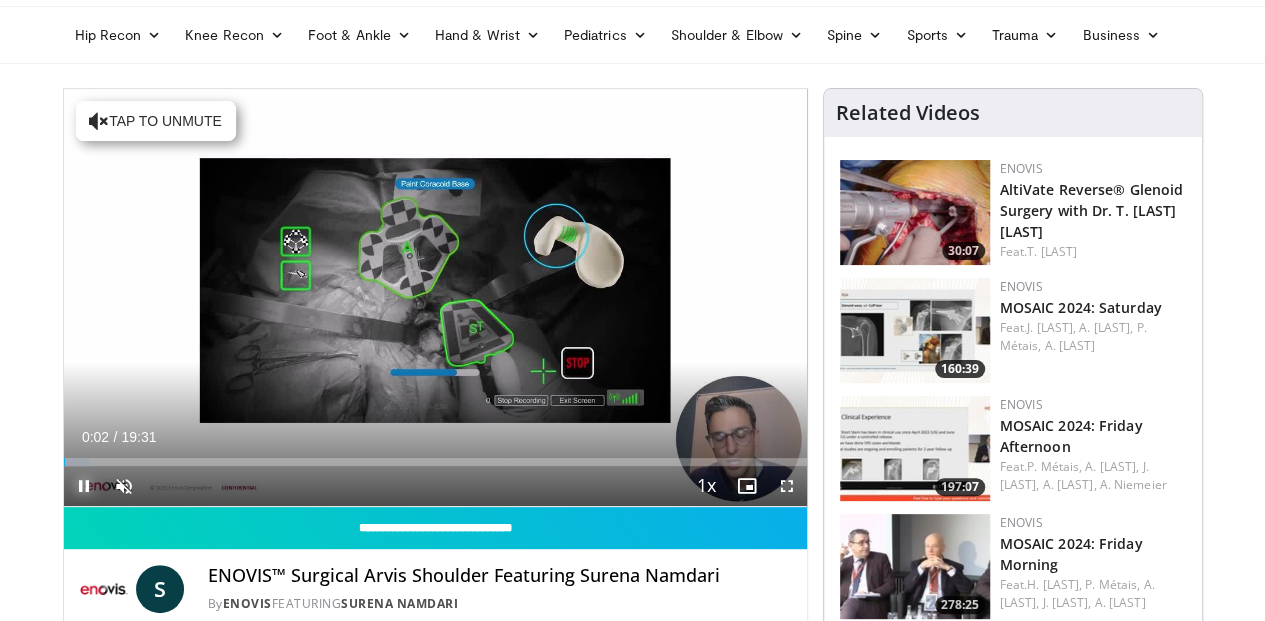 click at bounding box center [84, 486] 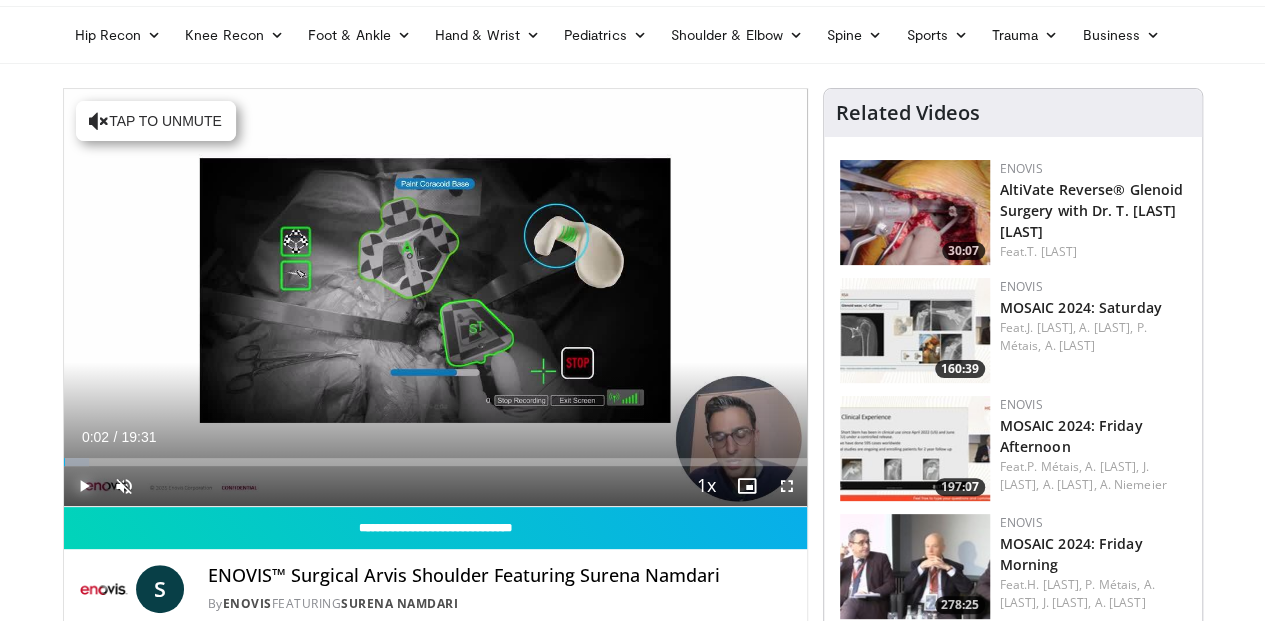 click at bounding box center (84, 486) 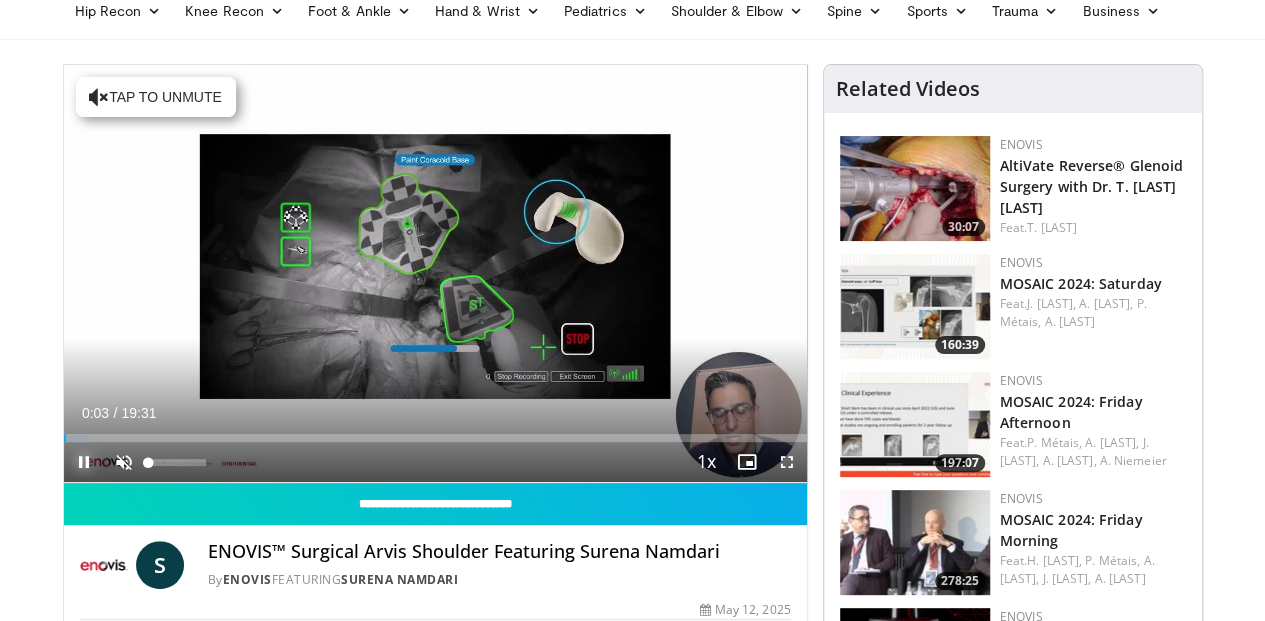 scroll, scrollTop: 133, scrollLeft: 0, axis: vertical 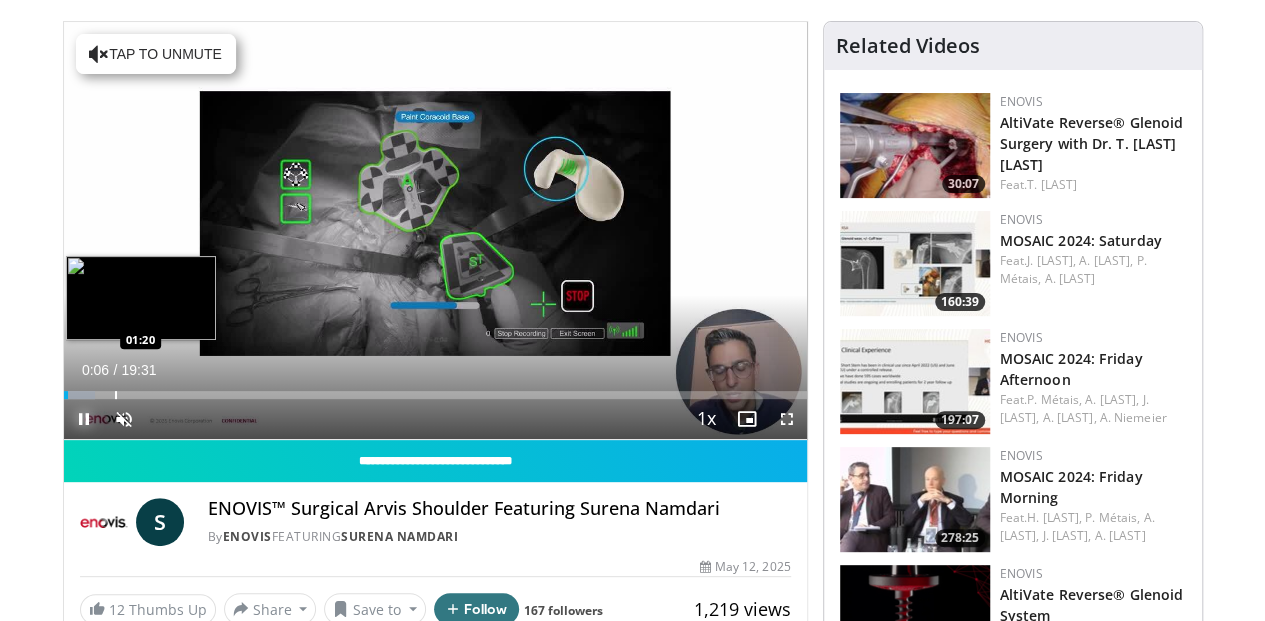 click at bounding box center [116, 395] 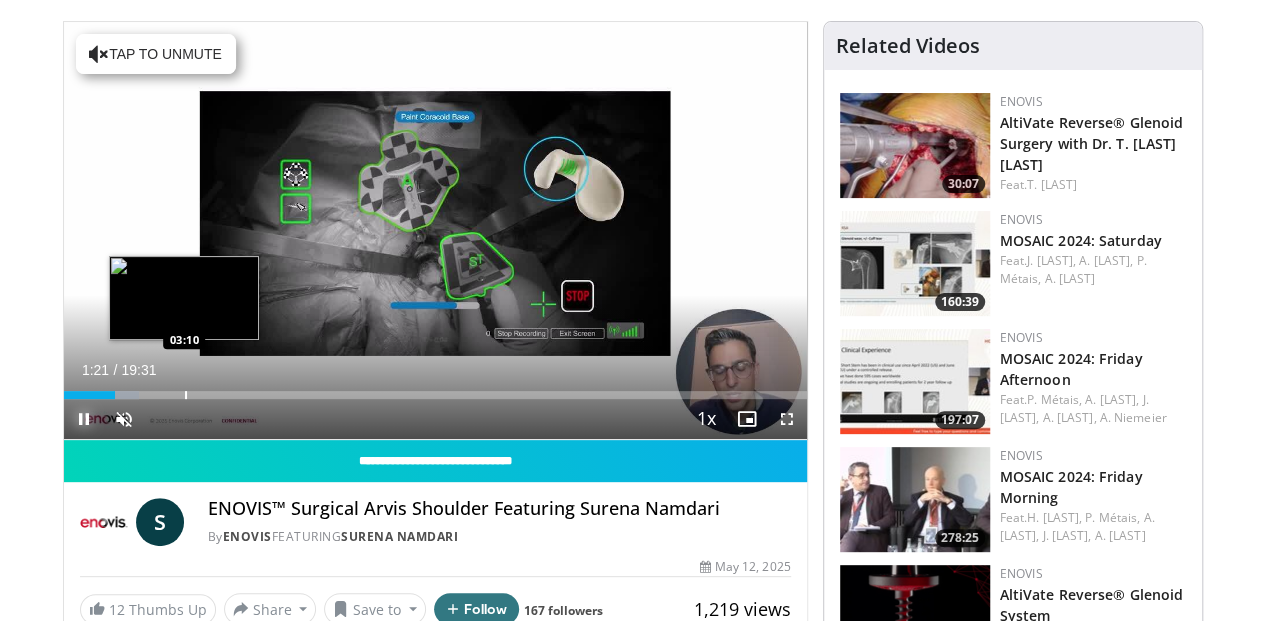 click on "Loaded :  10.16% 01:21 03:10" at bounding box center [435, 395] 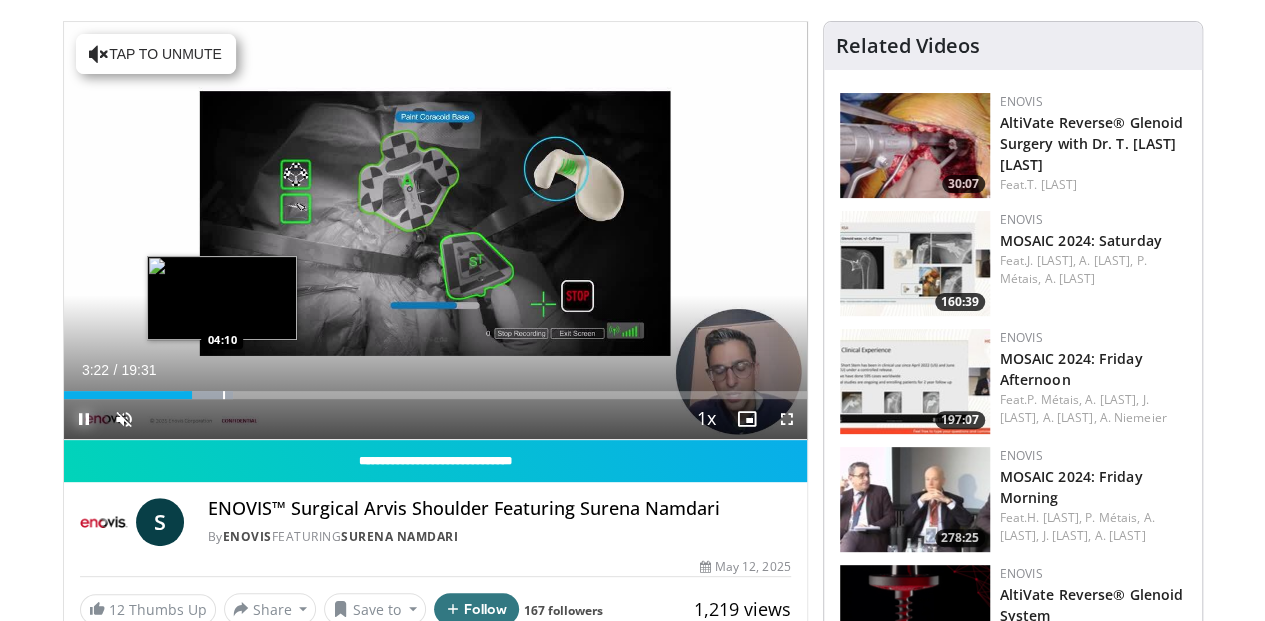 click on "Loaded :  22.86% 03:22 04:10" at bounding box center (435, 395) 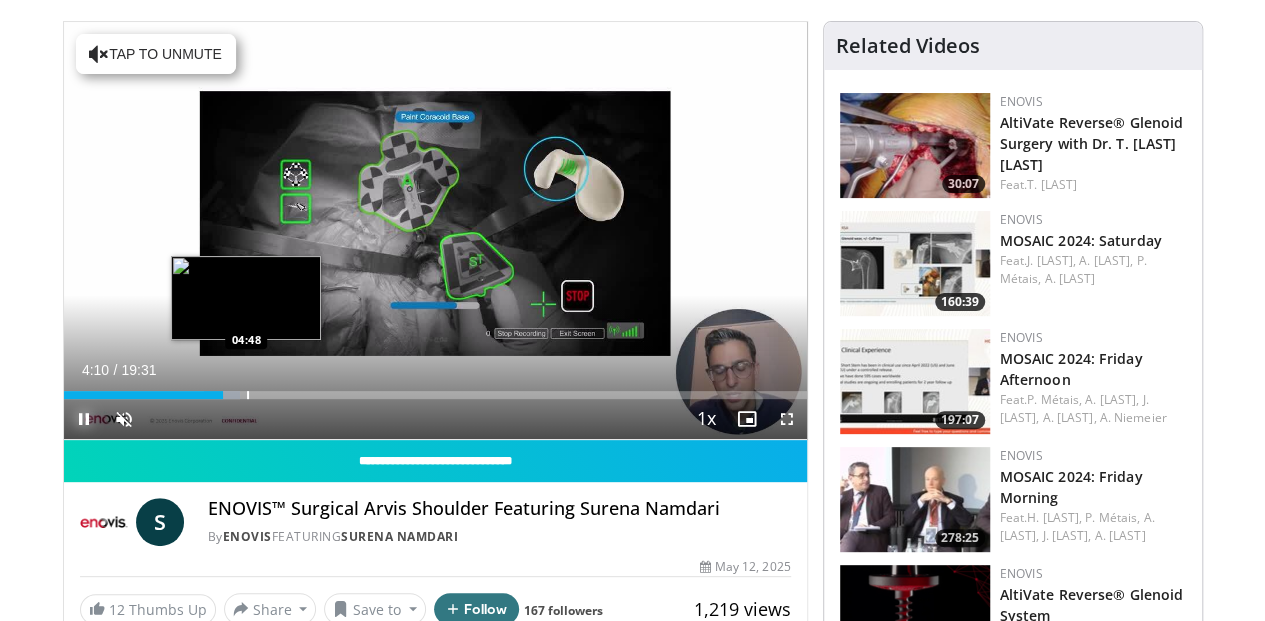 click at bounding box center (248, 395) 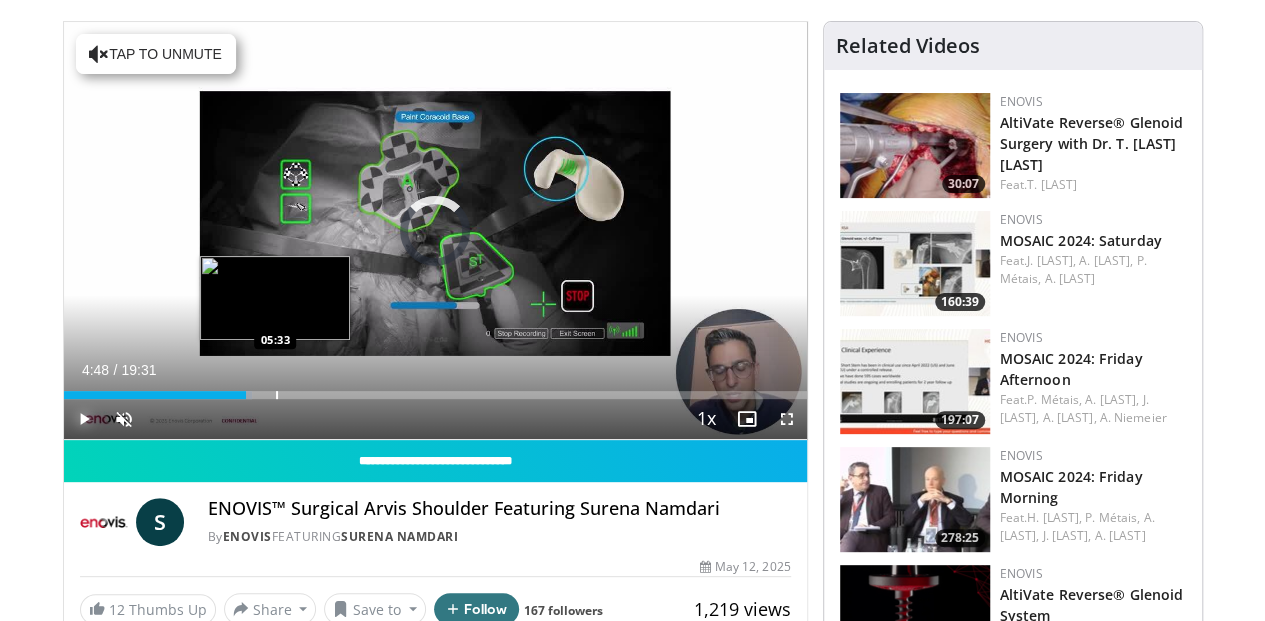 click at bounding box center [277, 395] 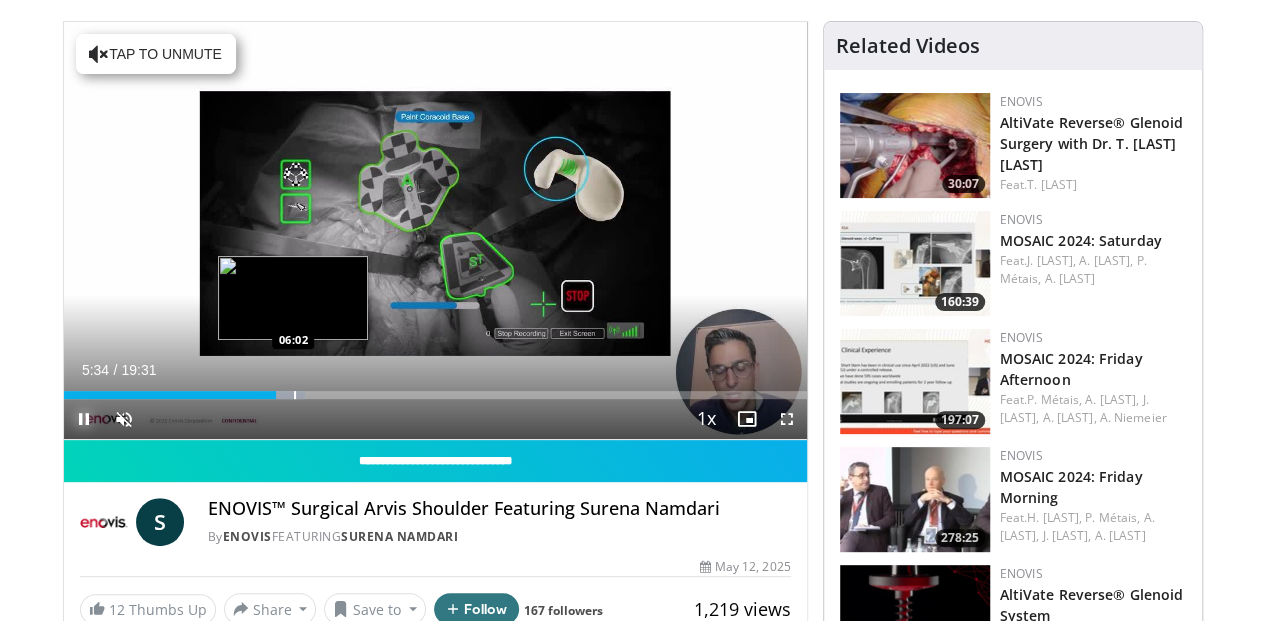 click at bounding box center (295, 395) 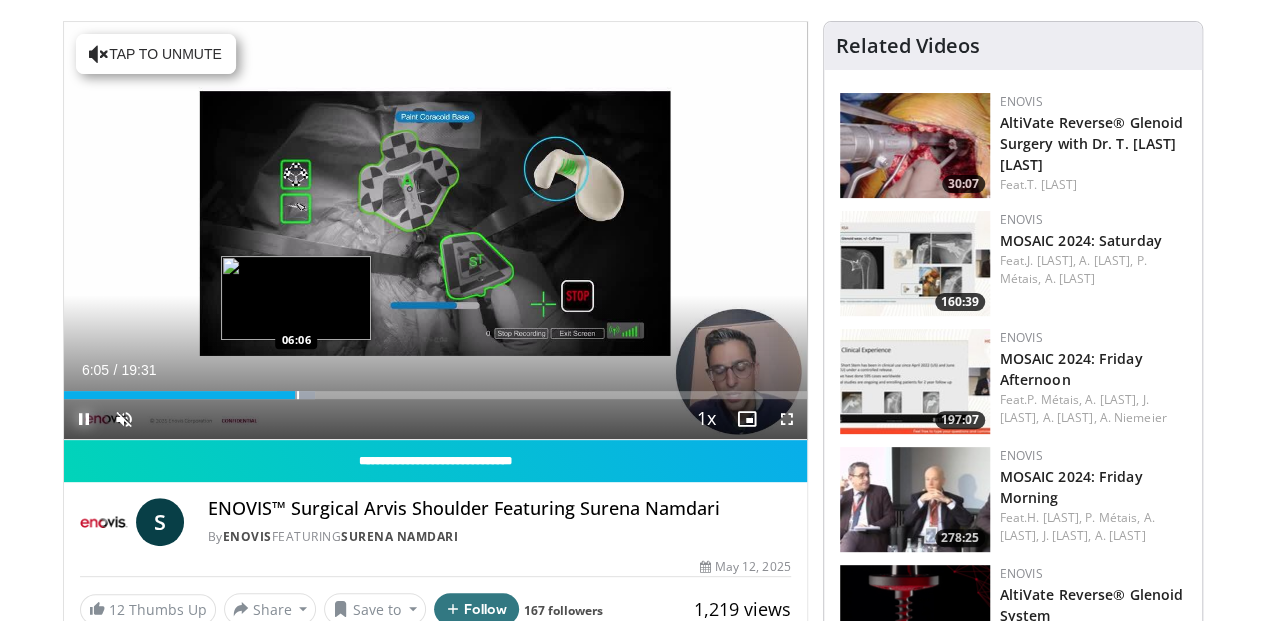 click at bounding box center [298, 395] 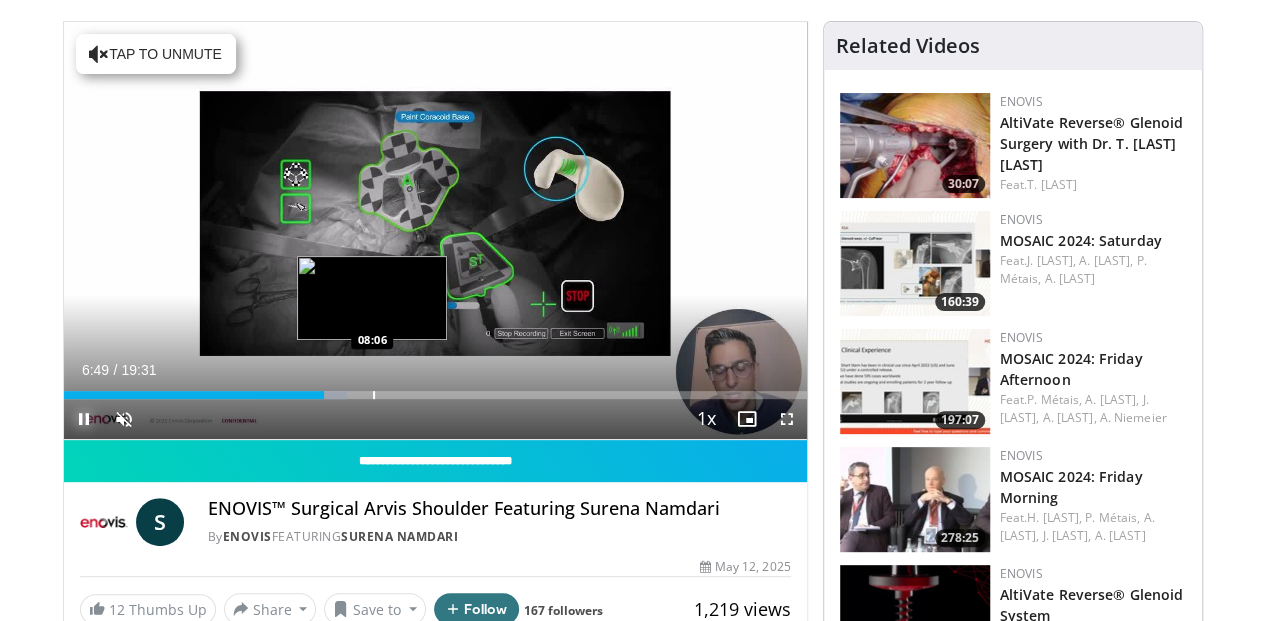 click at bounding box center [374, 395] 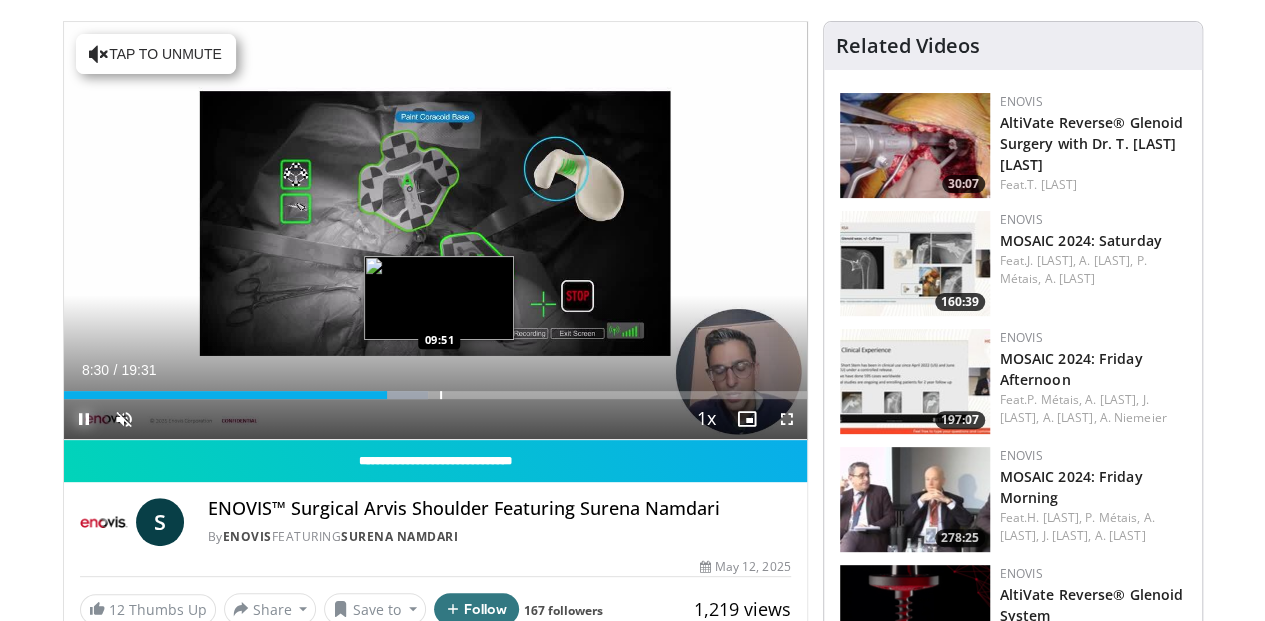 click at bounding box center [441, 395] 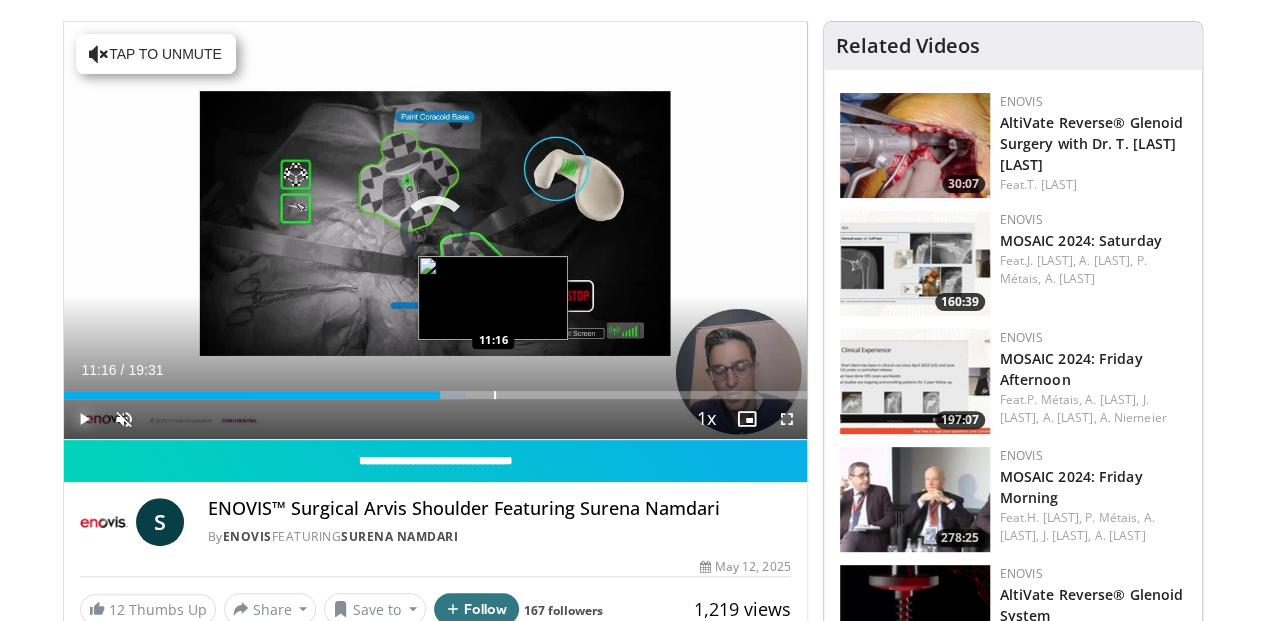 click at bounding box center (495, 395) 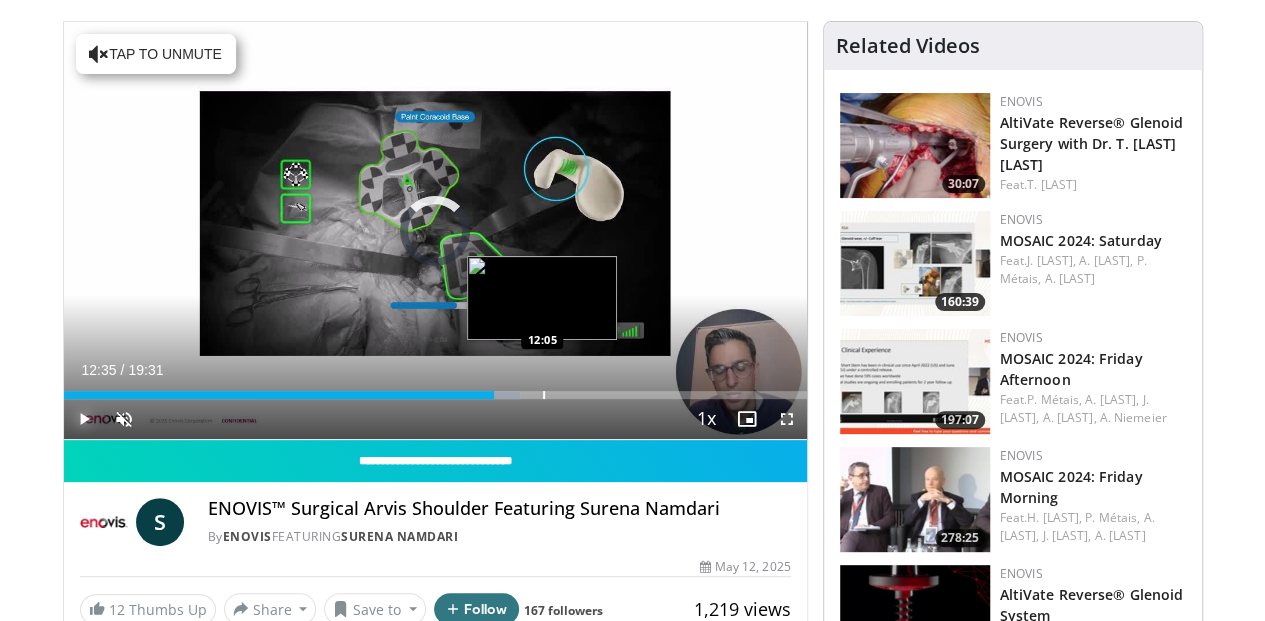 click at bounding box center [544, 395] 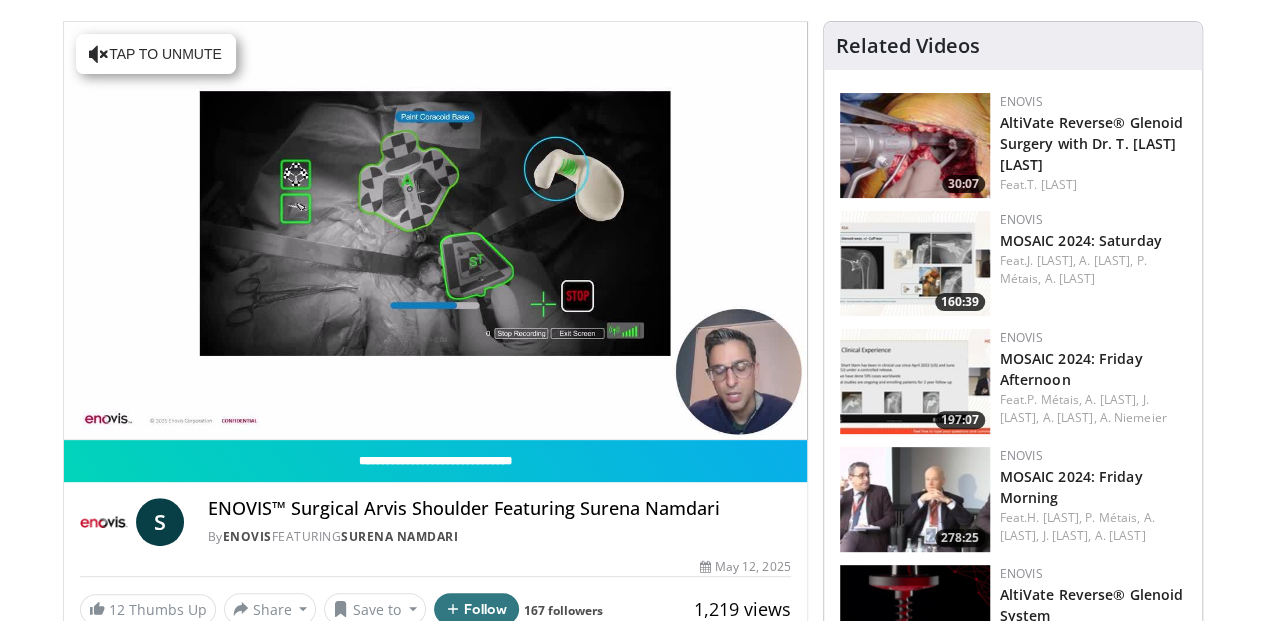 click on "10 seconds
Tap to unmute" at bounding box center [435, 230] 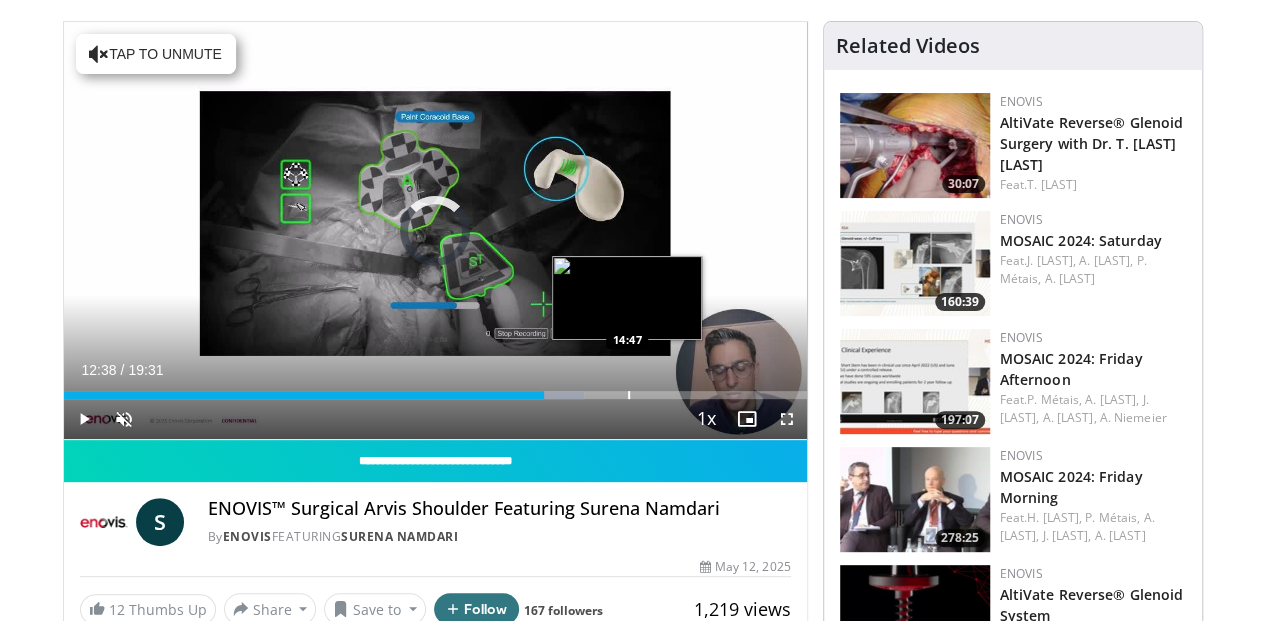 click at bounding box center (629, 395) 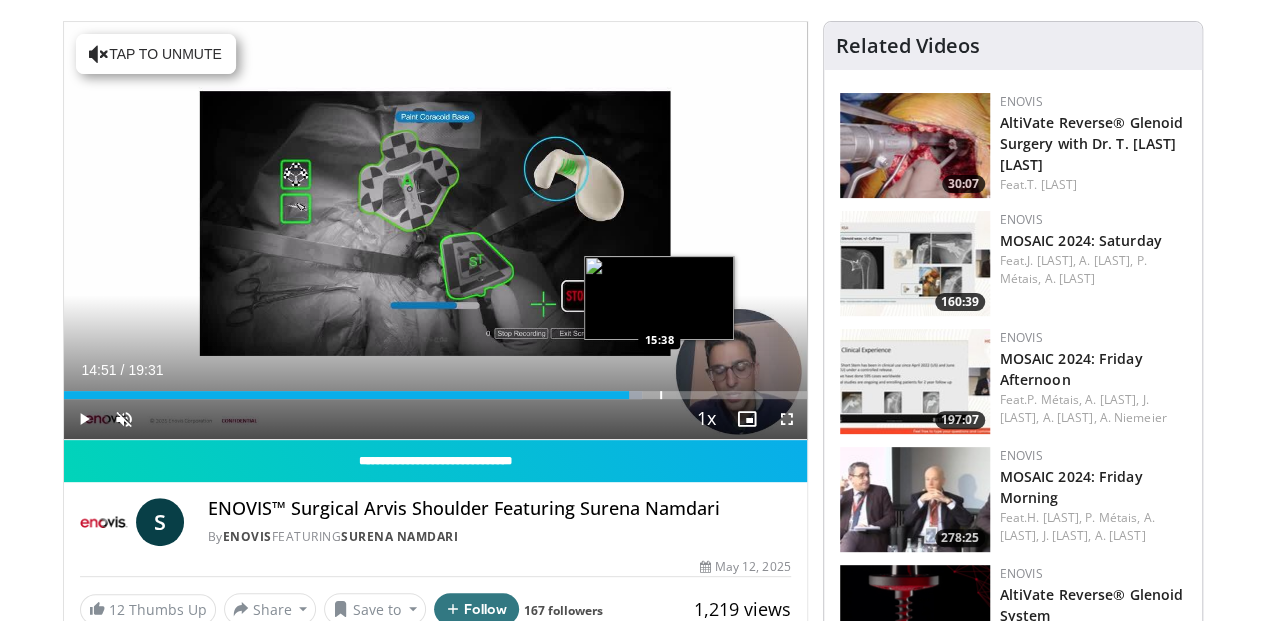 click at bounding box center (661, 395) 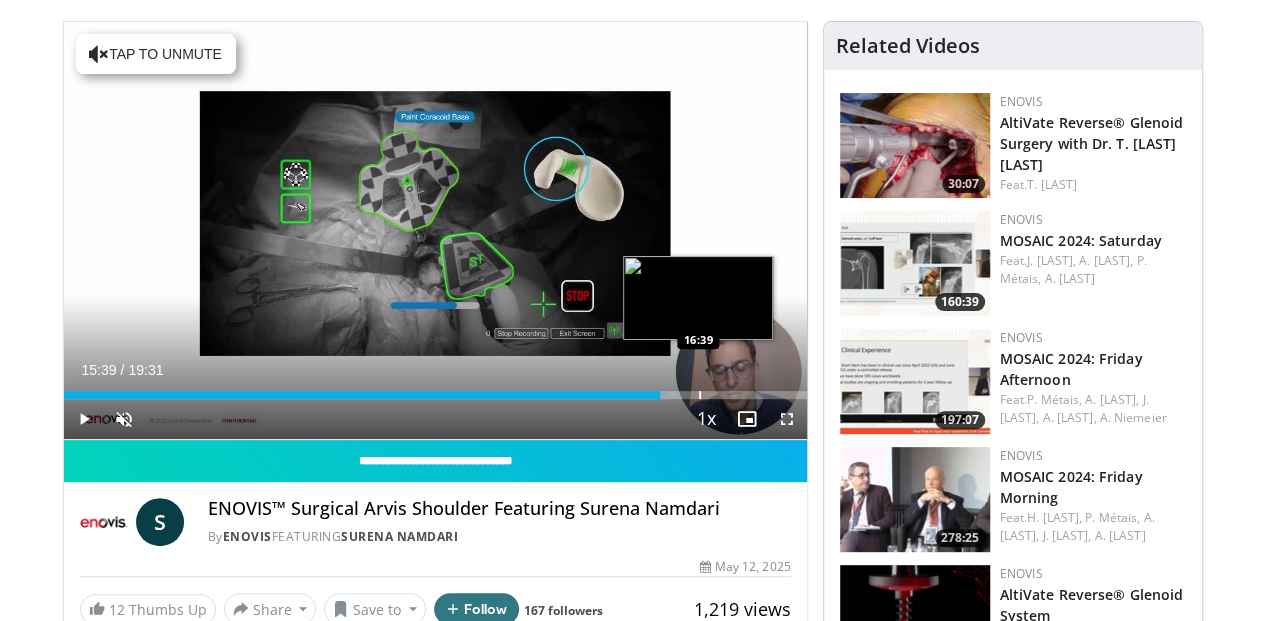 click at bounding box center (700, 395) 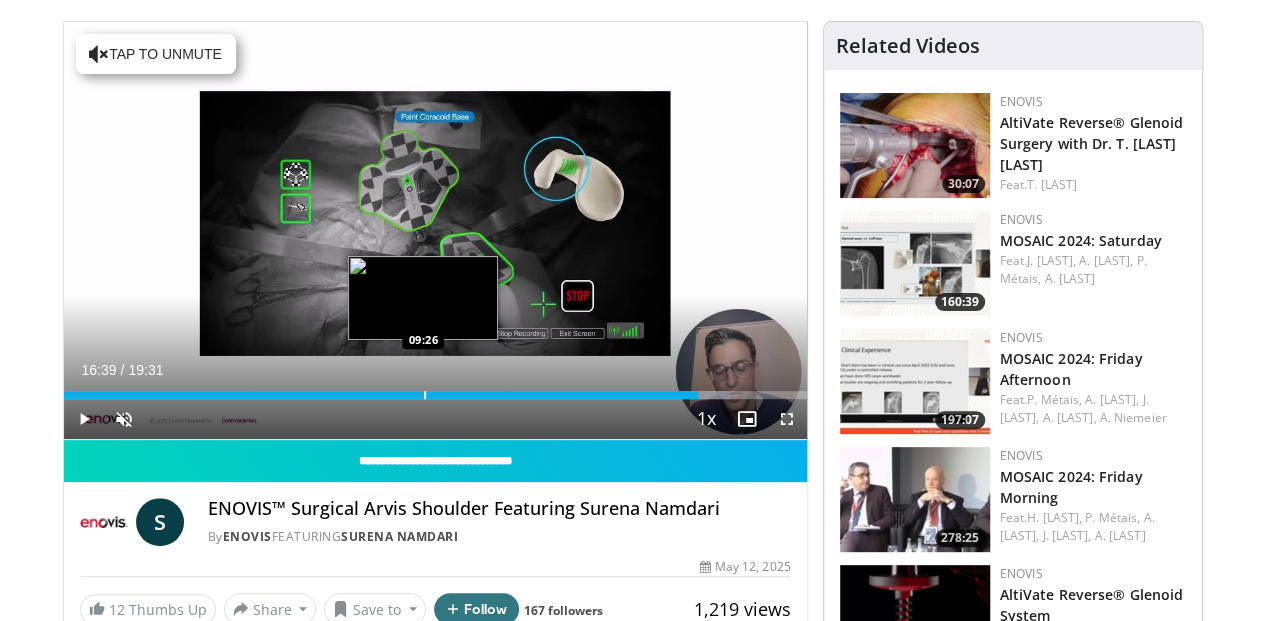 click at bounding box center (425, 395) 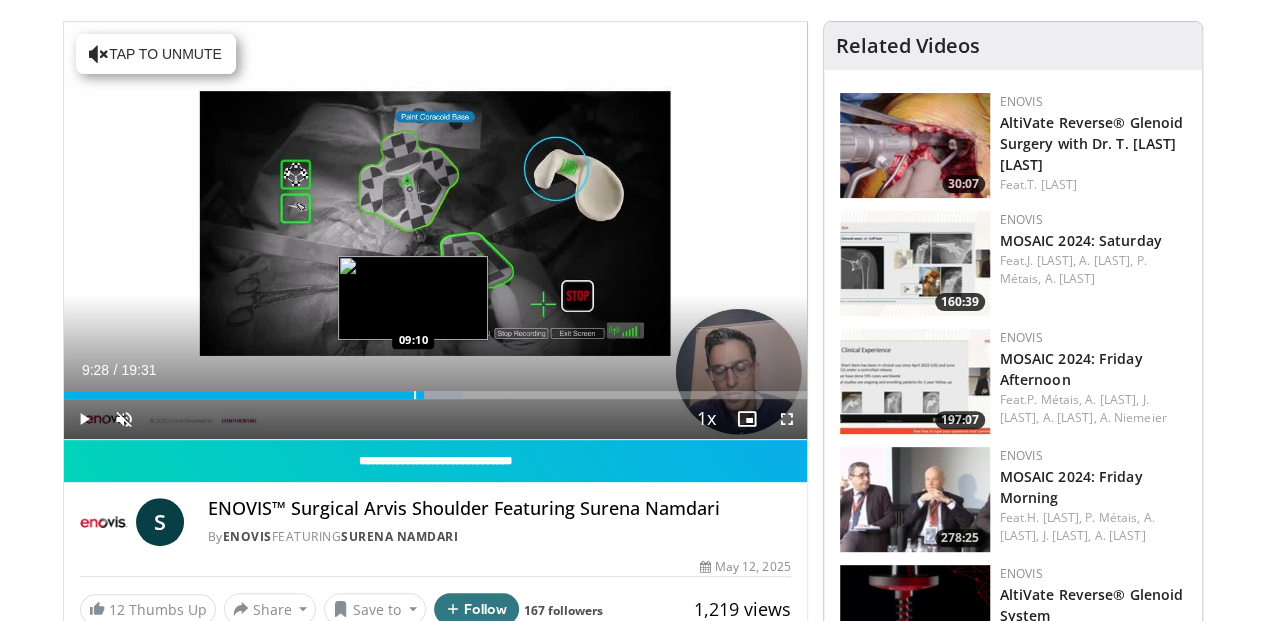 click at bounding box center (415, 395) 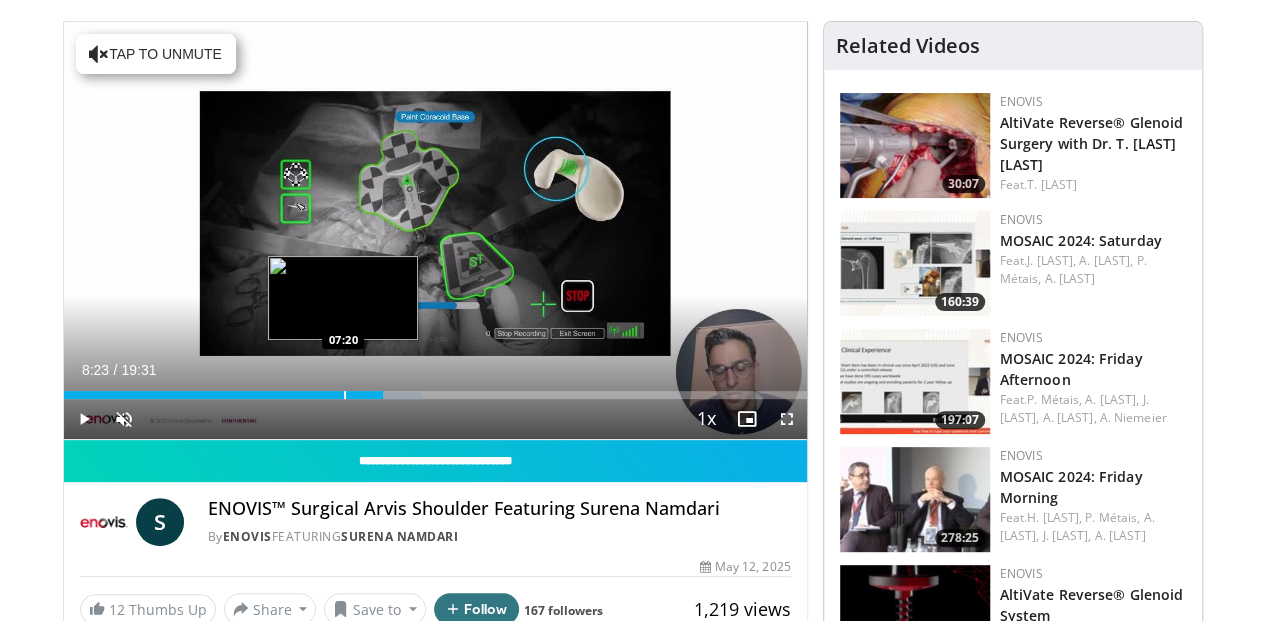 click at bounding box center (345, 395) 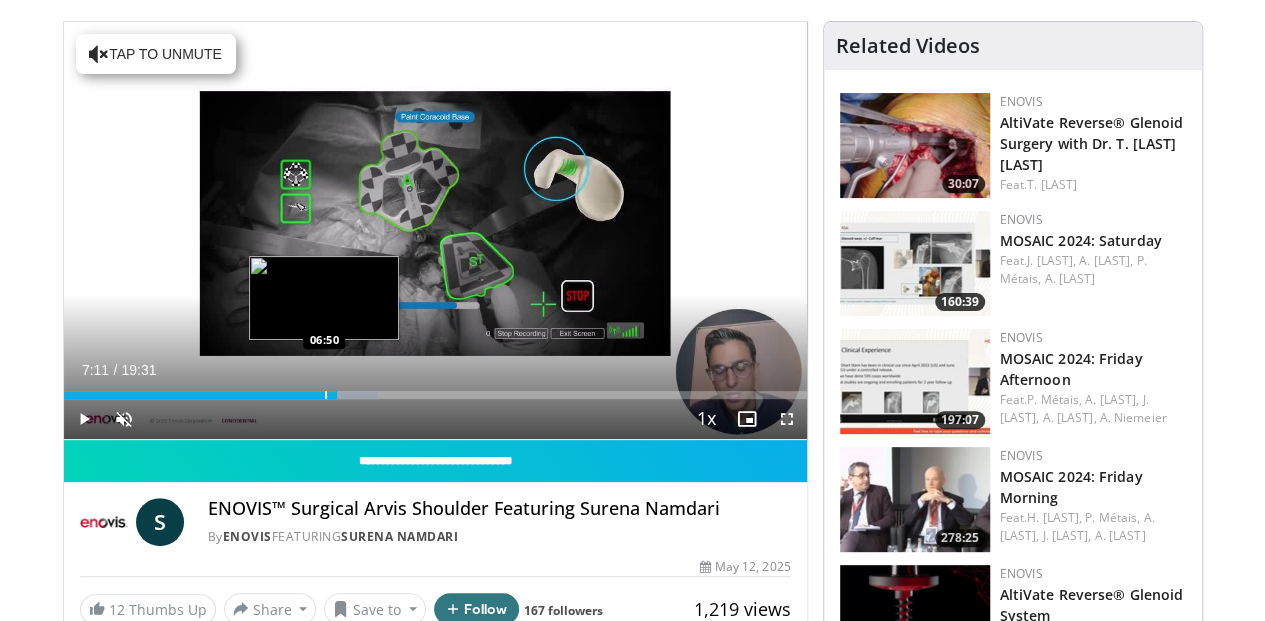 click on "07:11" at bounding box center (201, 395) 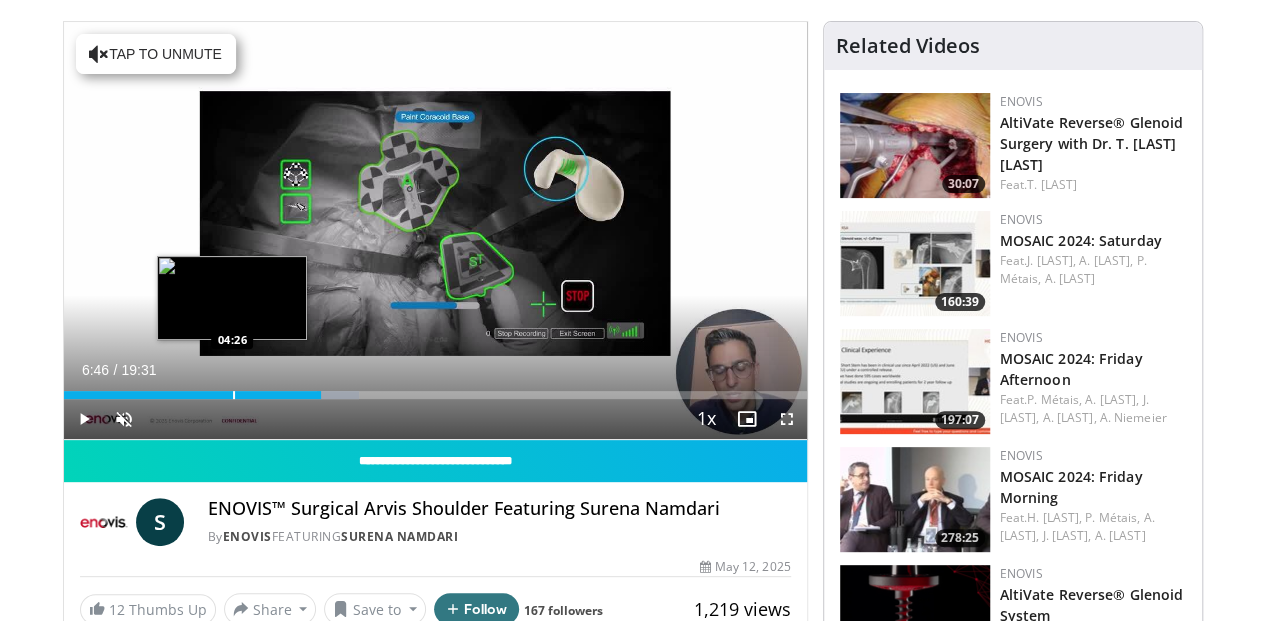 click on "Loaded :  39.80% 06:46 04:26" at bounding box center [435, 389] 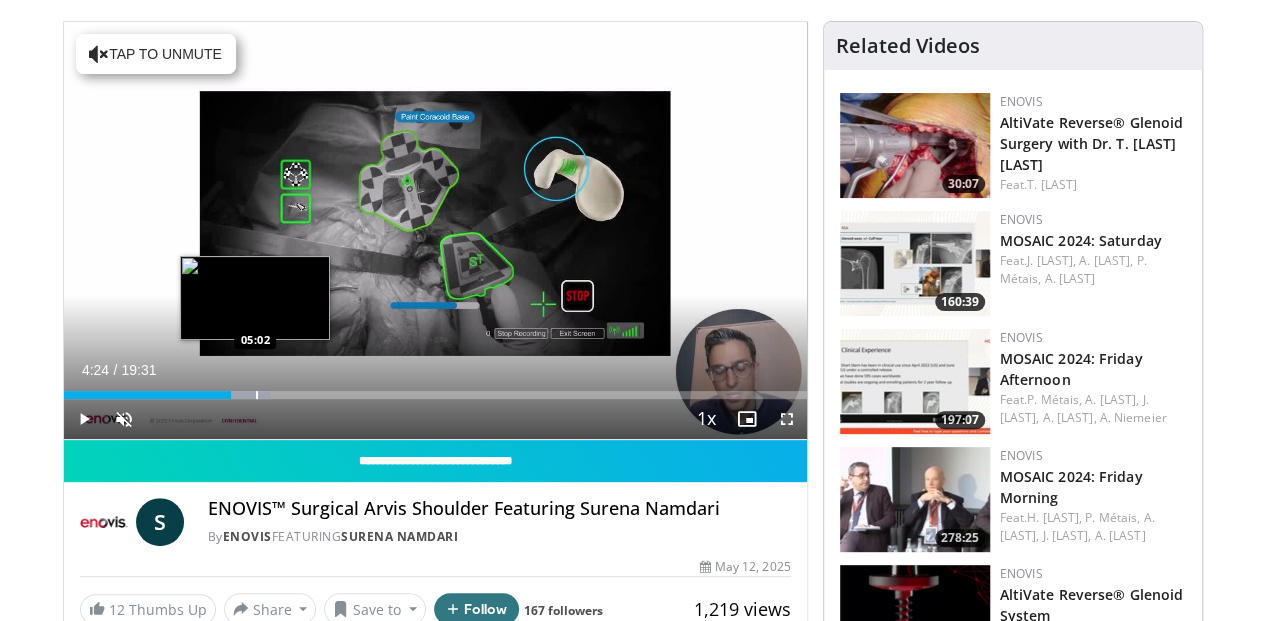 click at bounding box center [257, 395] 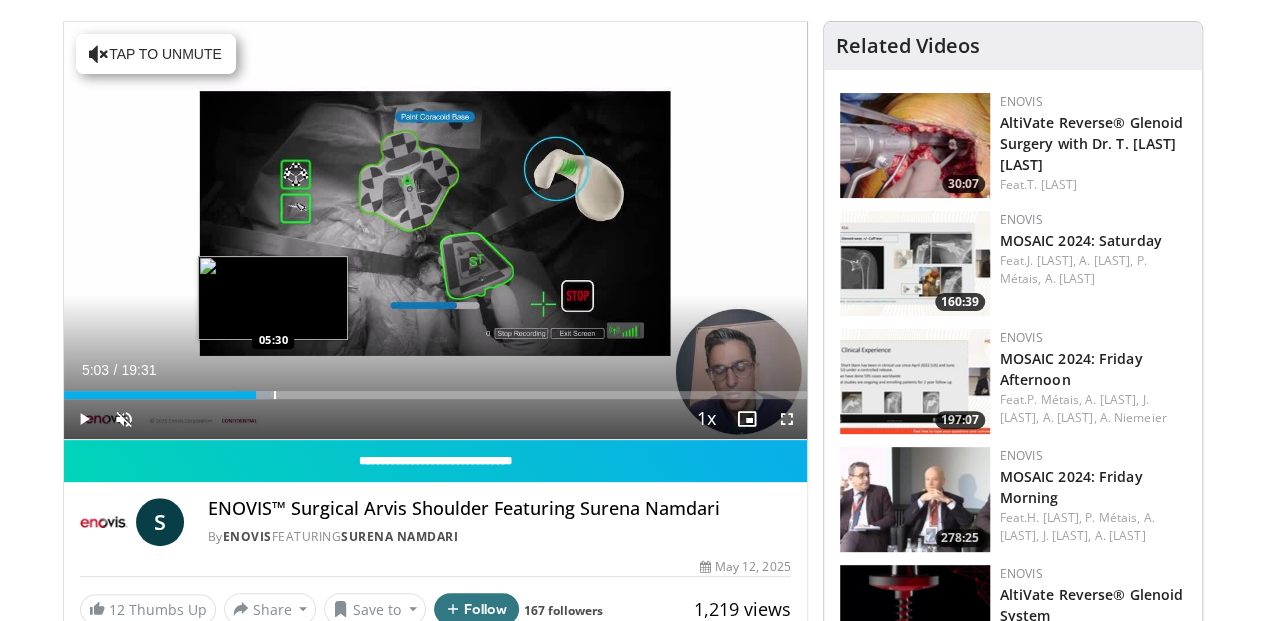 click at bounding box center [275, 395] 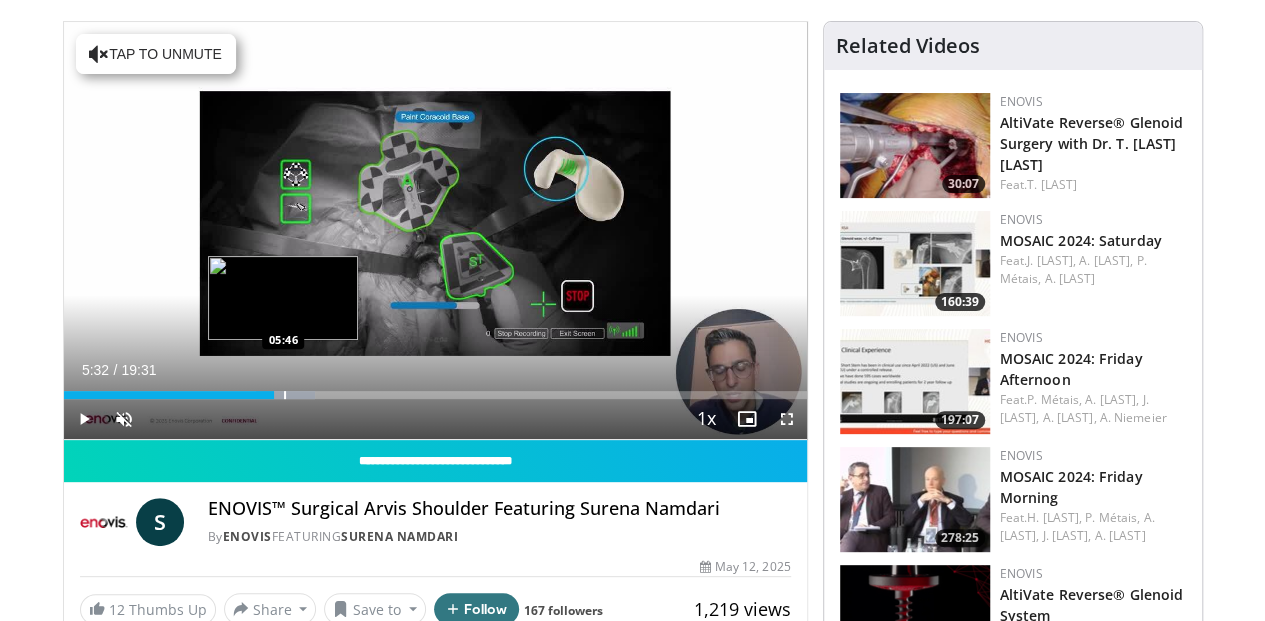click at bounding box center (285, 395) 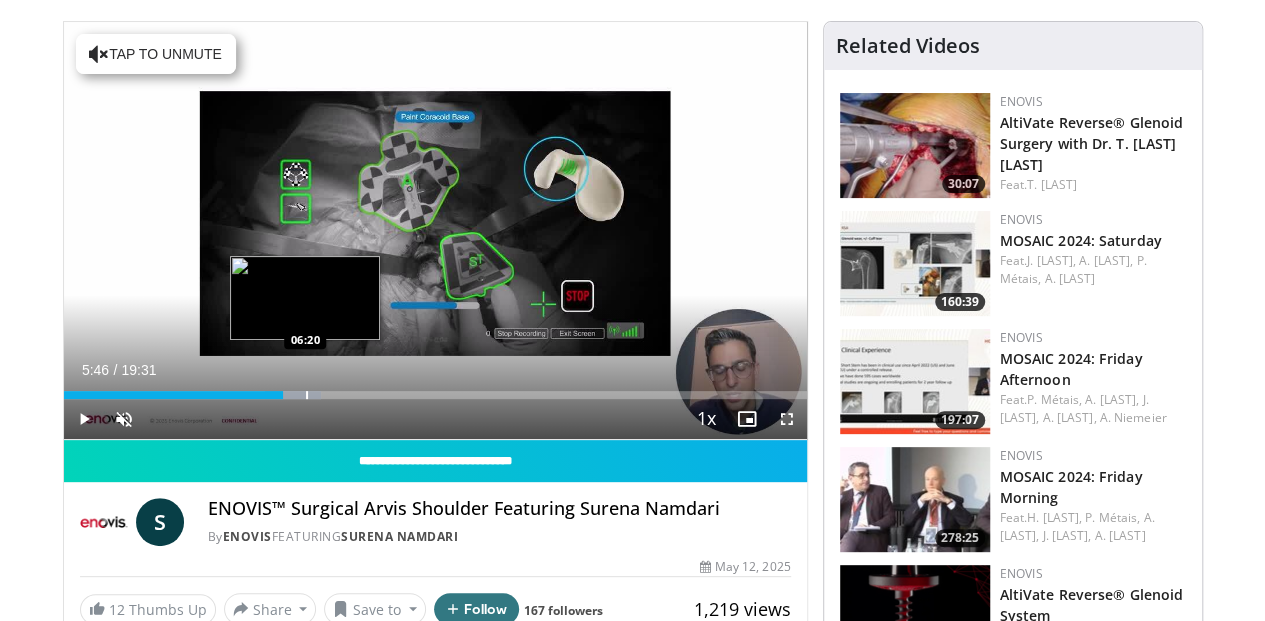 click at bounding box center (307, 395) 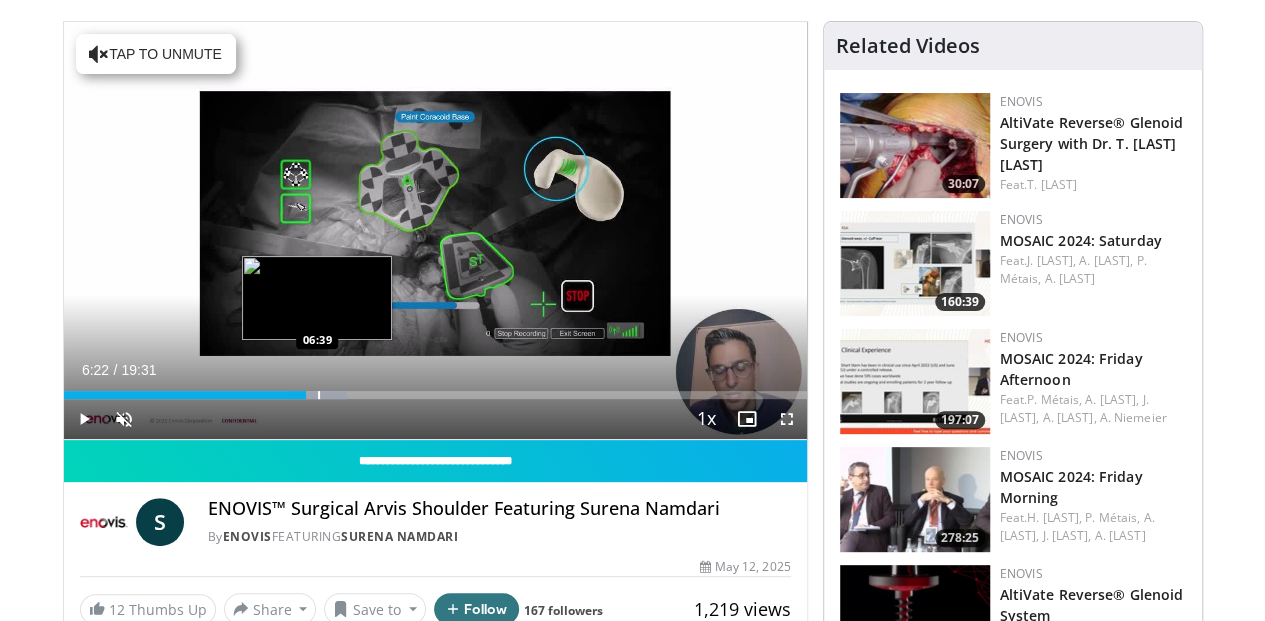 click at bounding box center (319, 395) 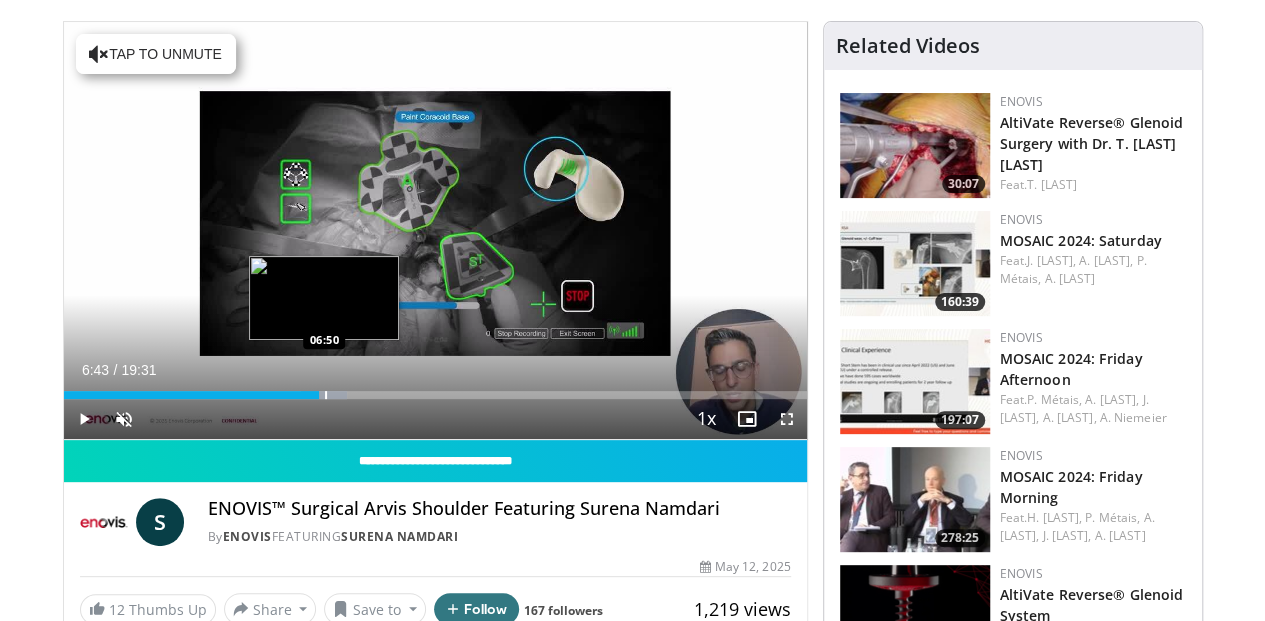 click at bounding box center (326, 395) 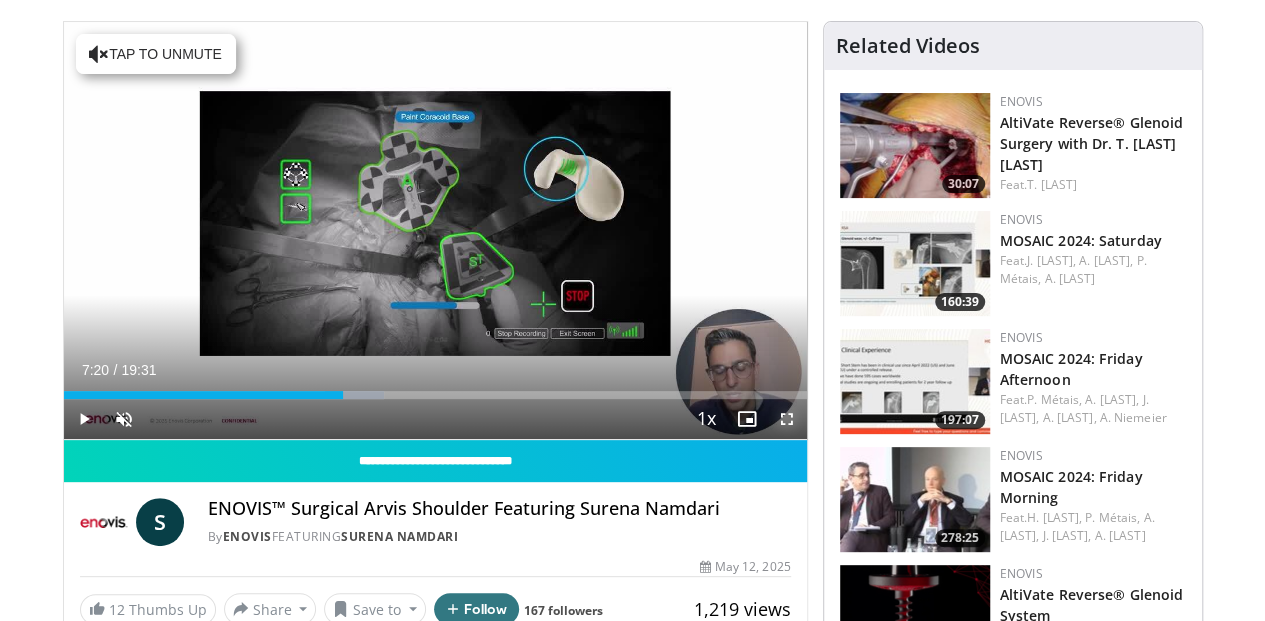 click at bounding box center (787, 419) 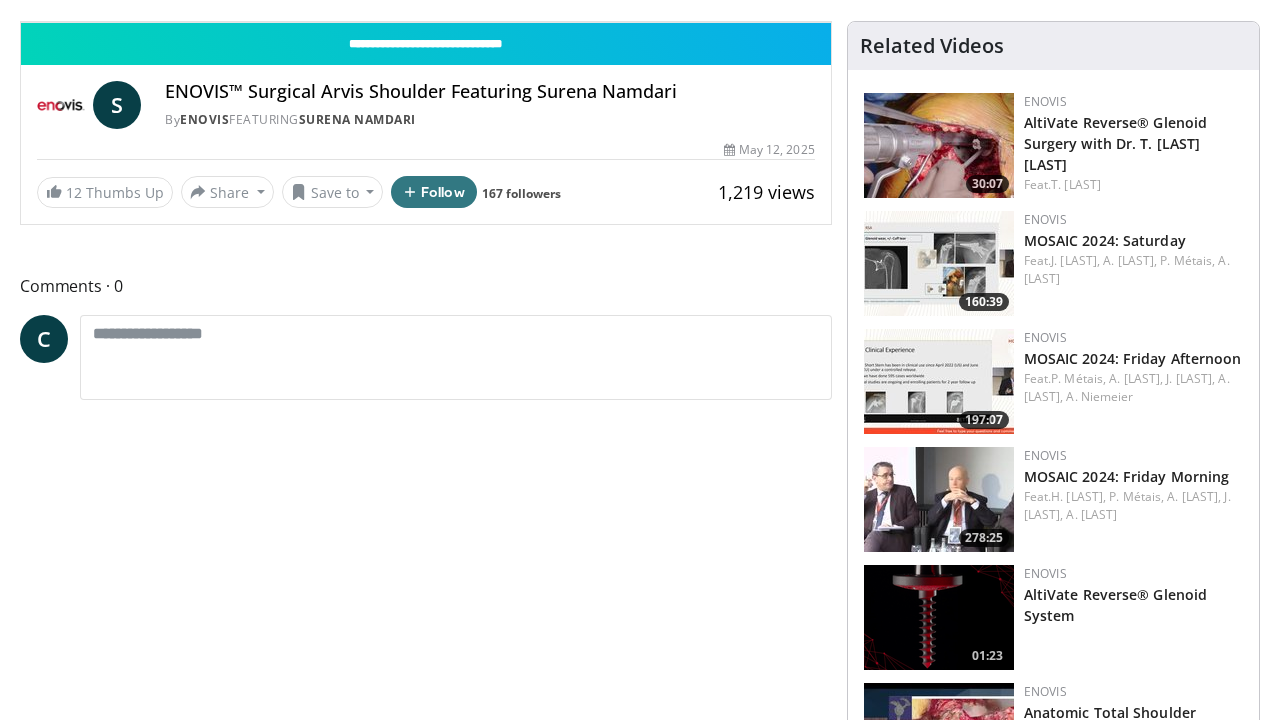 click on "Loaded :  40.13% 07:31 07:31" at bounding box center [426, -28] 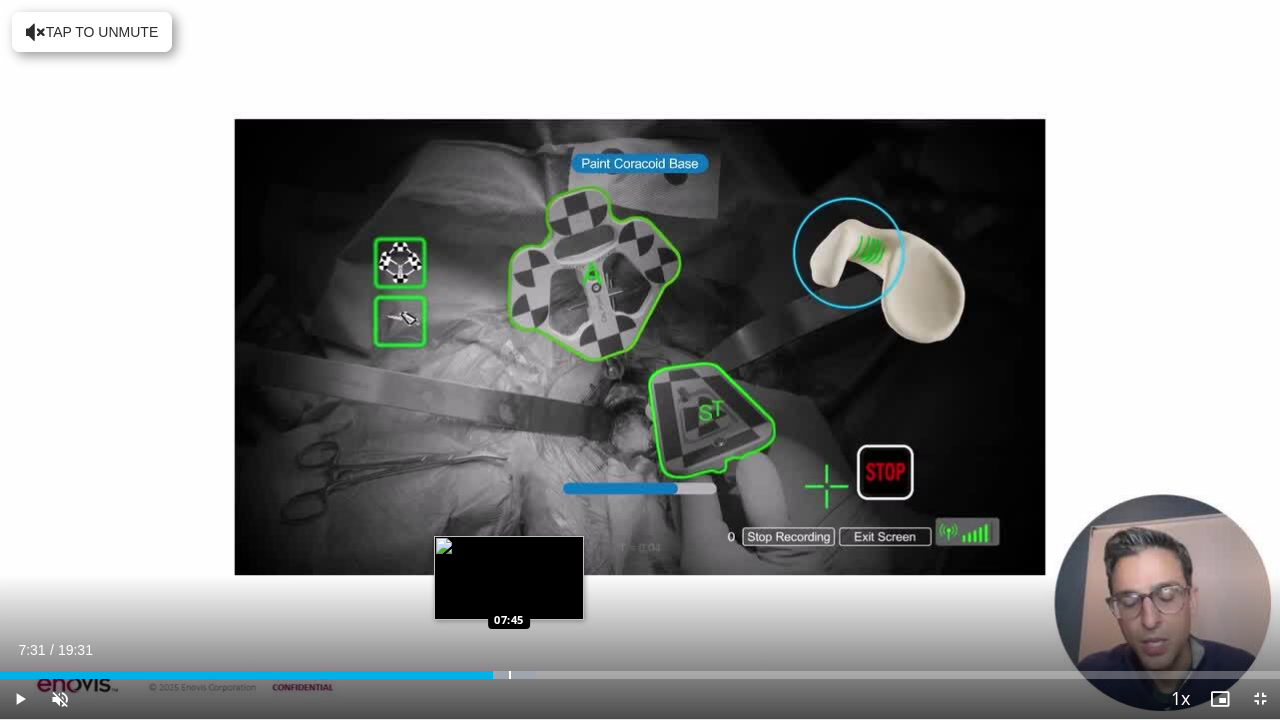 click at bounding box center (510, 675) 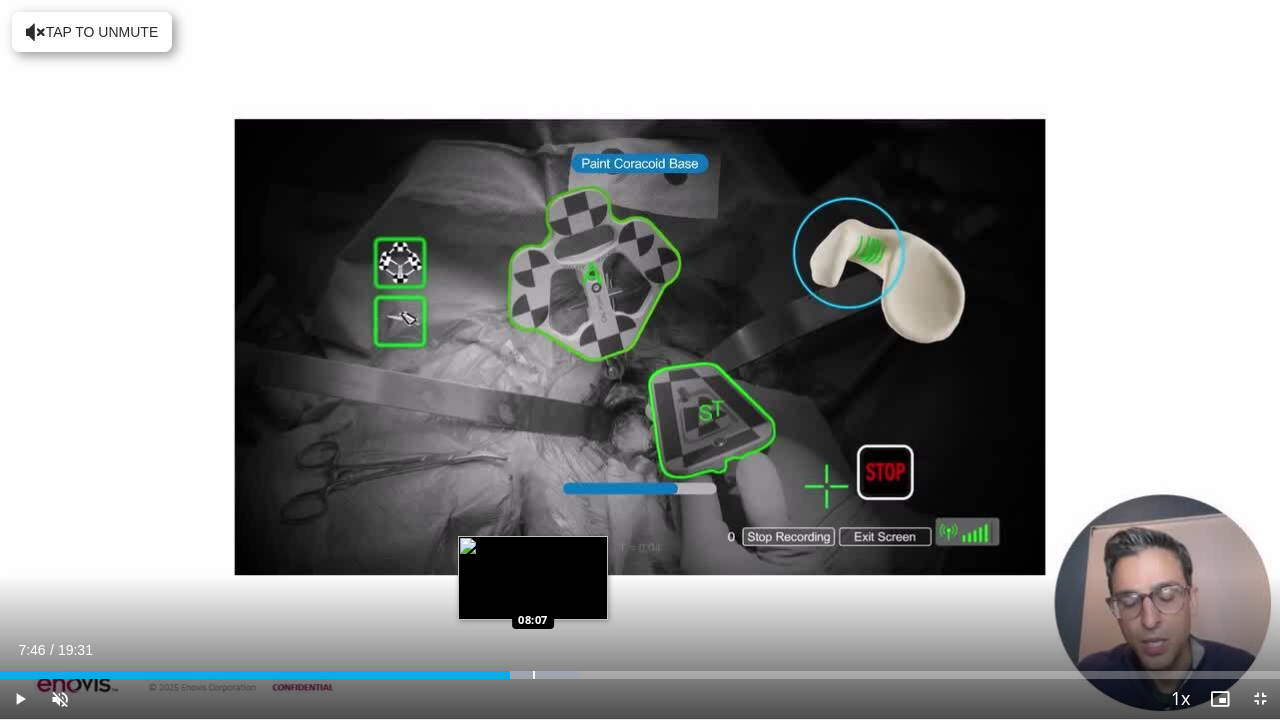 click at bounding box center [534, 675] 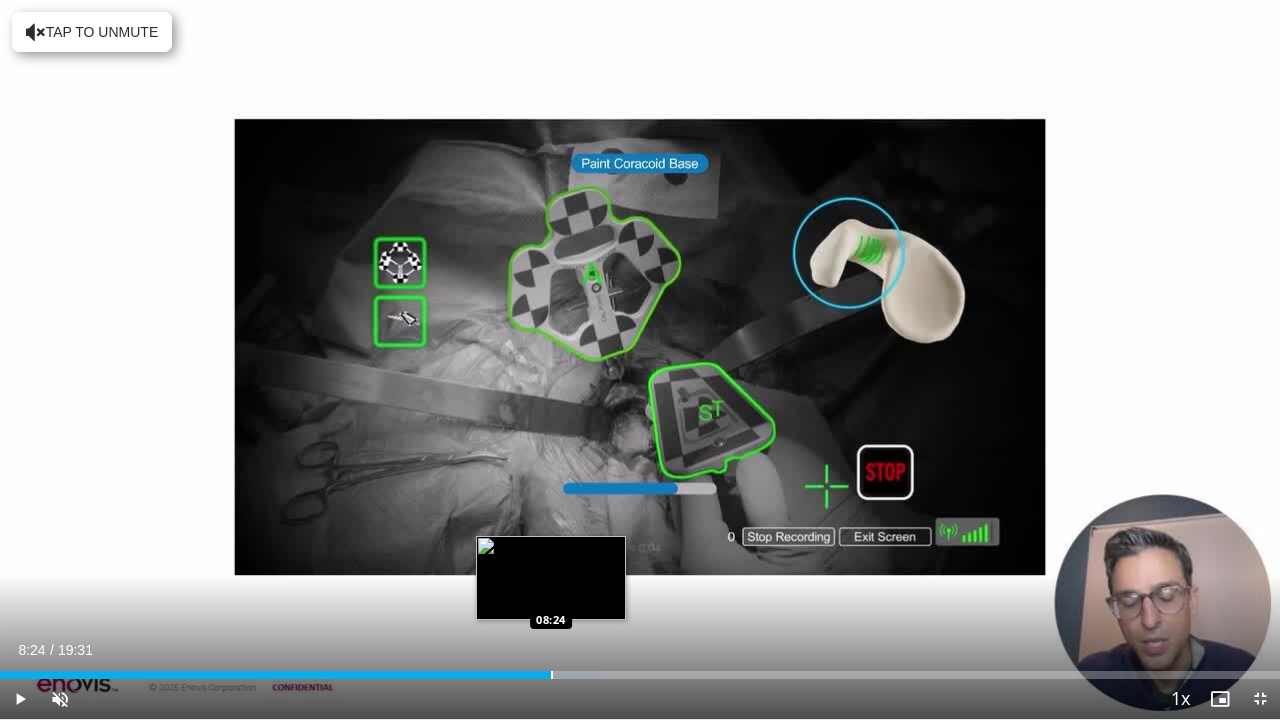 click at bounding box center (552, 675) 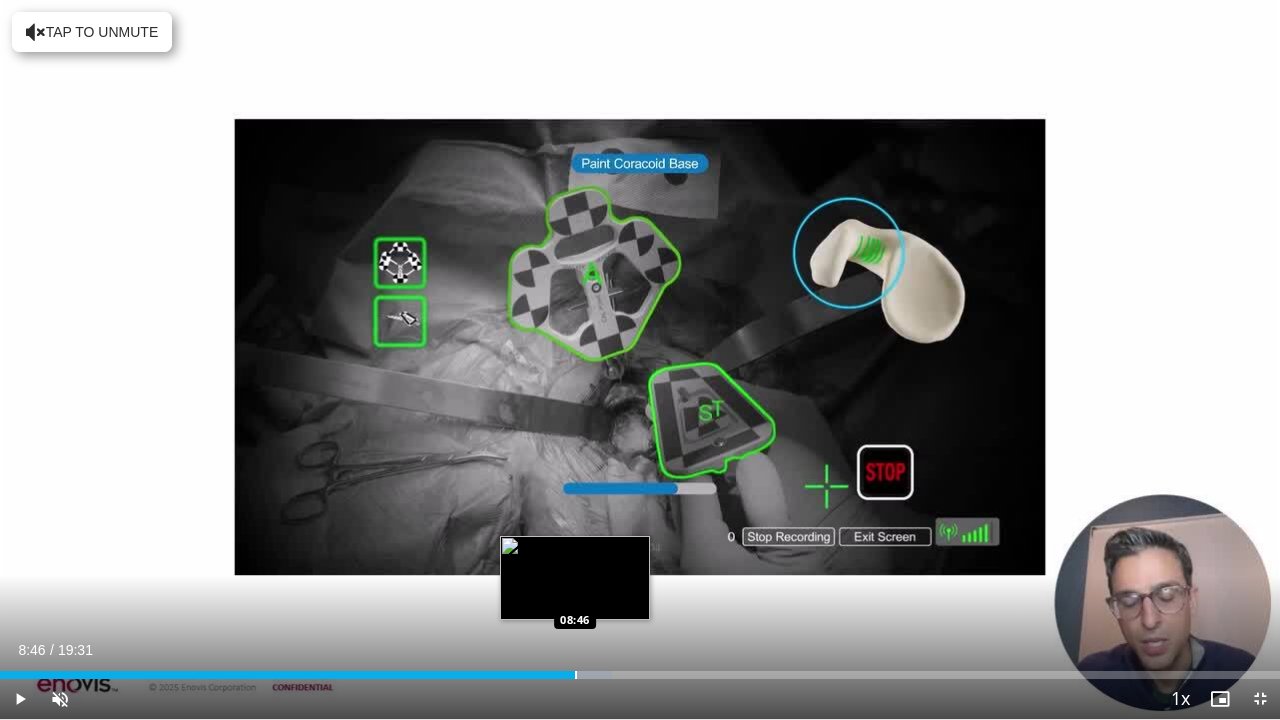 click at bounding box center (576, 675) 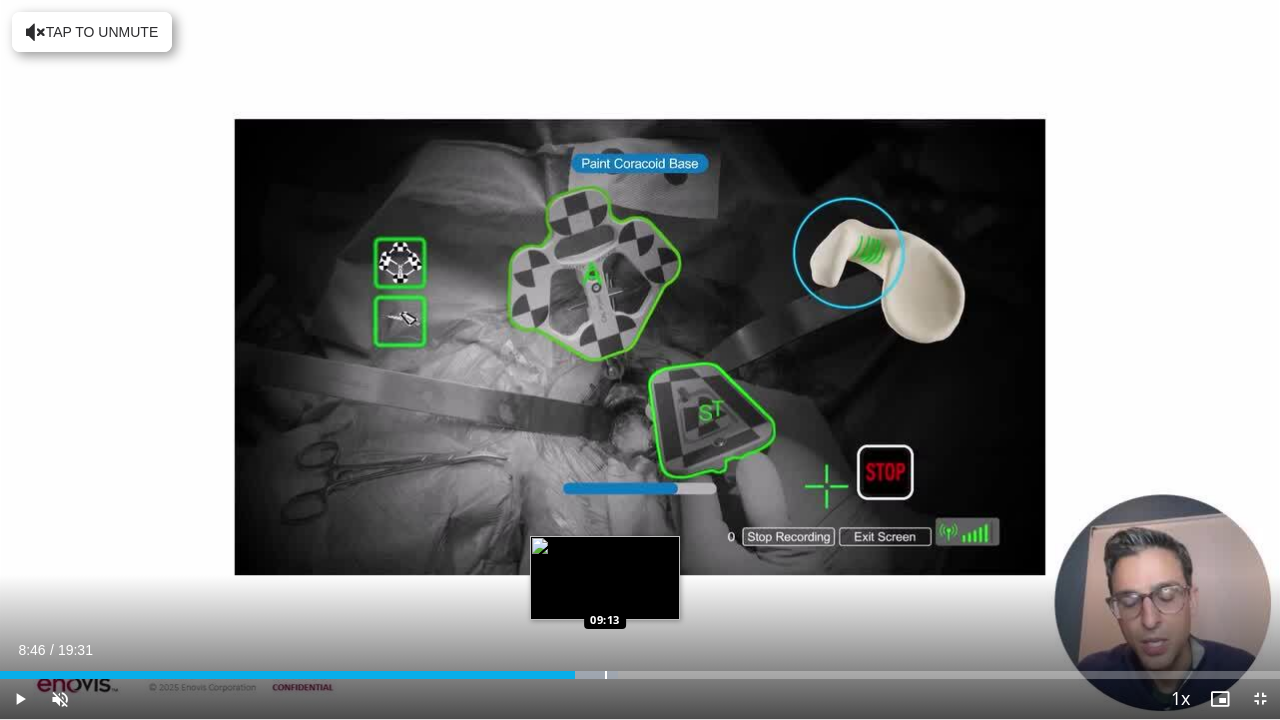 click at bounding box center [606, 675] 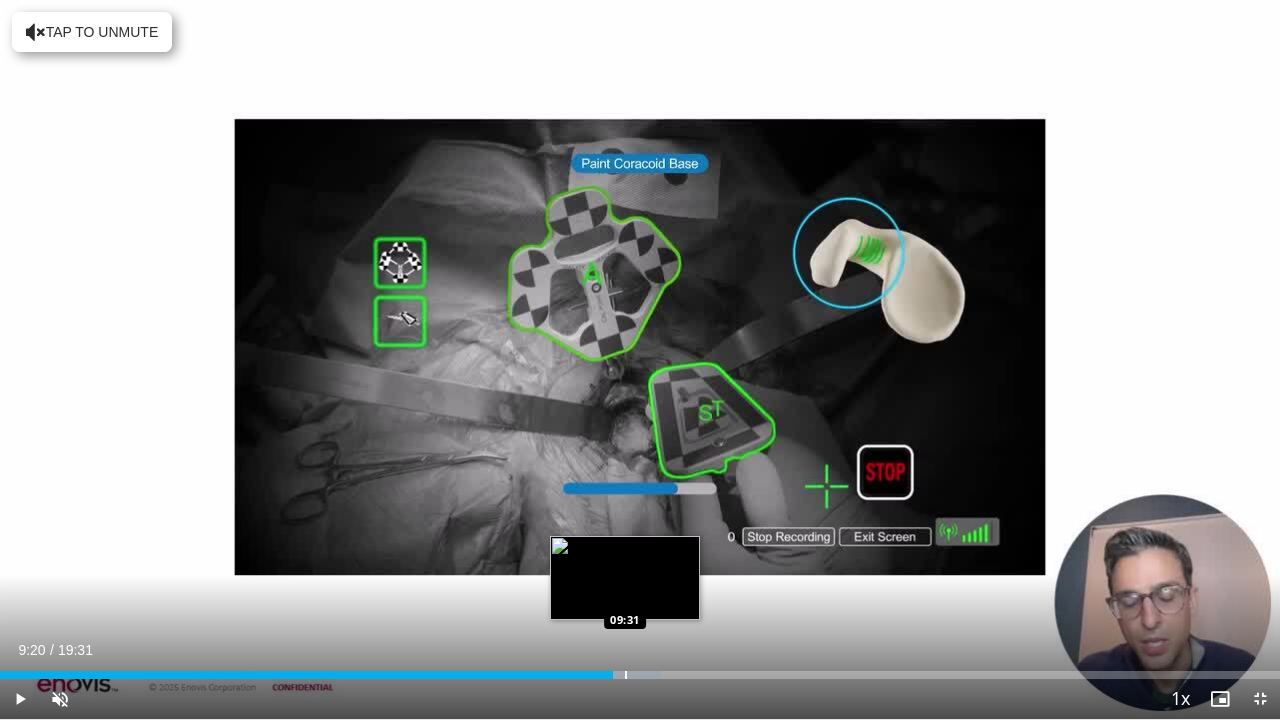 click at bounding box center (626, 675) 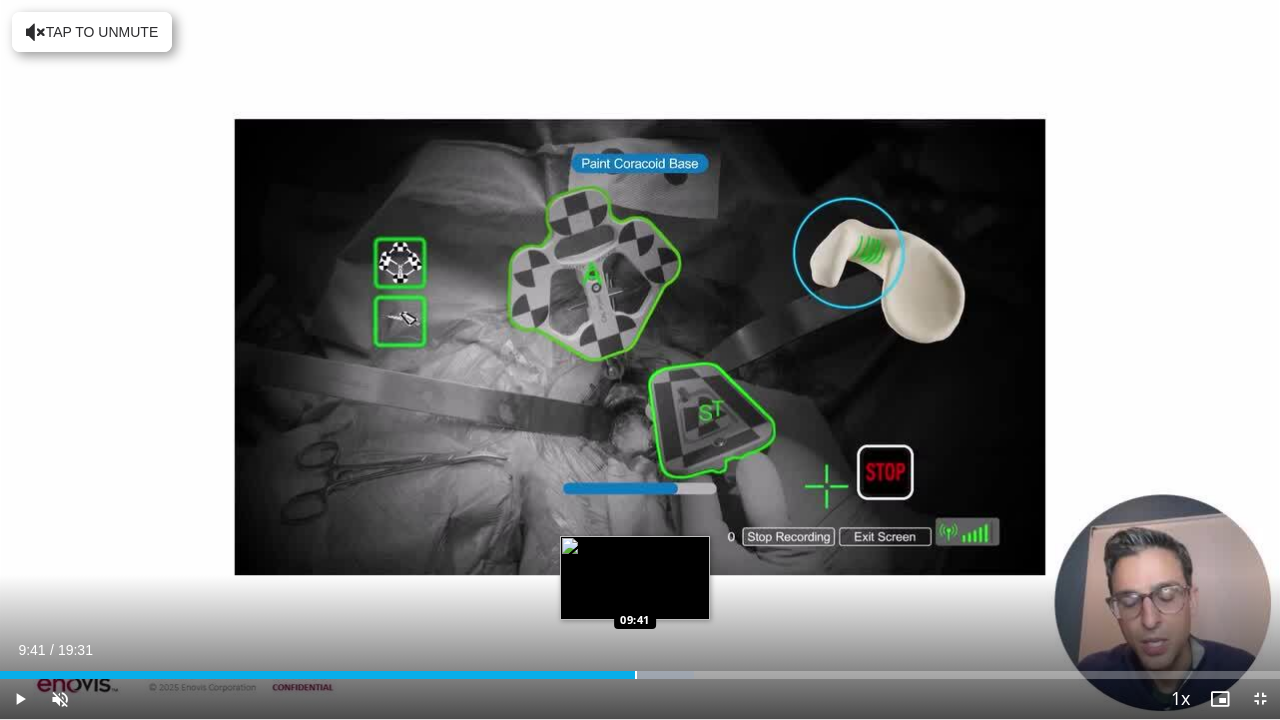 click at bounding box center [636, 675] 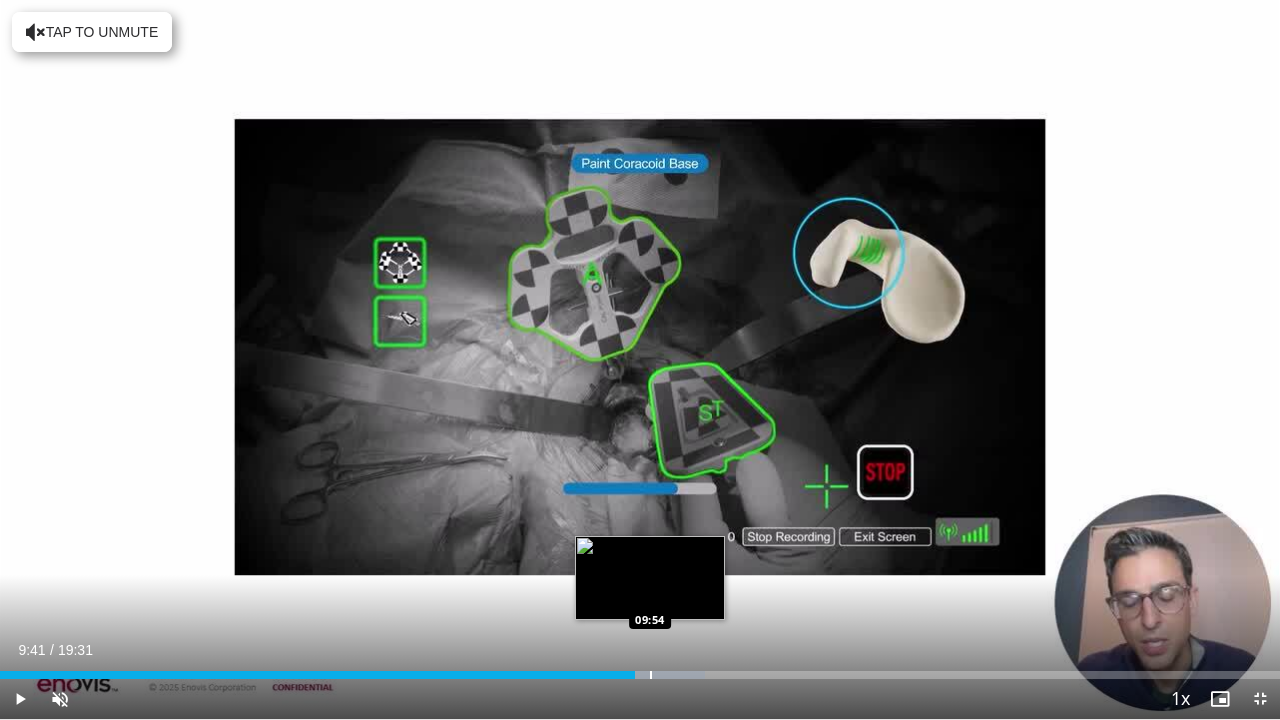 click at bounding box center [651, 675] 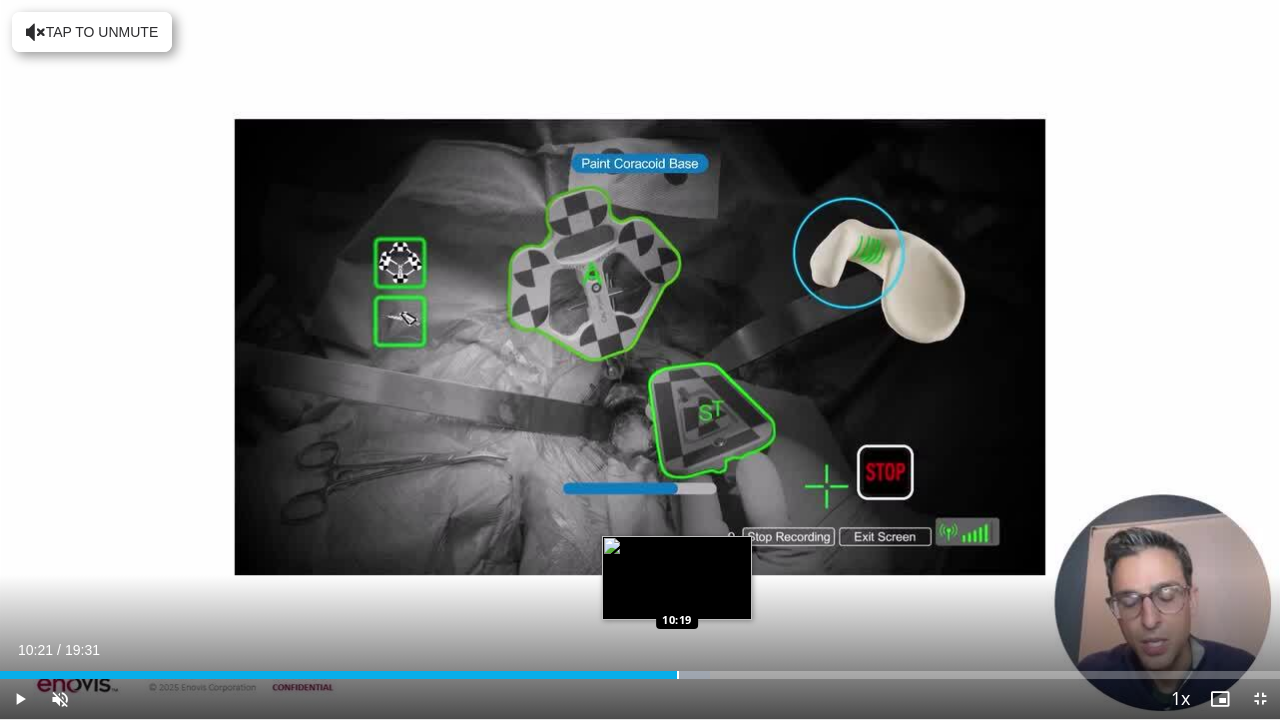 click at bounding box center [678, 675] 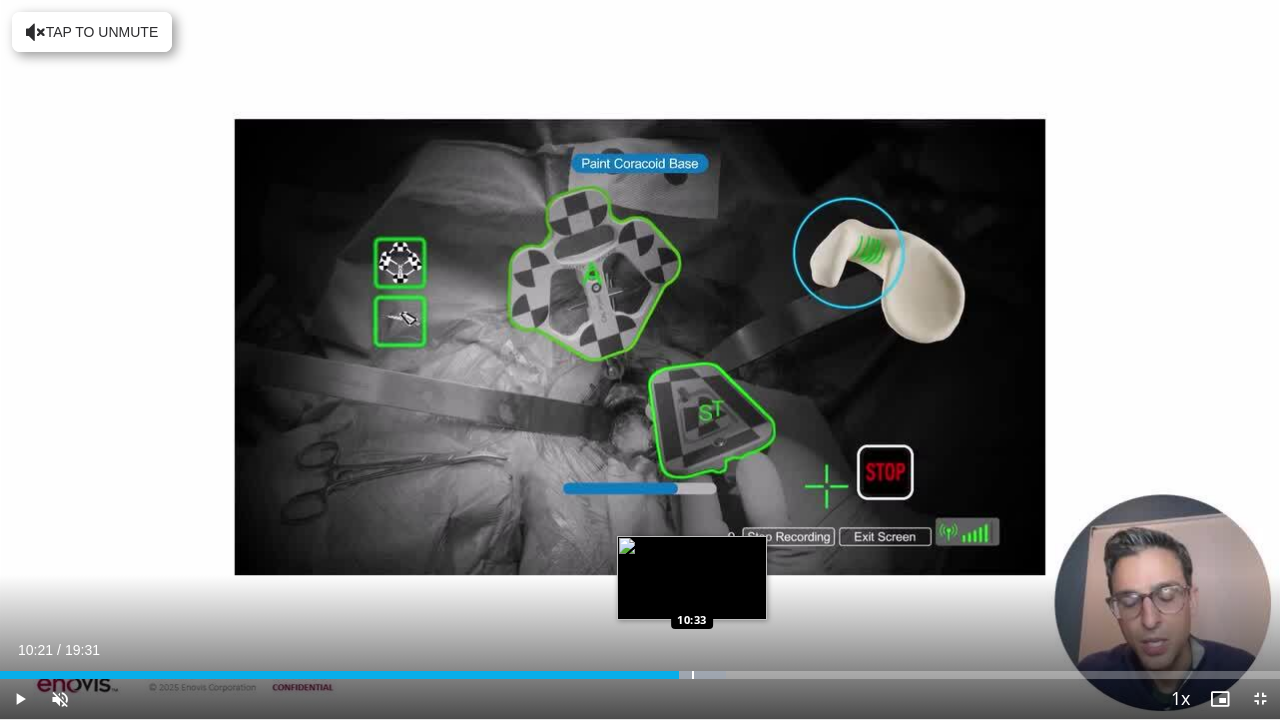 click at bounding box center (693, 675) 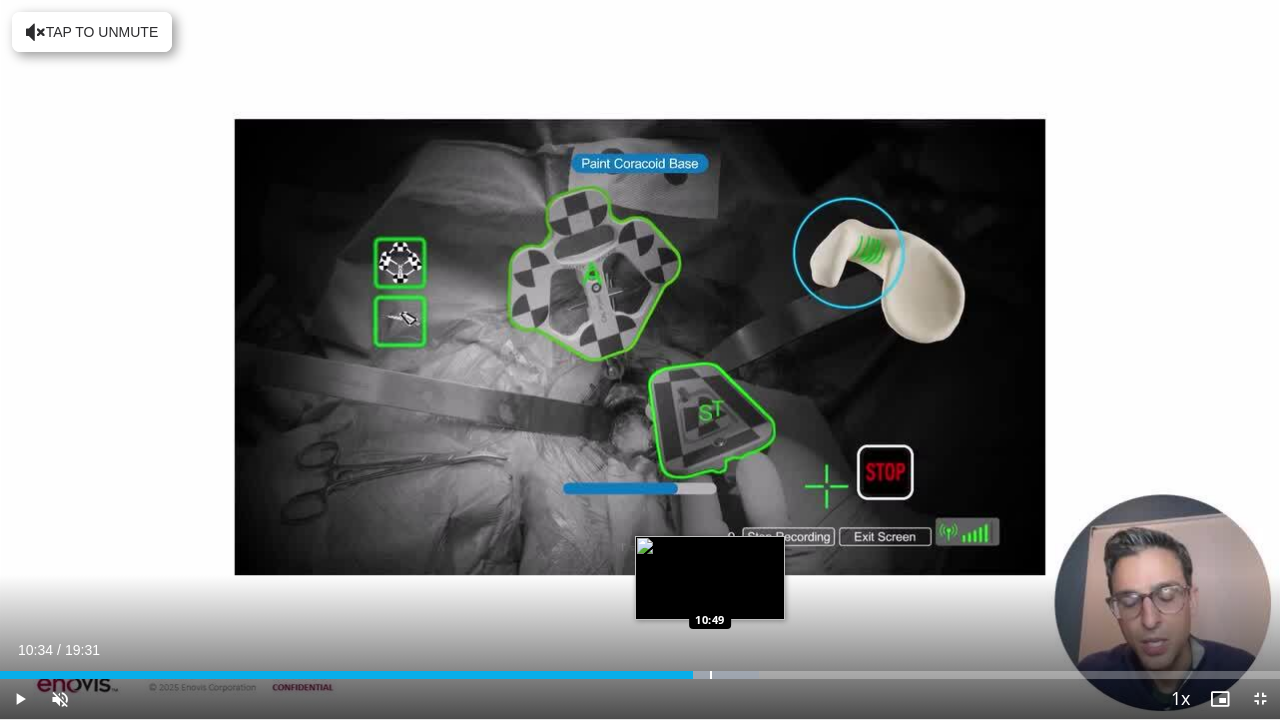 click at bounding box center [711, 675] 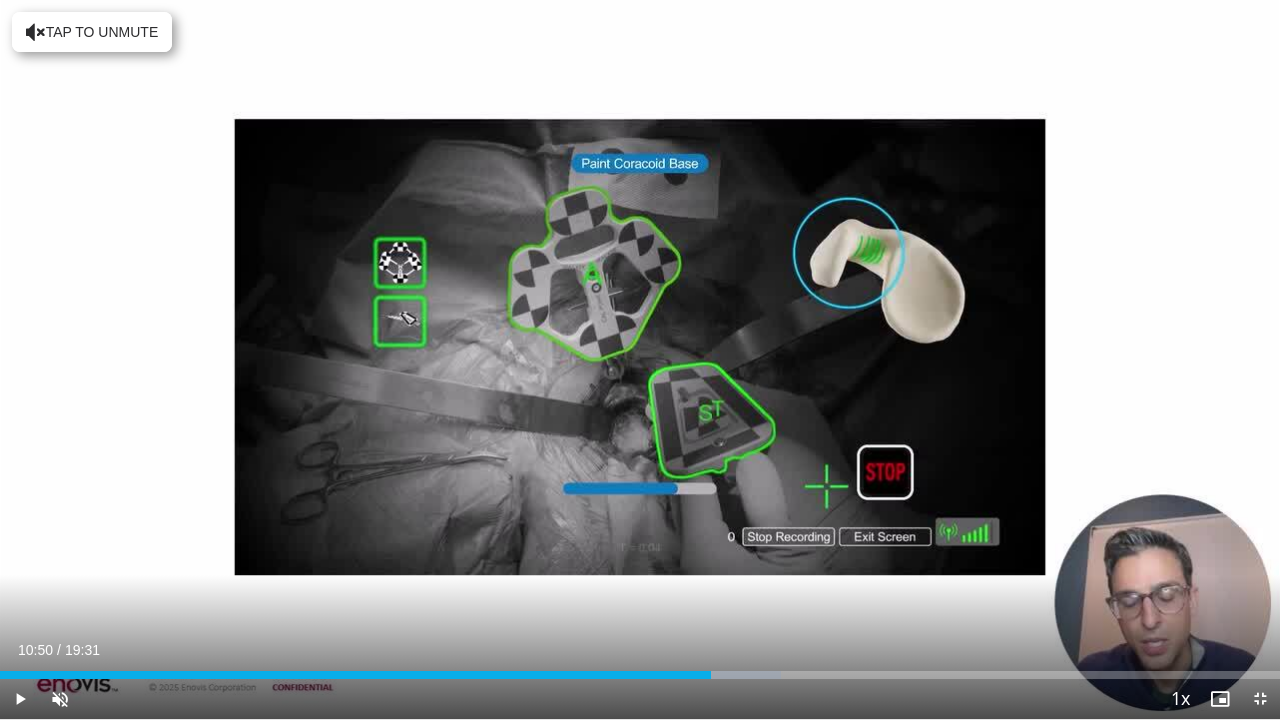 click on "Current Time  10:50 / Duration  19:31 Play Skip Backward Skip Forward Unmute 23% Loaded :  60.98% 10:50 11:29 Stream Type  LIVE Seek to live, currently behind live LIVE   1x Playback Rate 0.5x 0.75x 1x , selected 1.25x 1.5x 1.75x 2x Chapters Chapters Descriptions descriptions off , selected Captions captions settings , opens captions settings dialog captions off , selected Audio Track en (Main) , selected Exit Fullscreen Enable picture-in-picture mode" at bounding box center (640, 699) 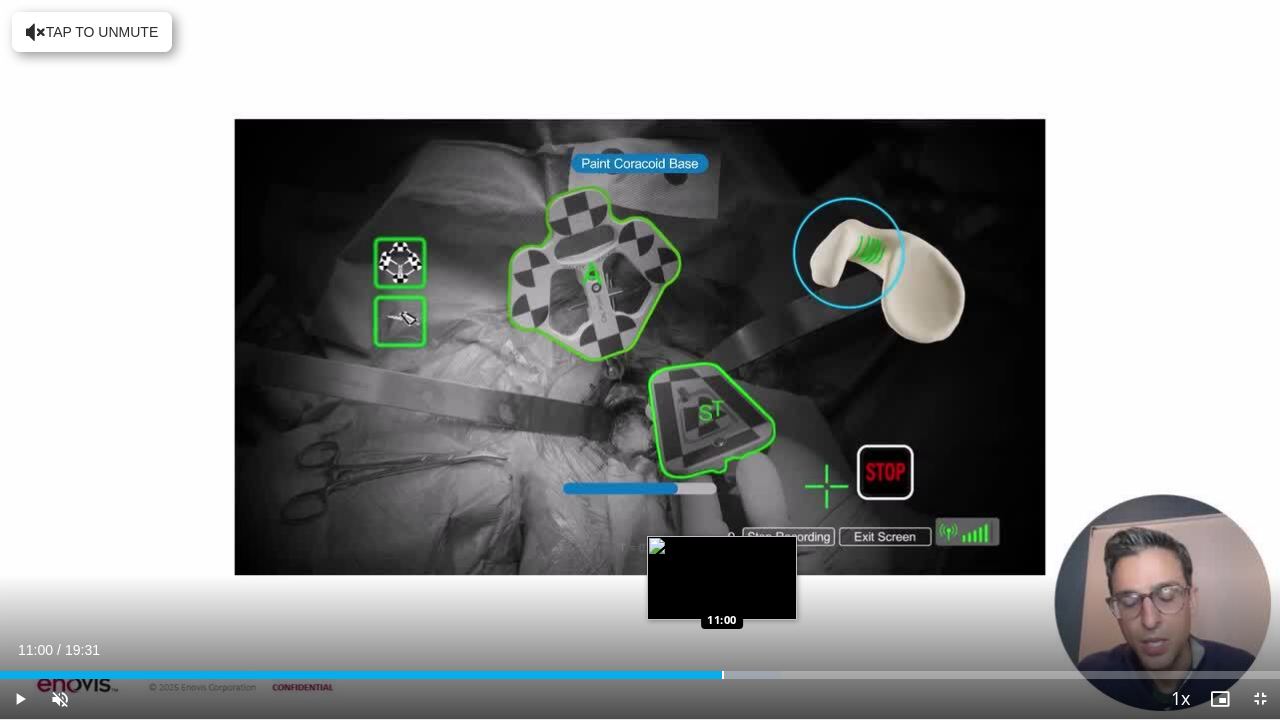 click on "Loaded :  60.98% 11:00 11:00" at bounding box center [640, 675] 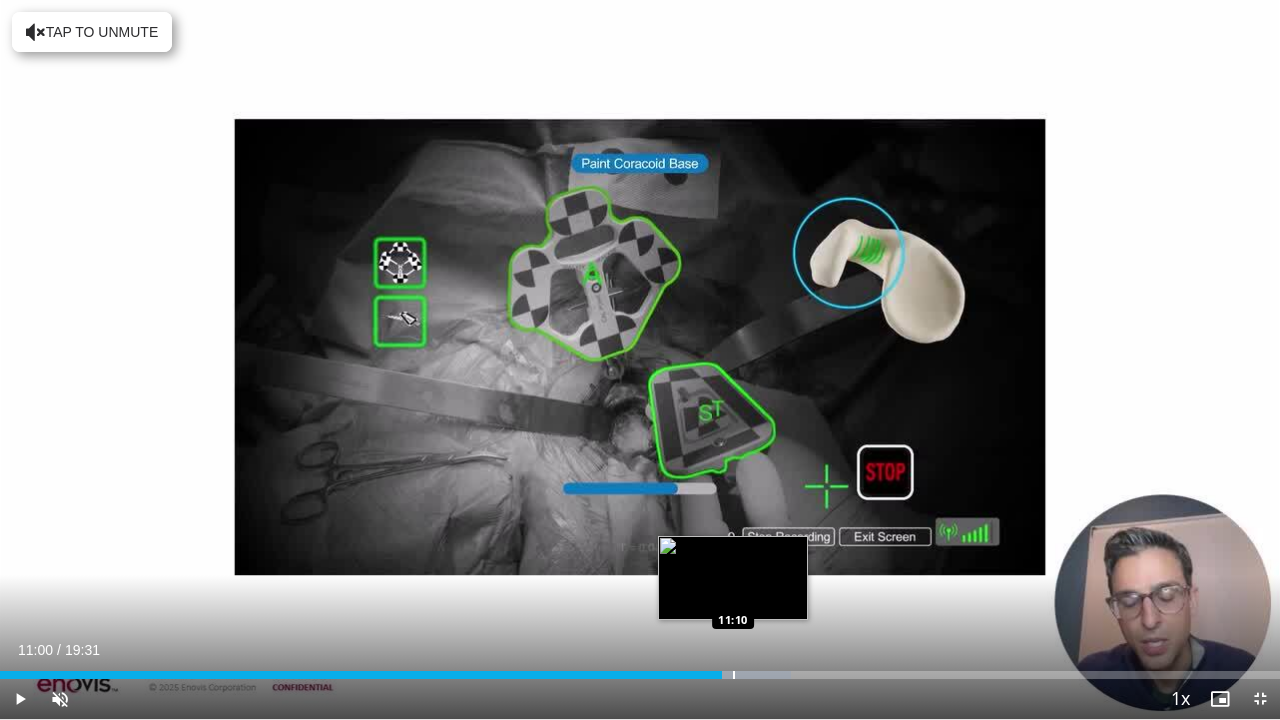 click on "Loaded :  61.82% 11:00 11:10" at bounding box center (640, 675) 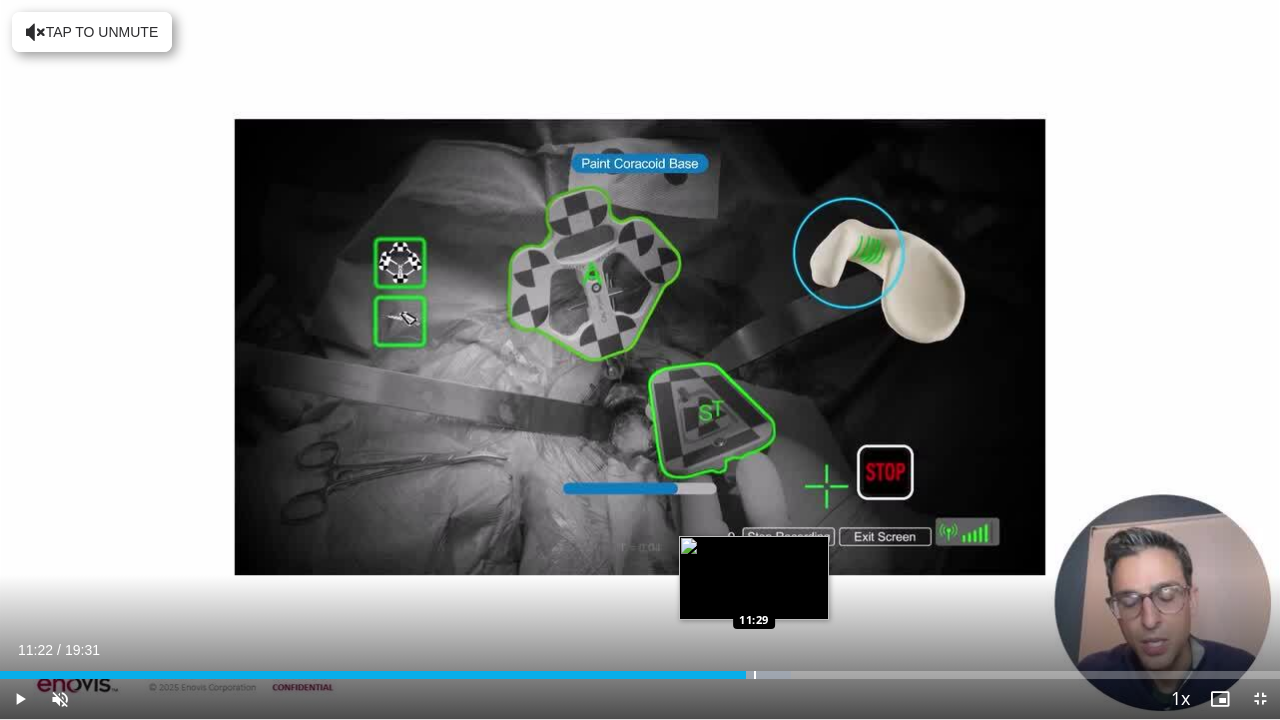 click at bounding box center (755, 675) 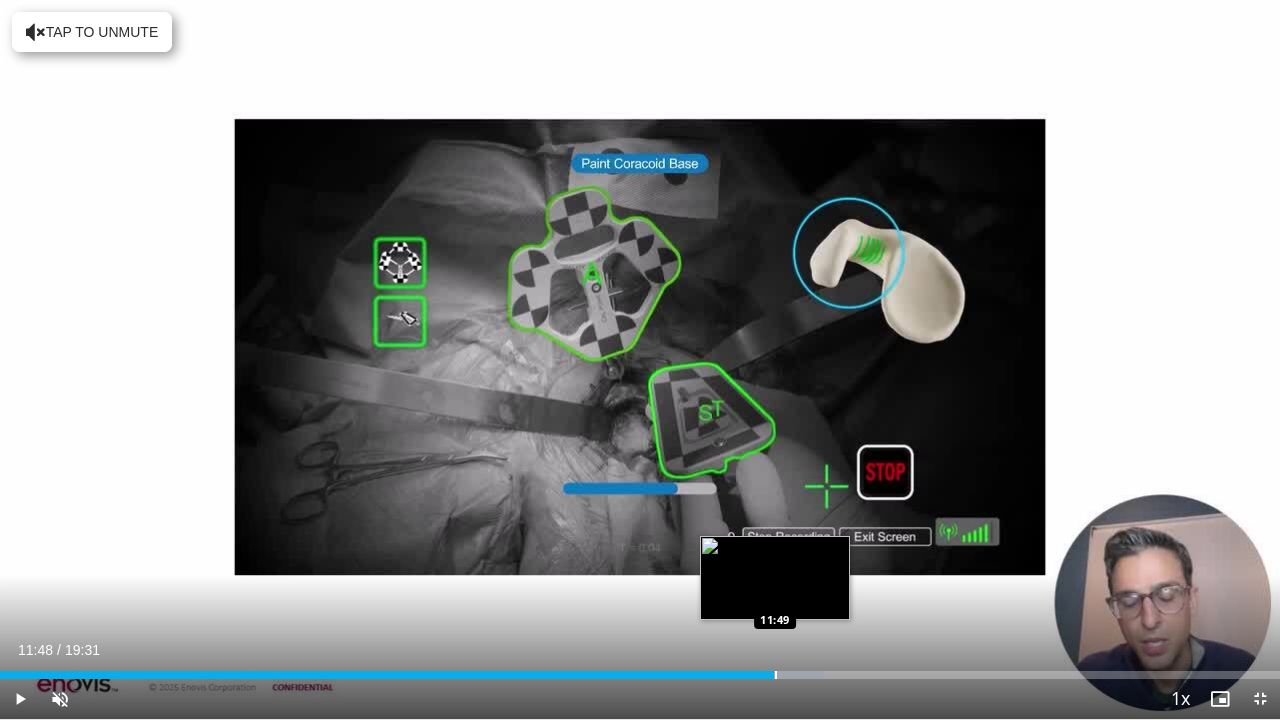 click at bounding box center [776, 675] 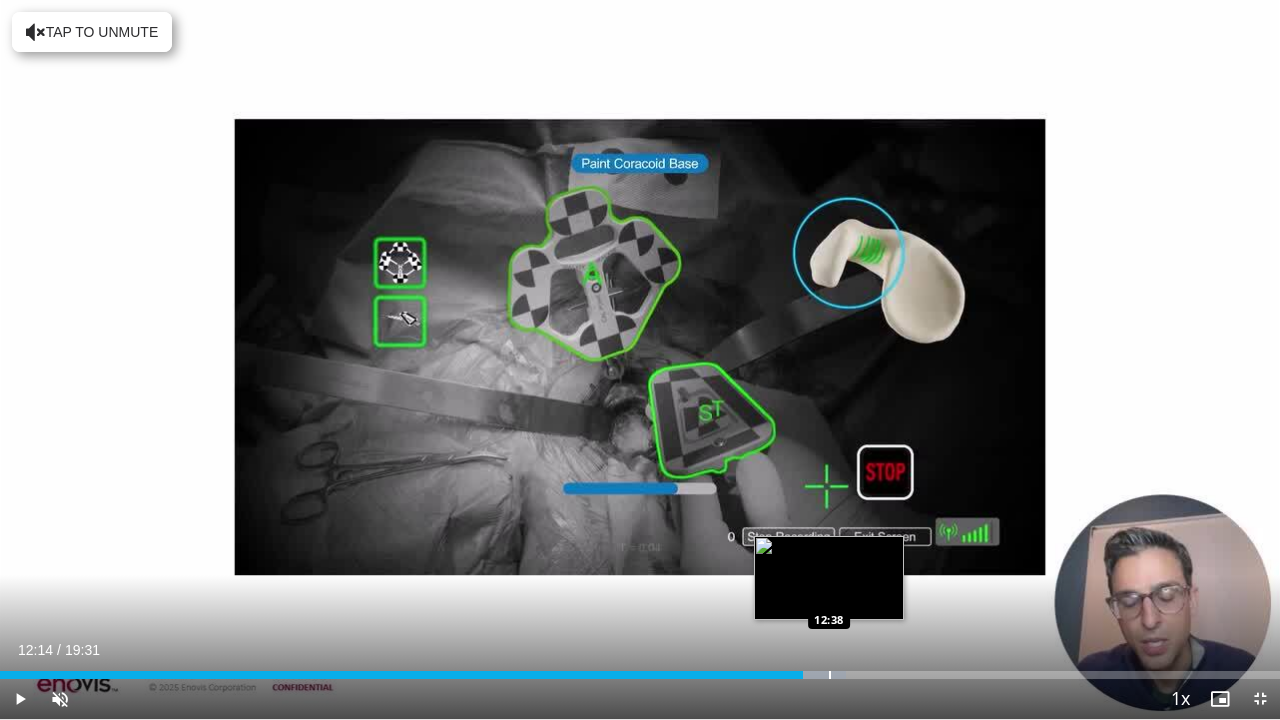 click on "Loaded :  66.06% 12:14 12:38" at bounding box center (640, 669) 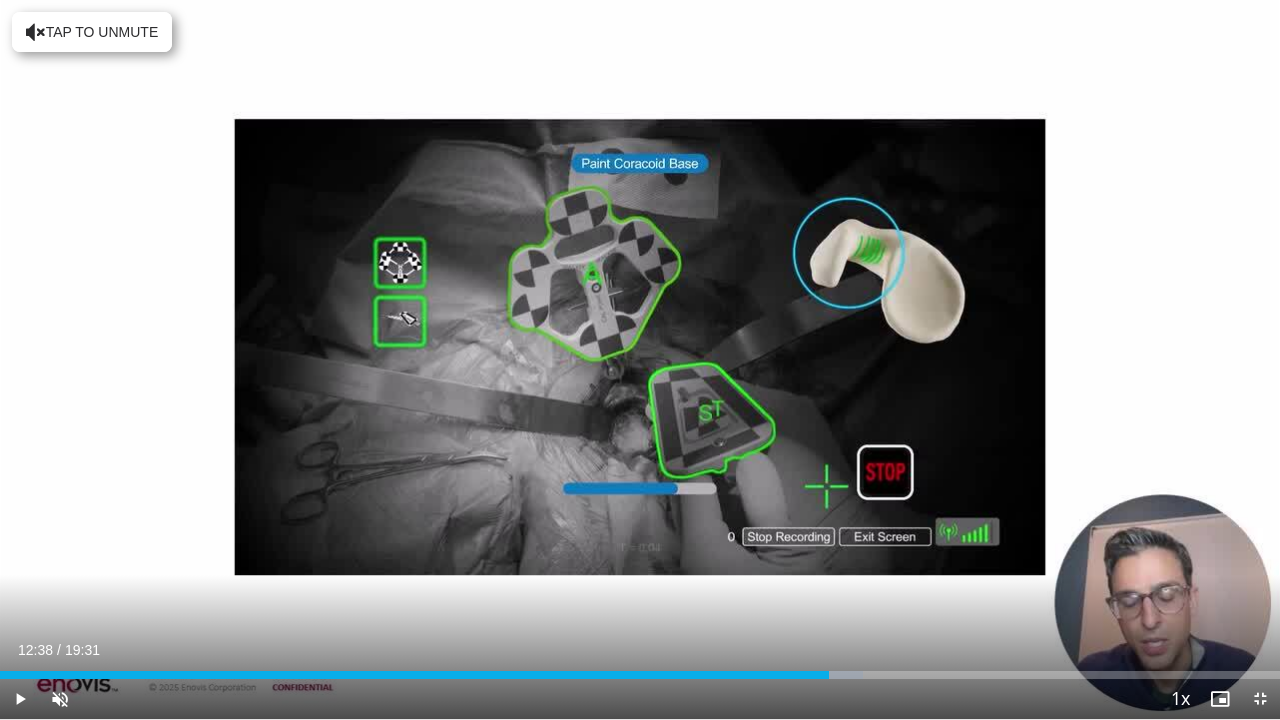 click on "Loaded :  67.45% 12:38 12:40" at bounding box center [640, 669] 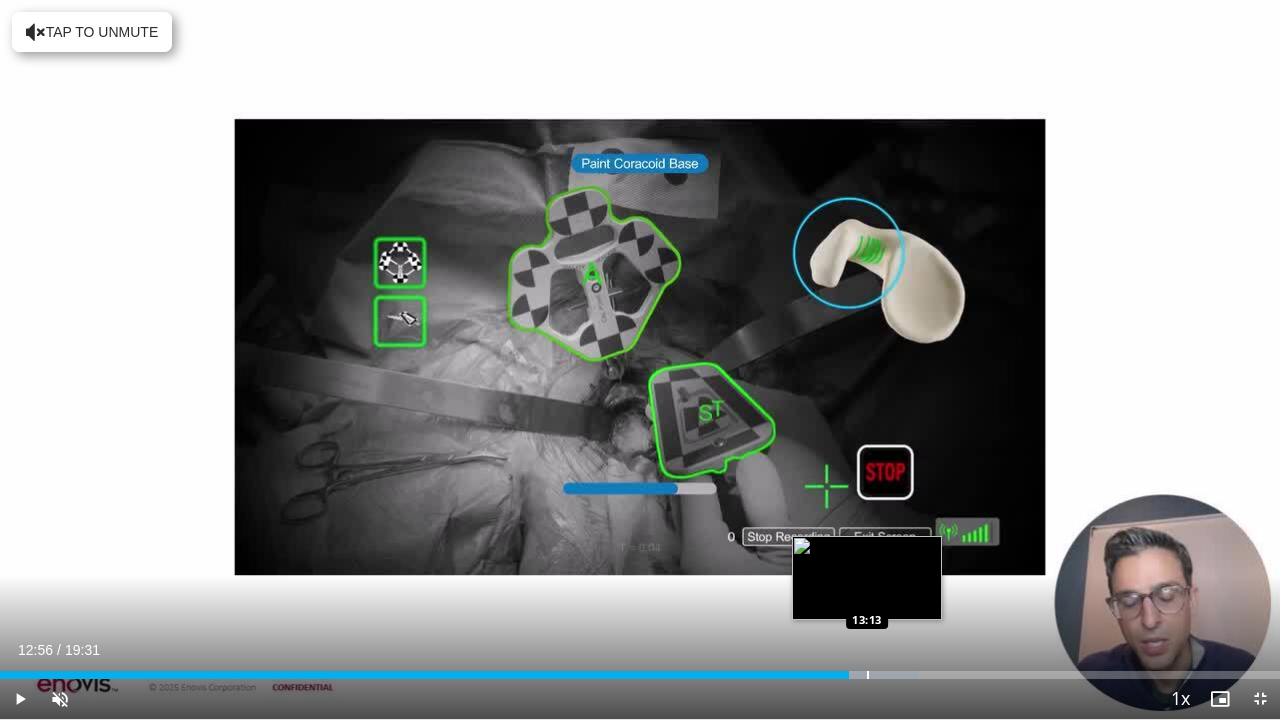 click on "Loaded :  71.72% 12:56 13:13" at bounding box center (640, 669) 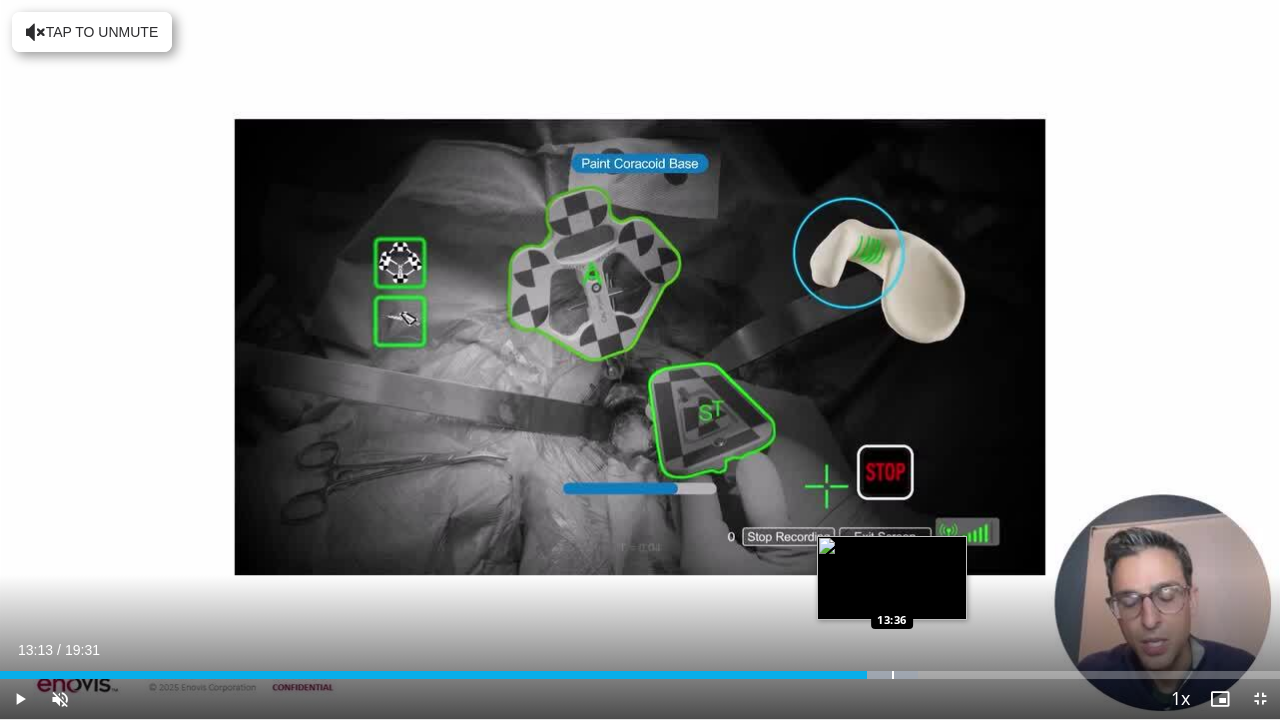 click at bounding box center [893, 675] 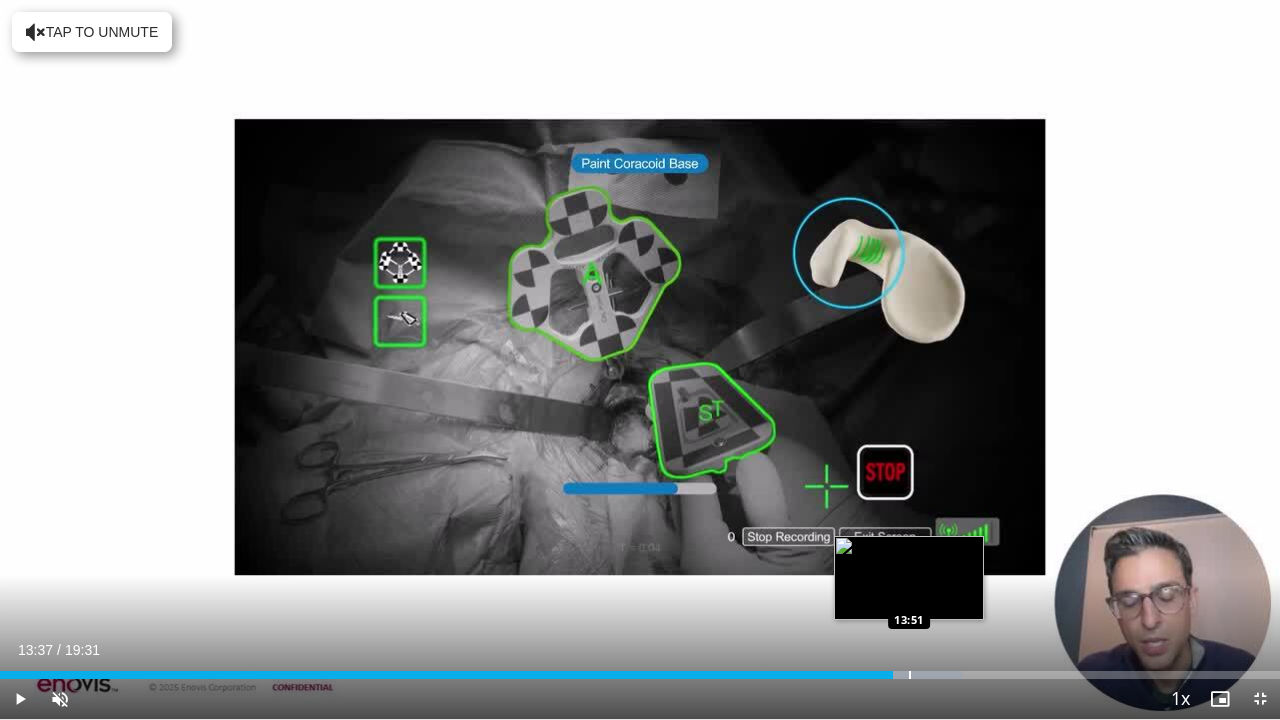 click at bounding box center (910, 675) 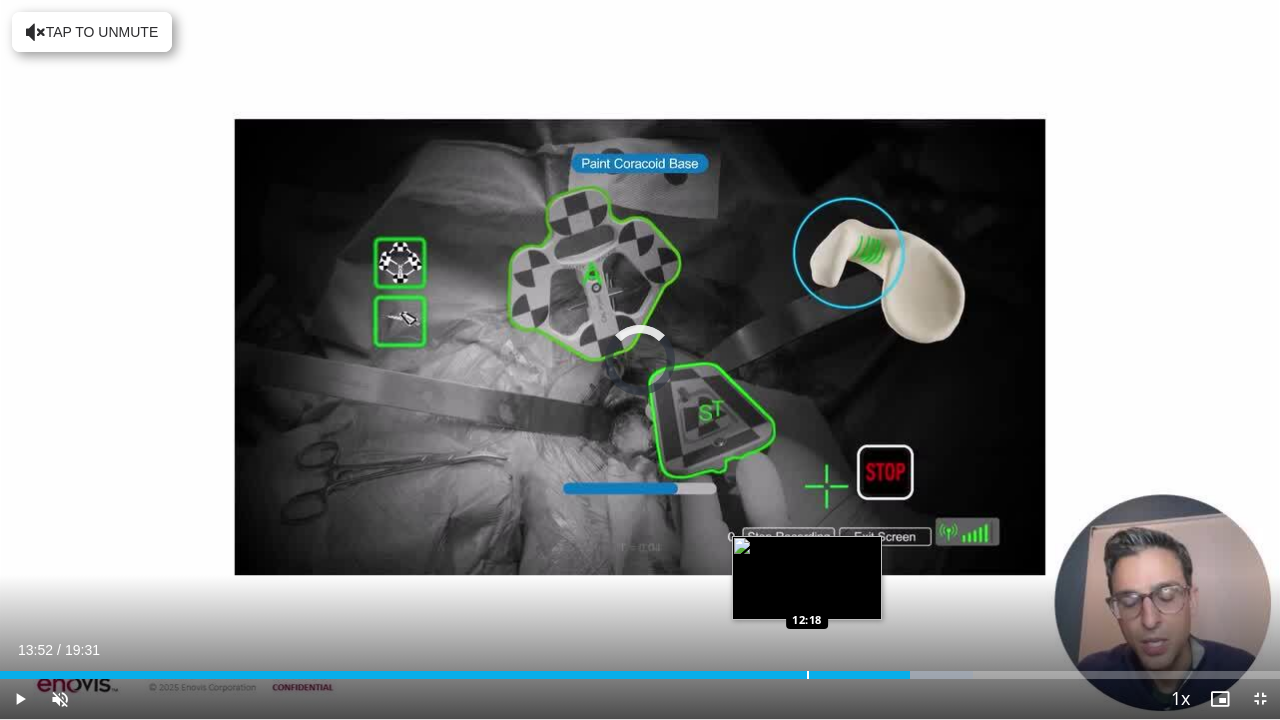 click on "Loaded :  75.99% 13:52 12:18" at bounding box center (640, 669) 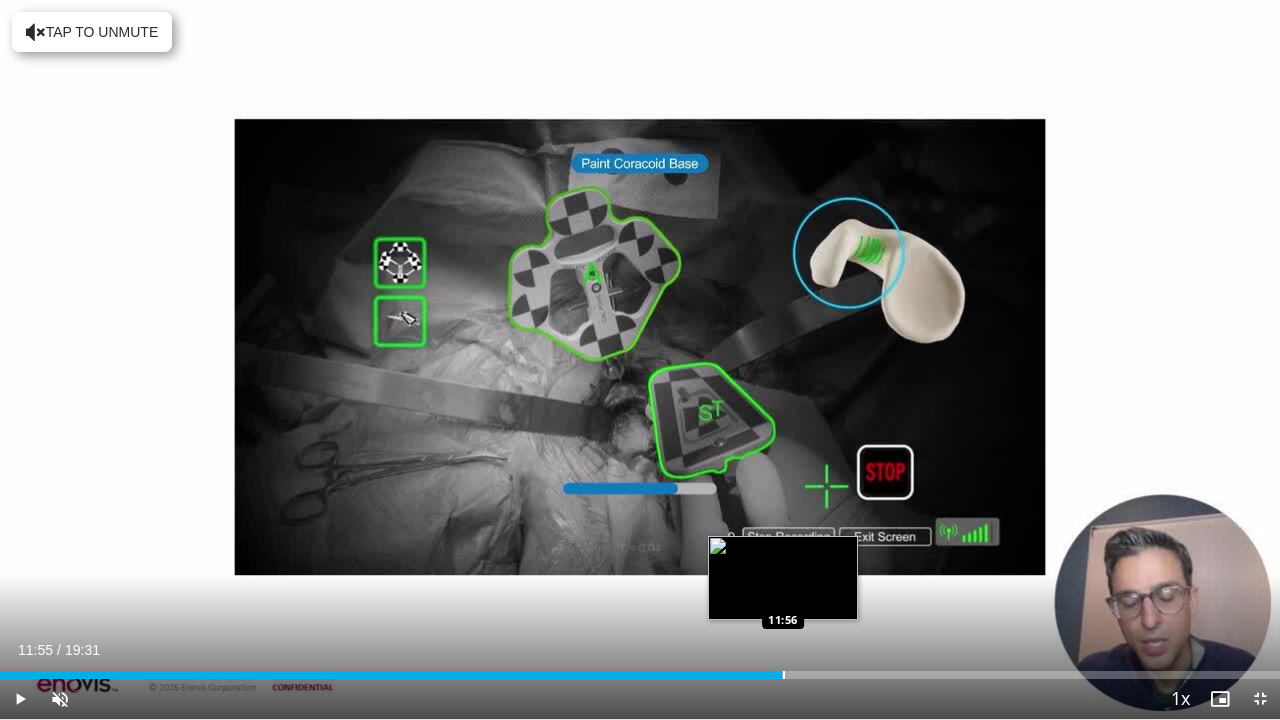 click on "Loaded :  61.82% 11:55 11:56" at bounding box center [640, 669] 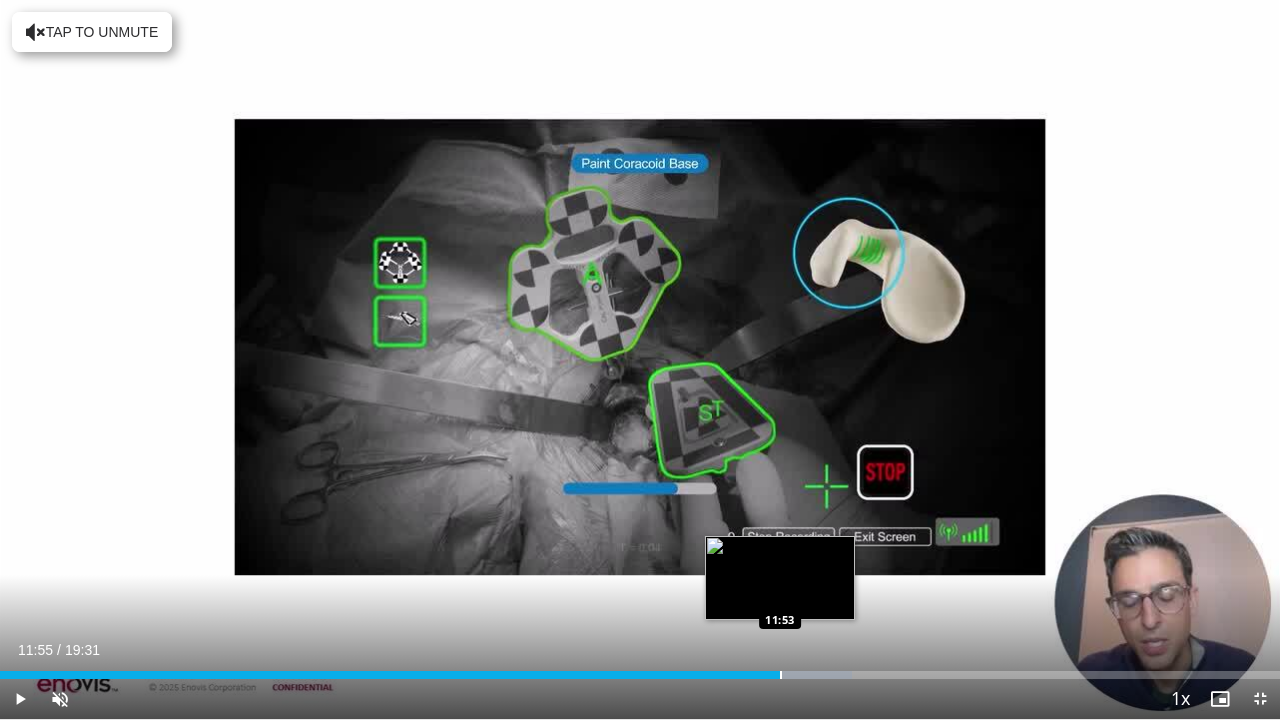 click on "Loaded :  66.60% 11:55 11:53" at bounding box center [640, 669] 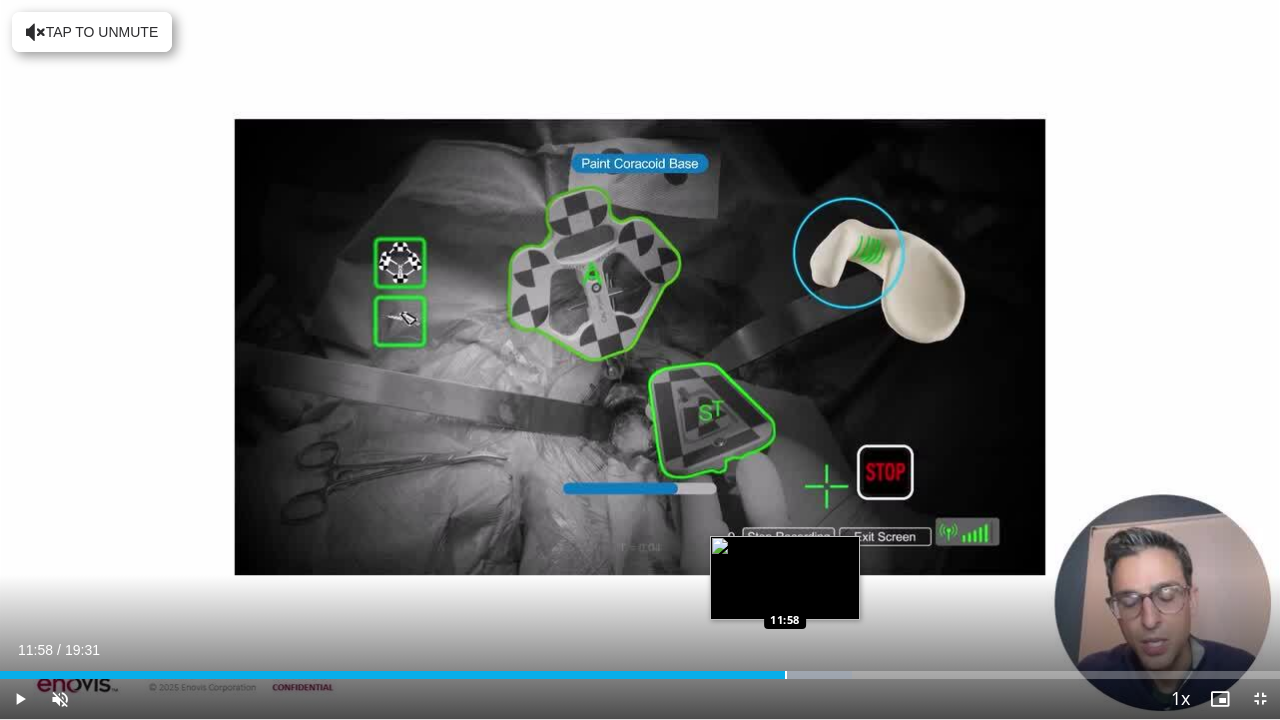 click on "Loaded :  66.60% 11:57 11:58" at bounding box center (640, 669) 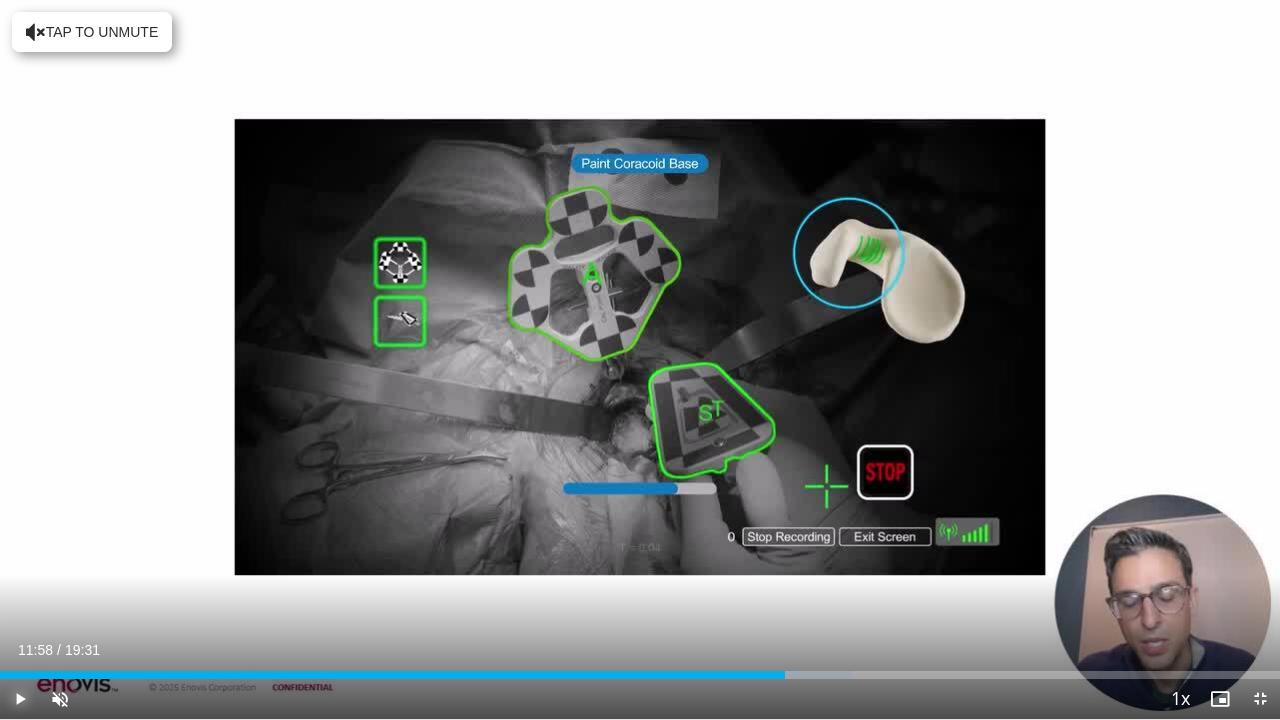 click at bounding box center [20, 699] 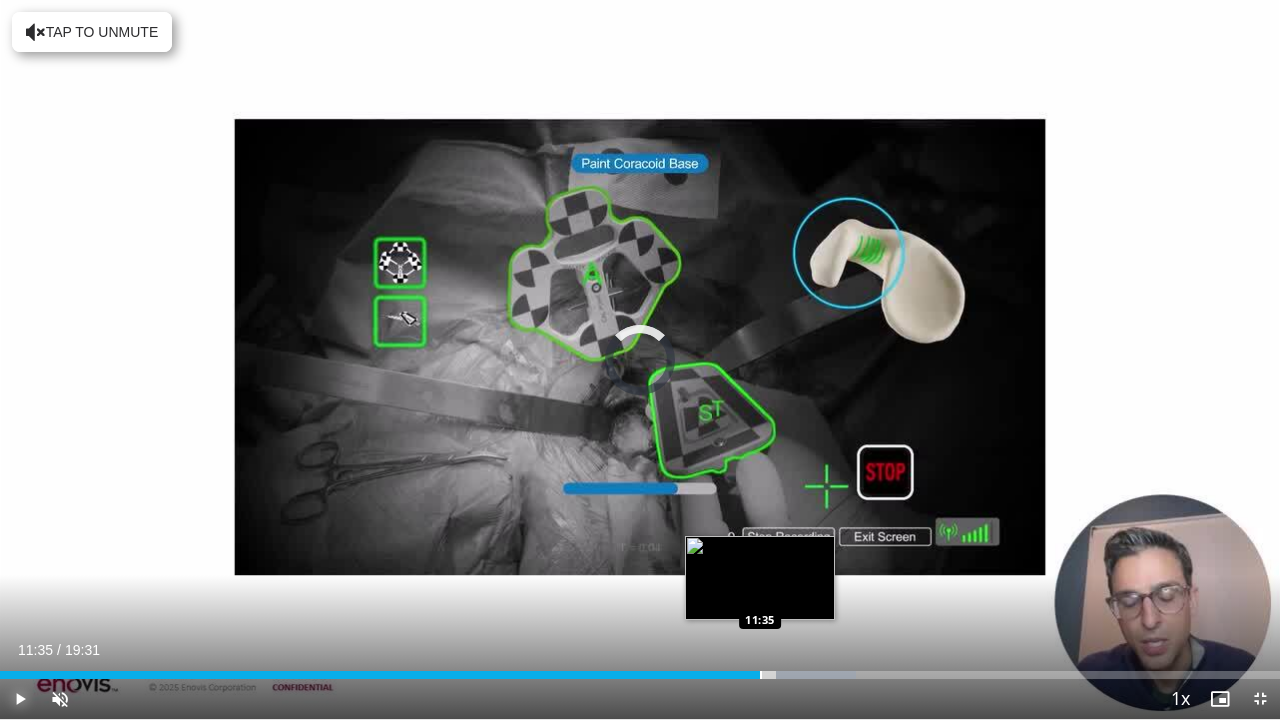 click at bounding box center (761, 675) 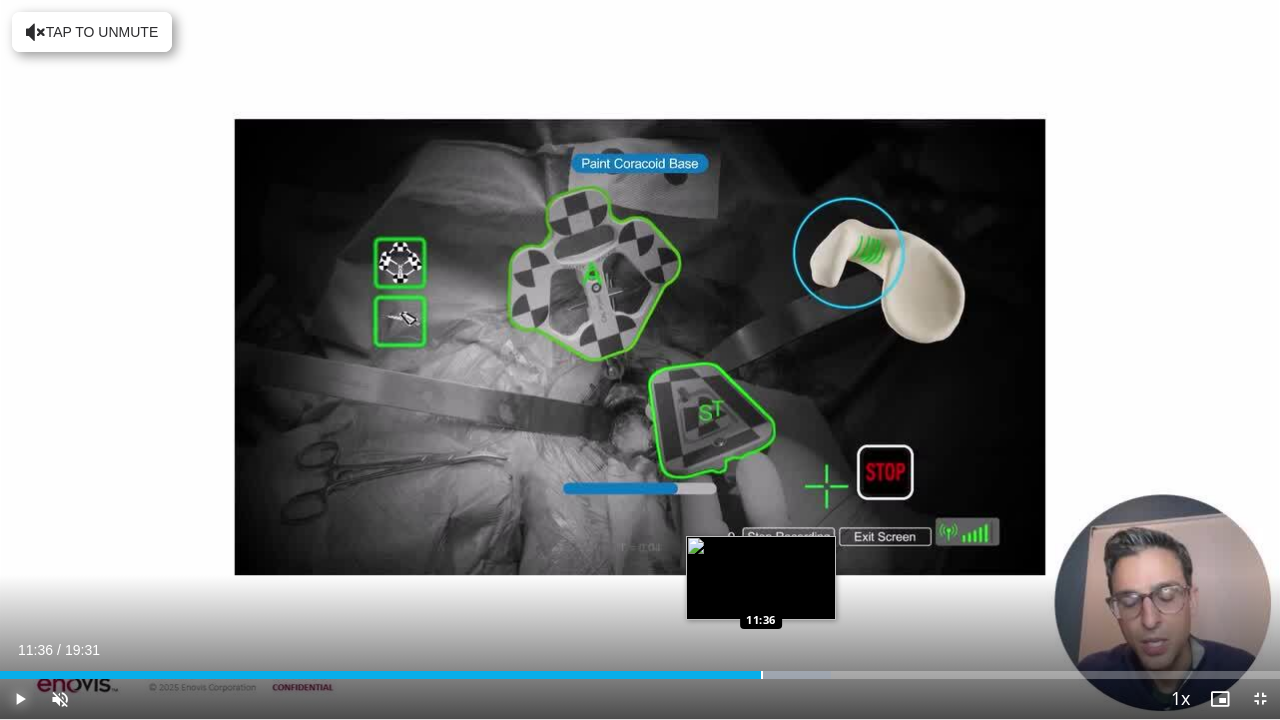 click at bounding box center (762, 675) 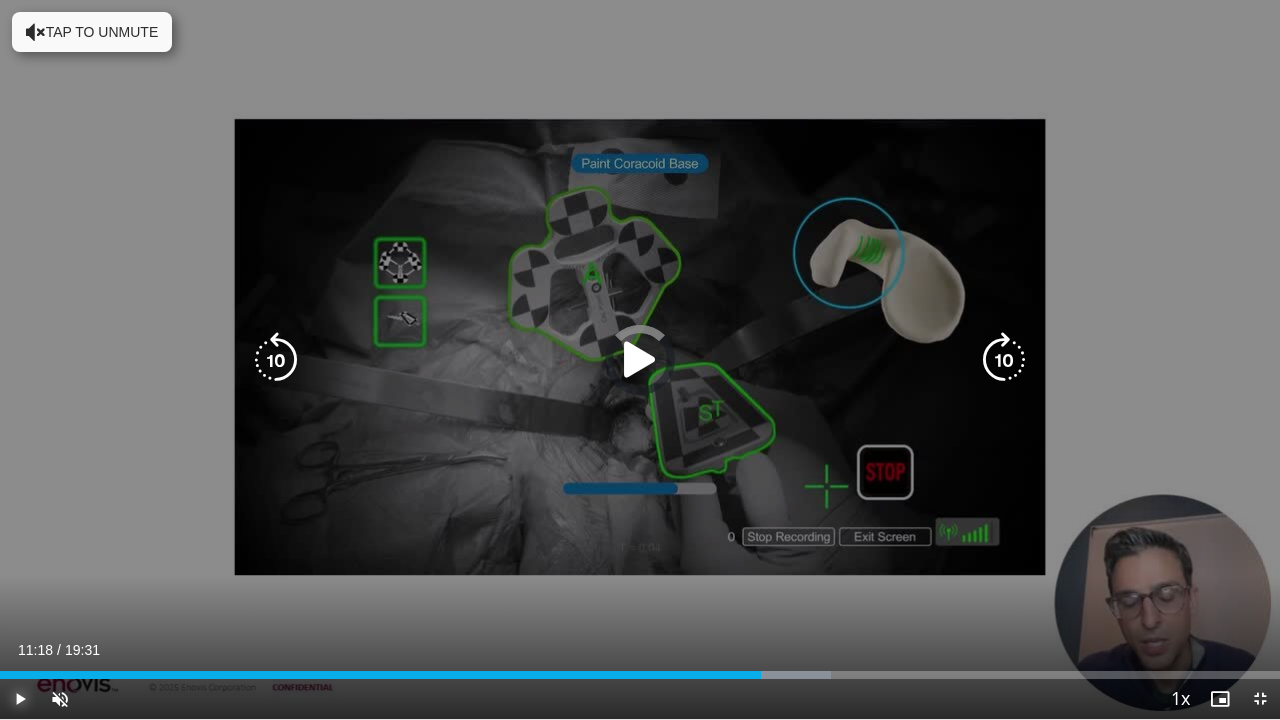 click on "11:18" at bounding box center [380, 675] 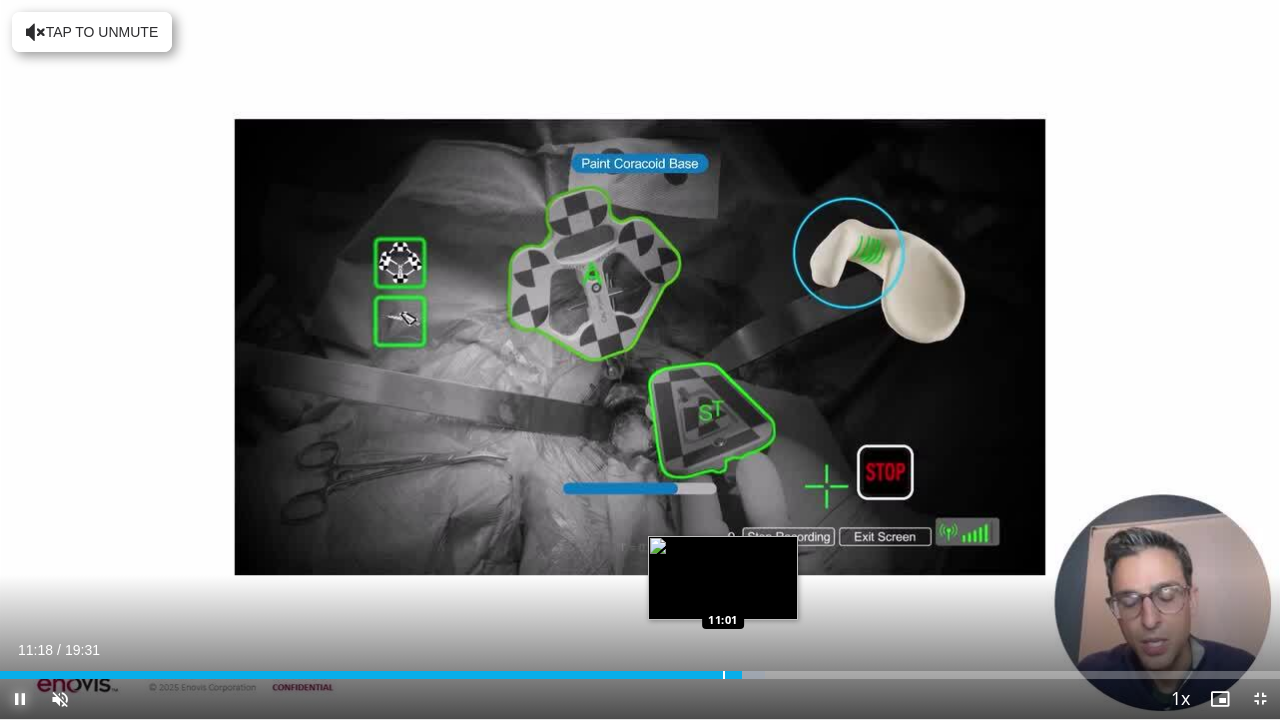 click on "Loaded :  59.77% 11:18 11:01" at bounding box center (640, 669) 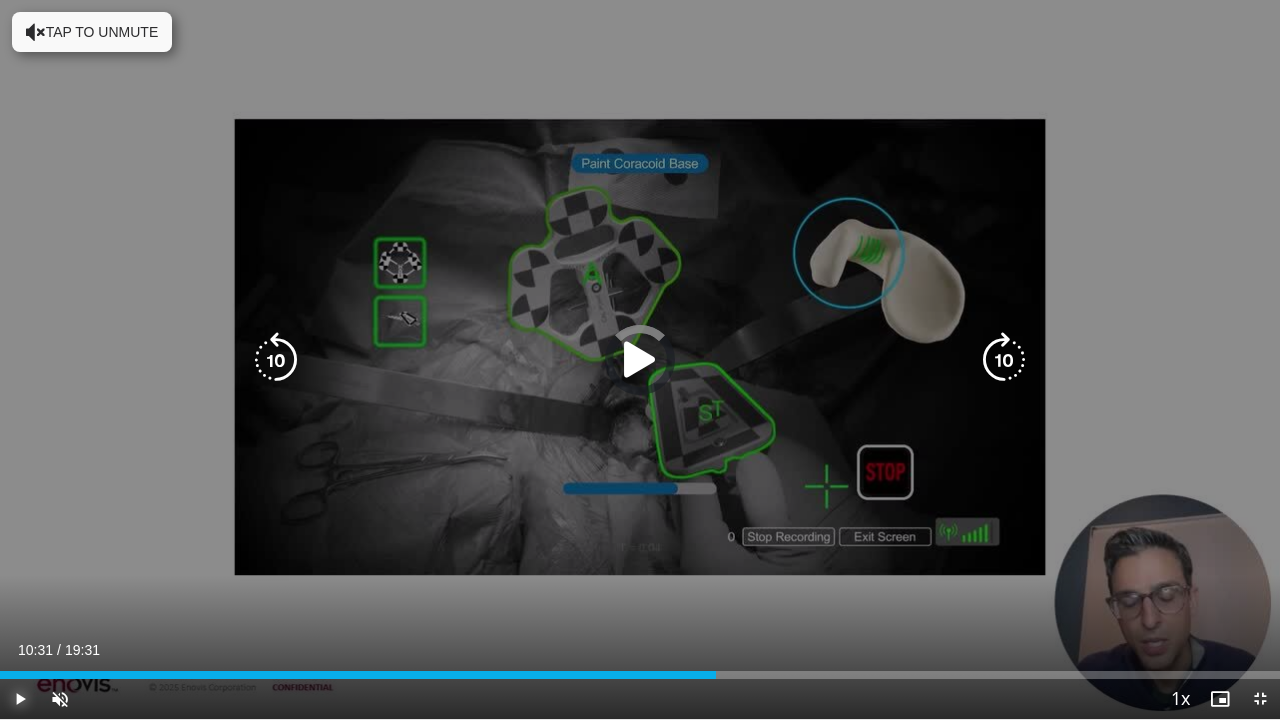 click on "Loaded :  0.00% 10:54 10:55" at bounding box center (640, 669) 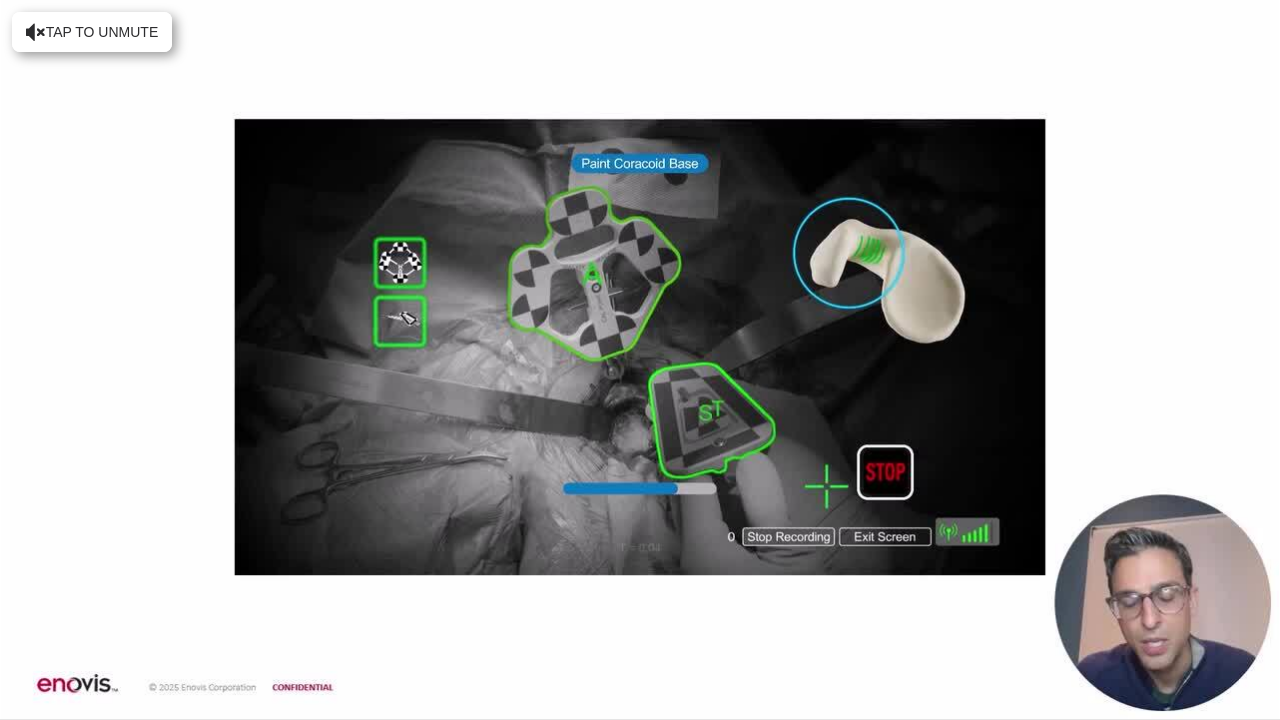 click on "10 seconds
Tap to unmute" at bounding box center (640, 359) 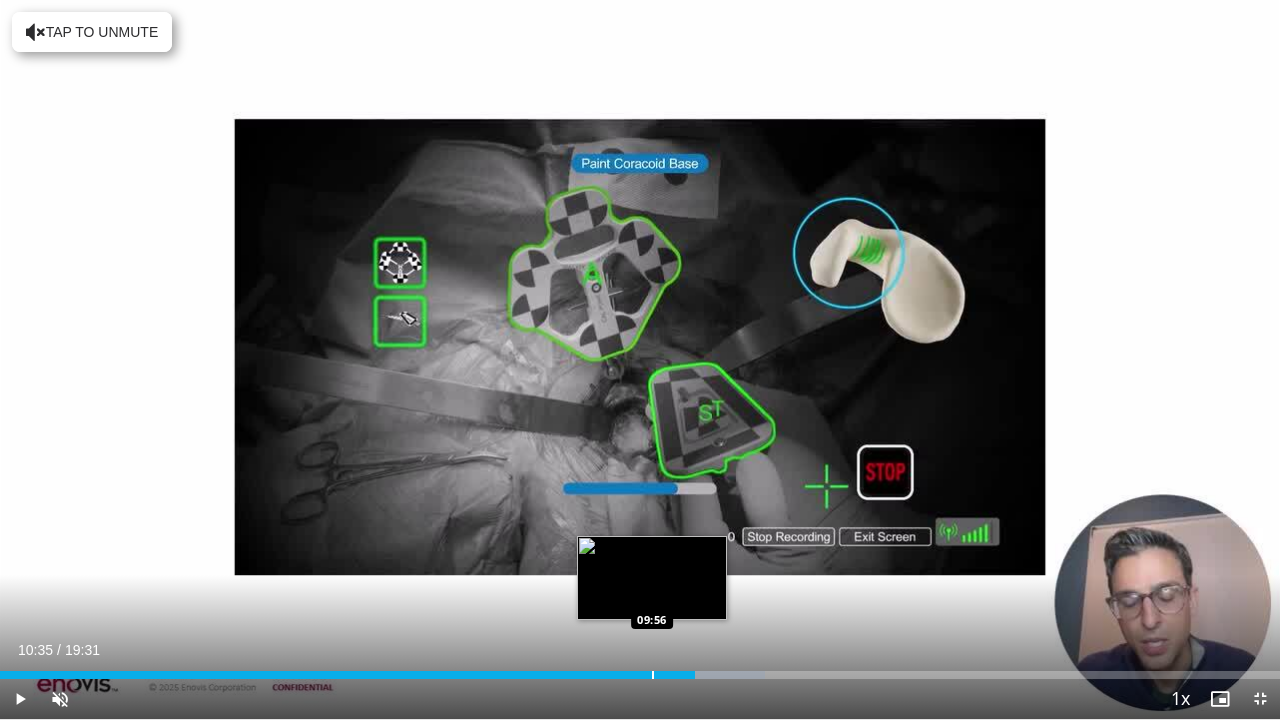 click on "Loaded :  59.77% 10:35 09:56" at bounding box center (640, 669) 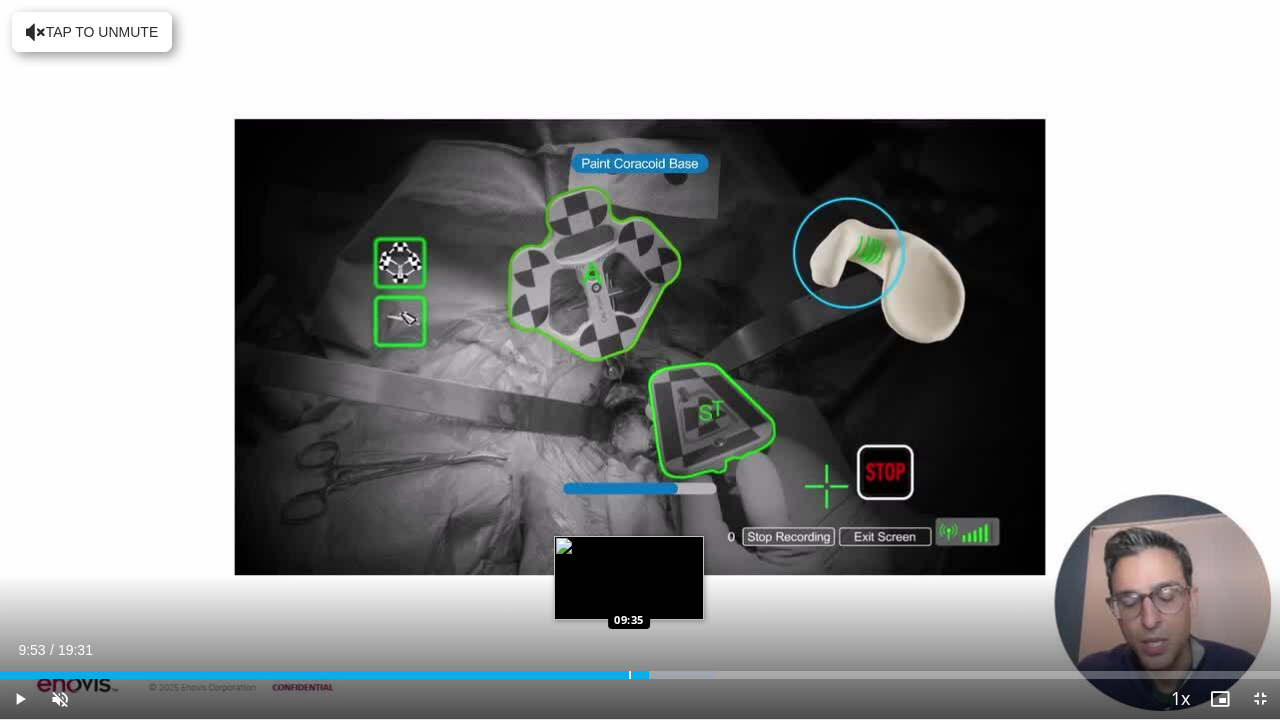 click on "Loaded :  55.89% 09:53 09:35" at bounding box center (640, 669) 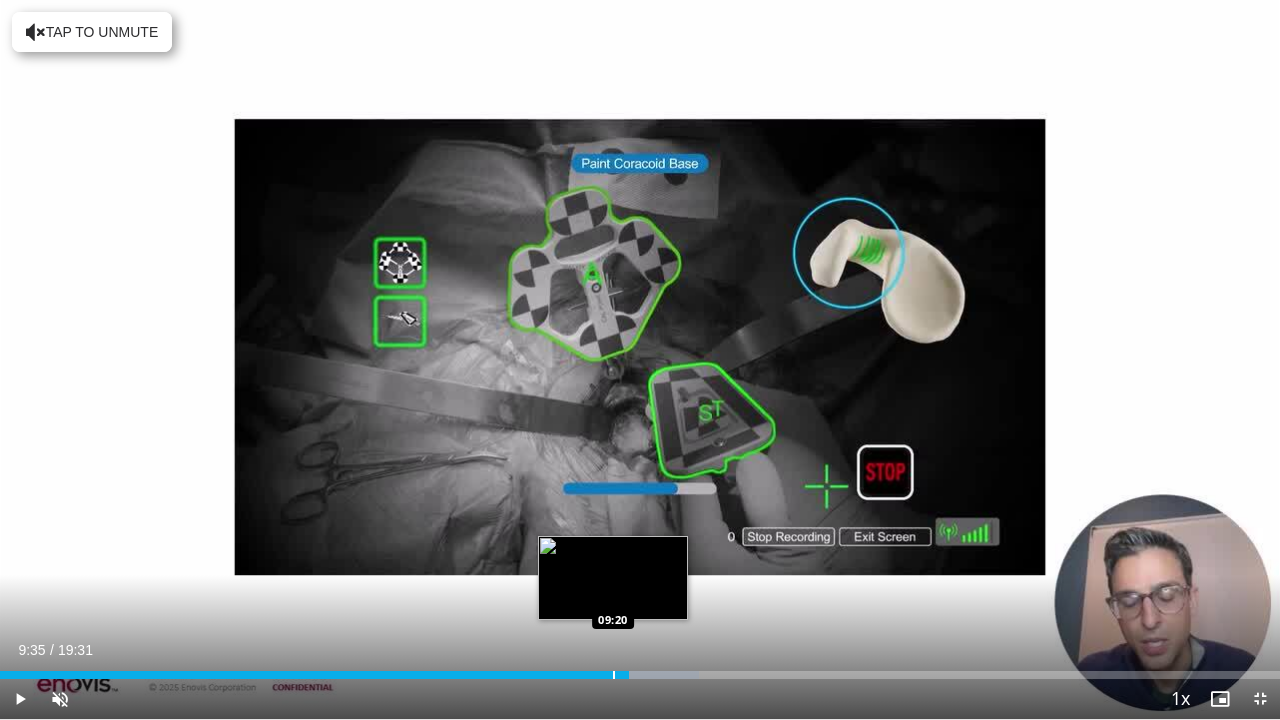 click on "Loaded :  54.64% 09:35 09:20" at bounding box center [640, 669] 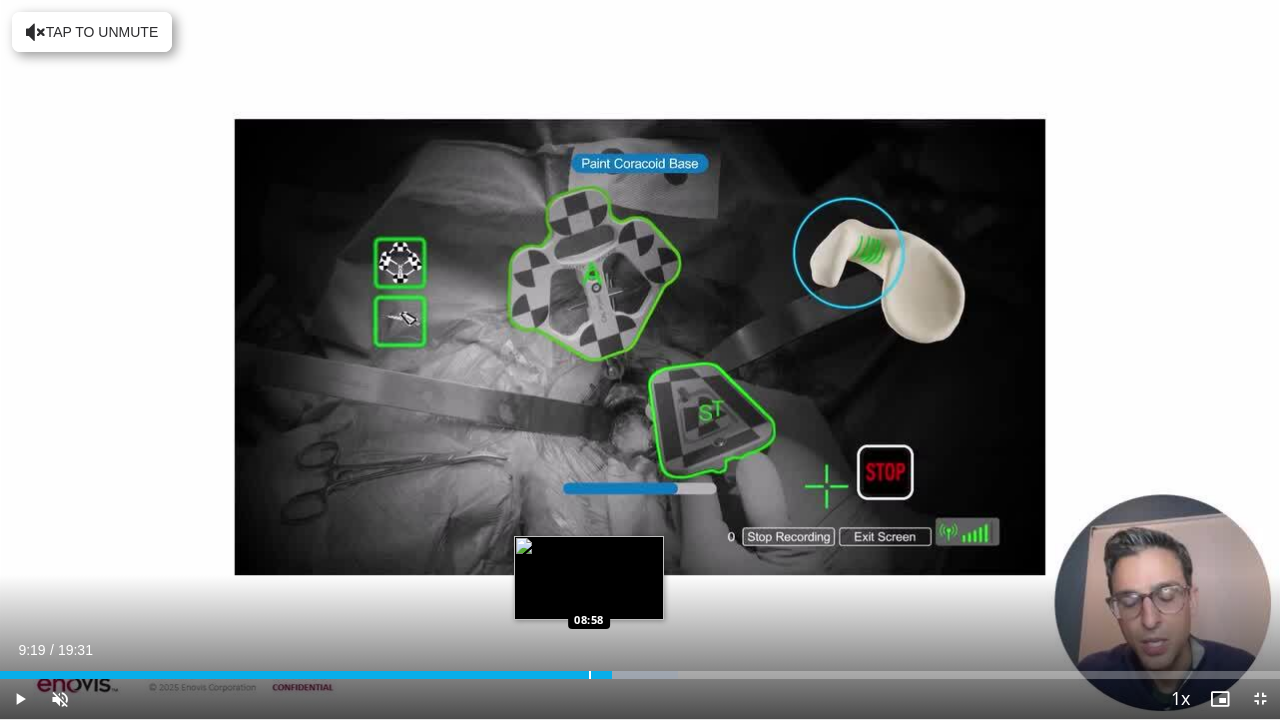 click on "Loaded :  52.94% 09:19 08:58" at bounding box center [640, 669] 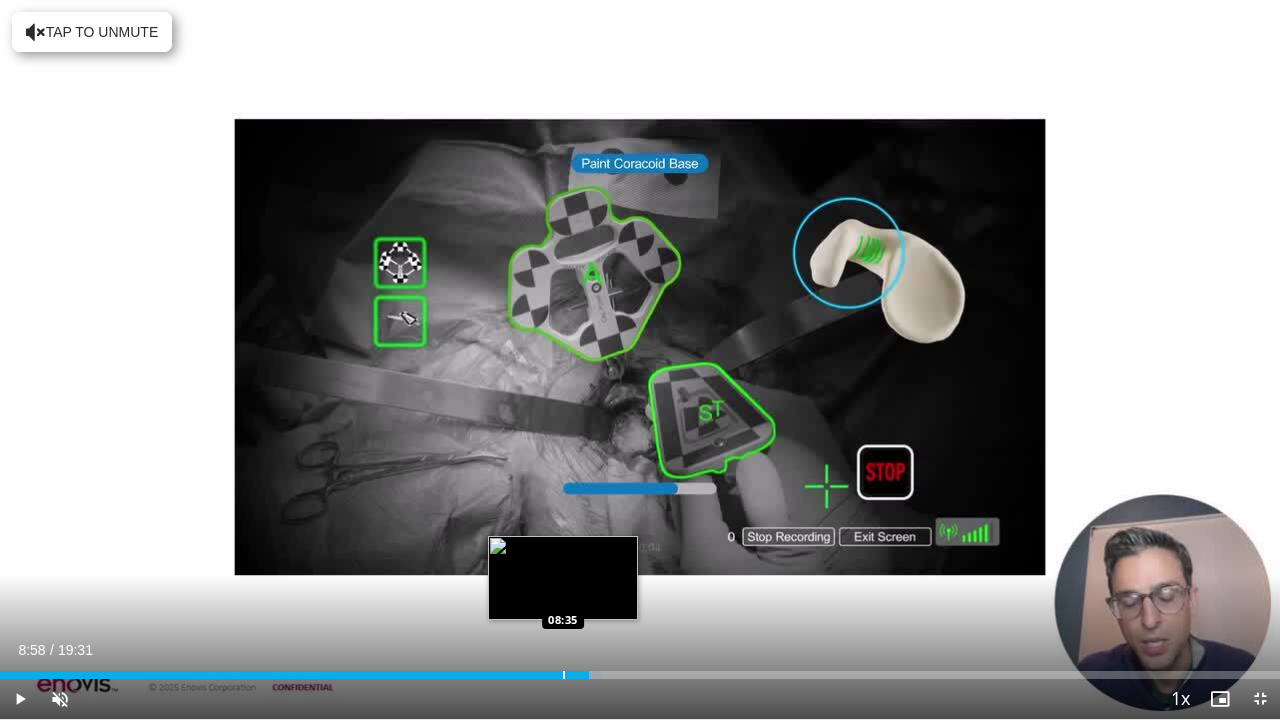 click on "Loaded :  46.96% 08:58 08:35" at bounding box center (640, 669) 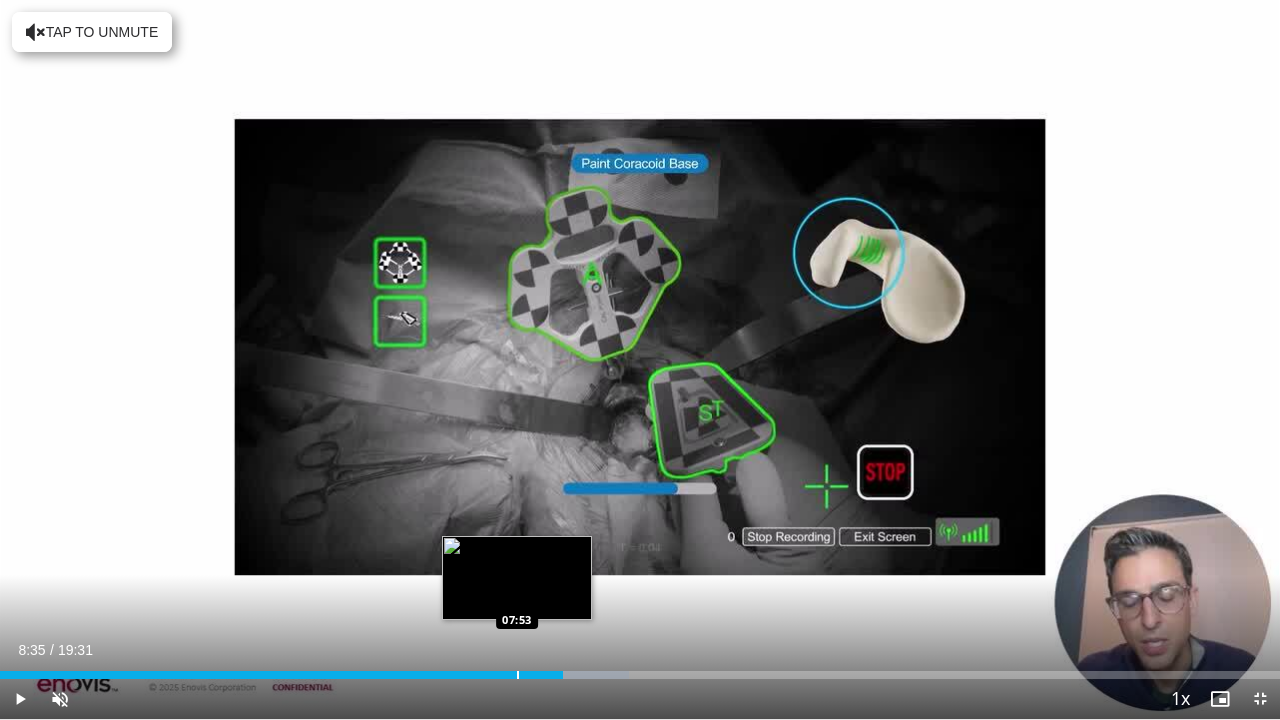 click at bounding box center (518, 675) 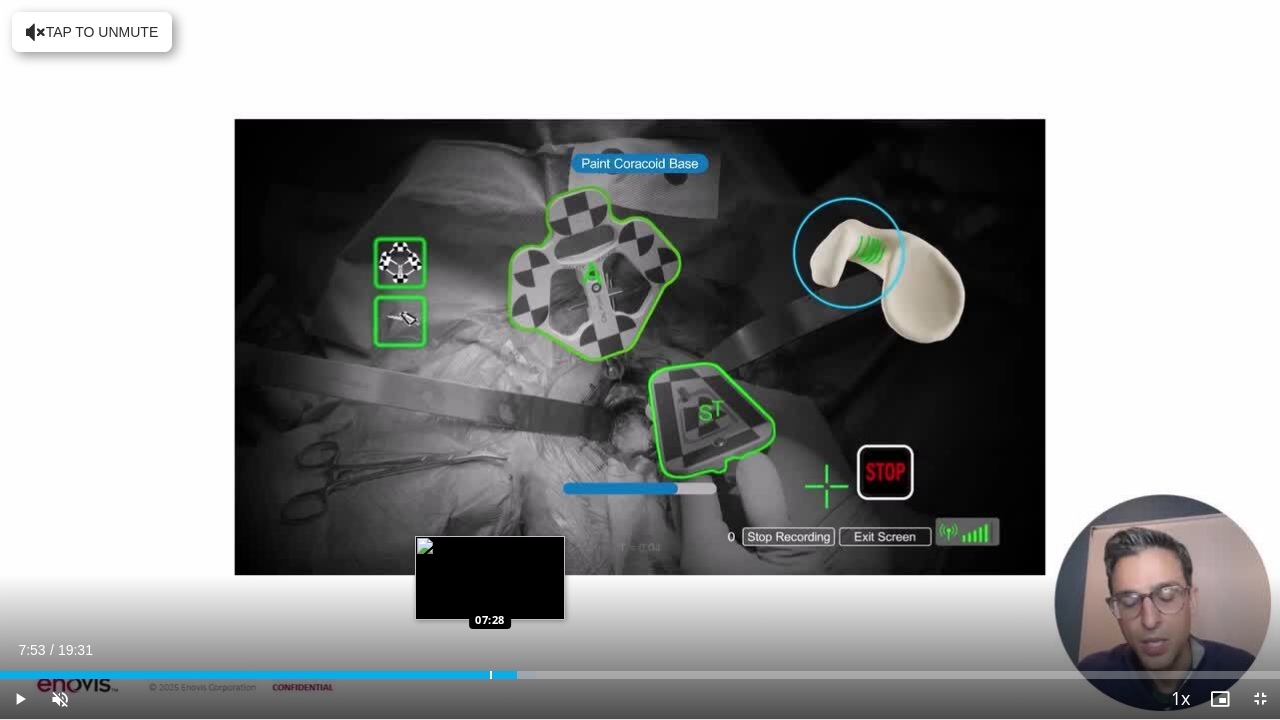 click on "07:53" at bounding box center (258, 675) 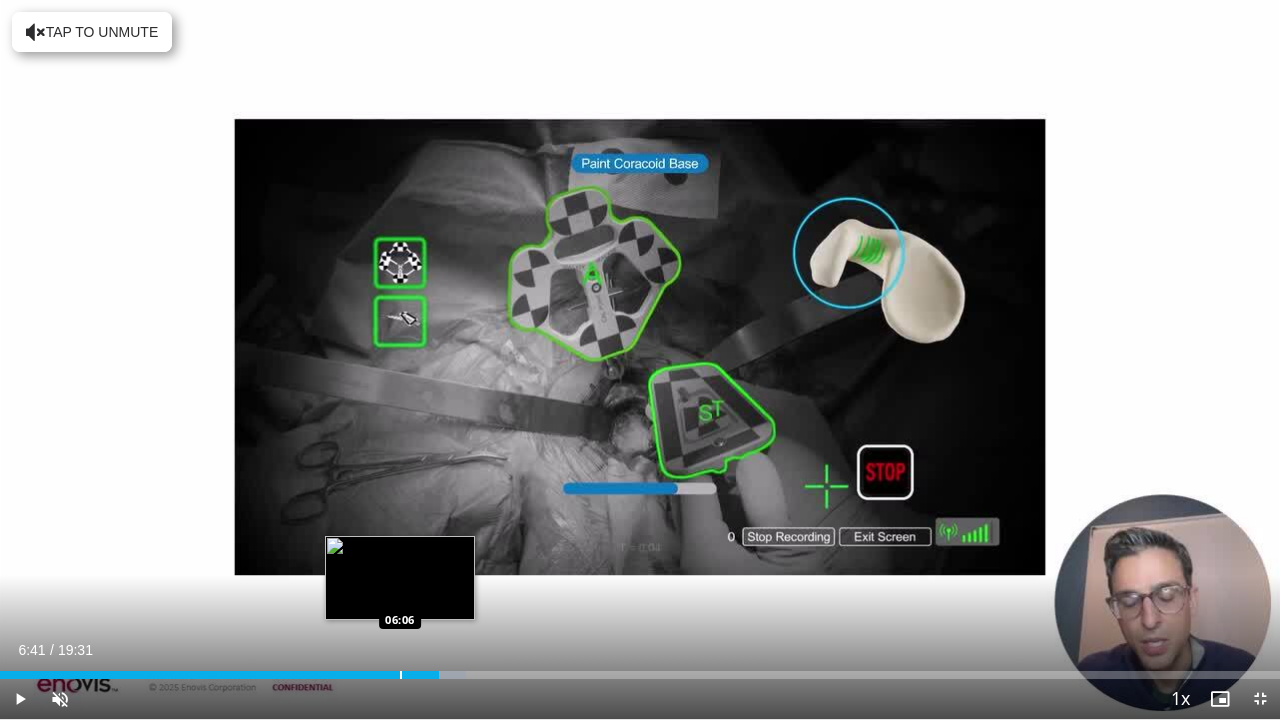 click on "06:41" at bounding box center (219, 675) 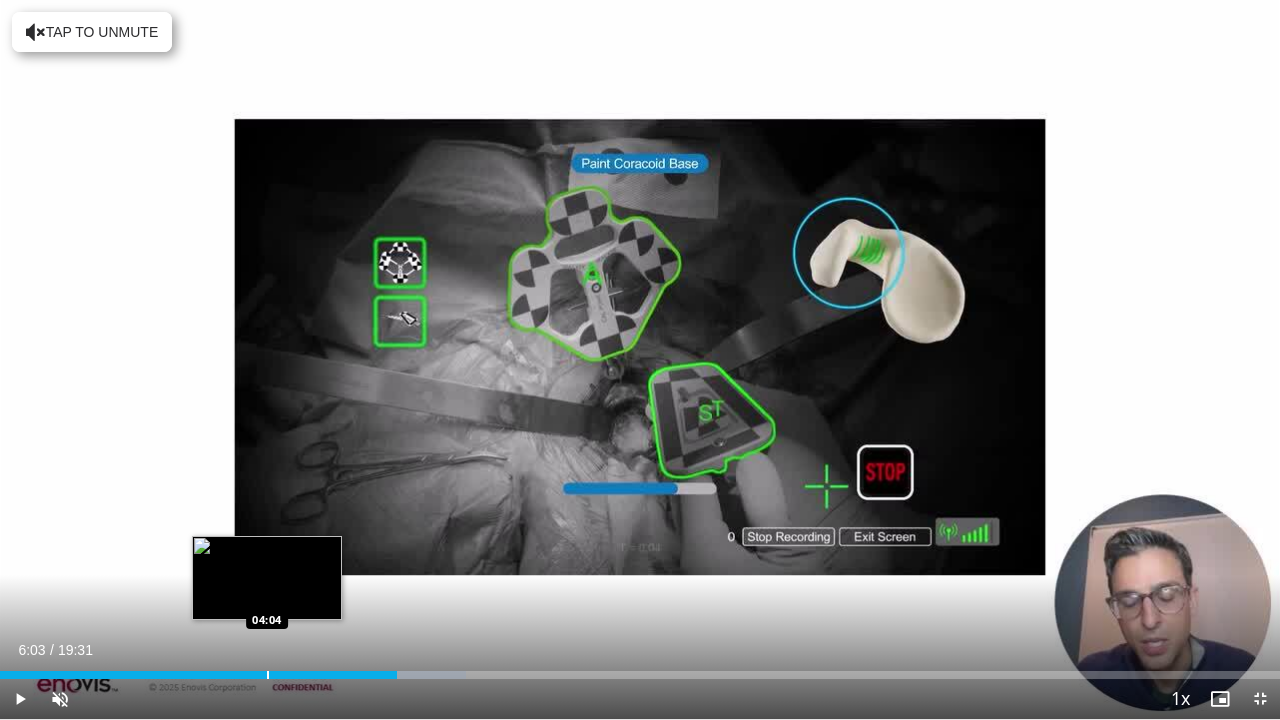click at bounding box center [268, 675] 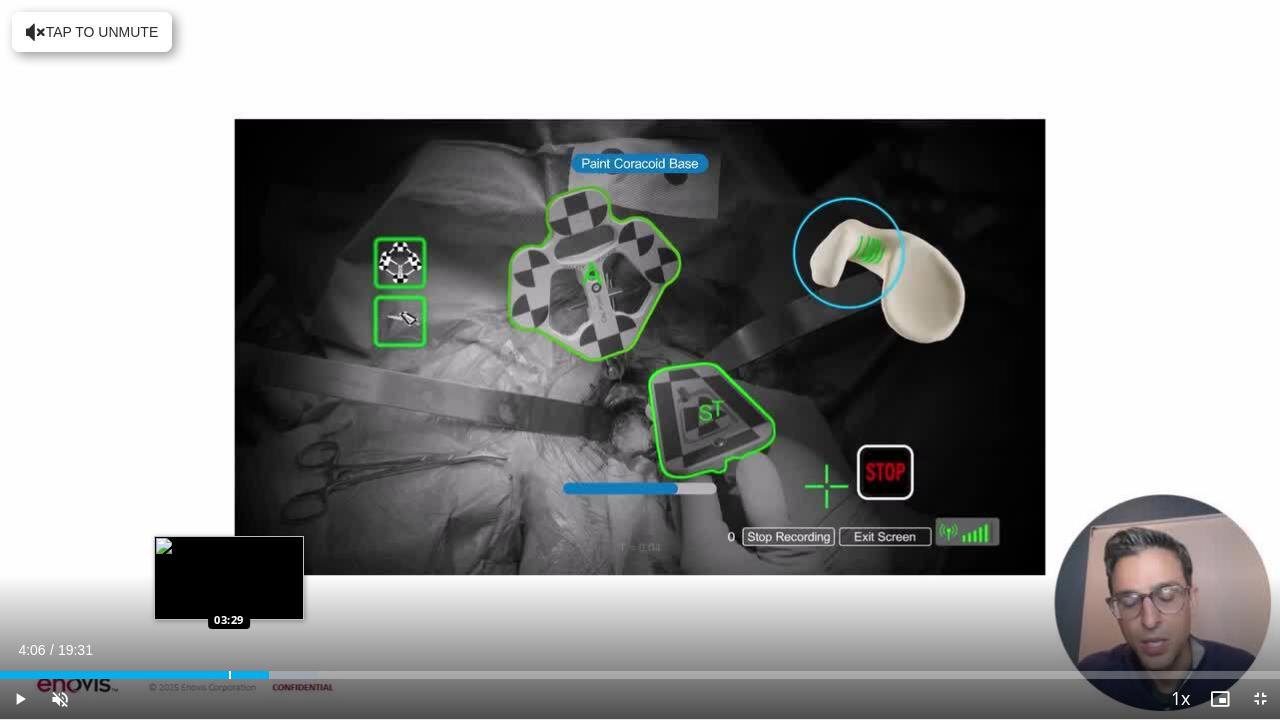 click on "Loaded :  24.76% 04:06 03:29" at bounding box center [640, 669] 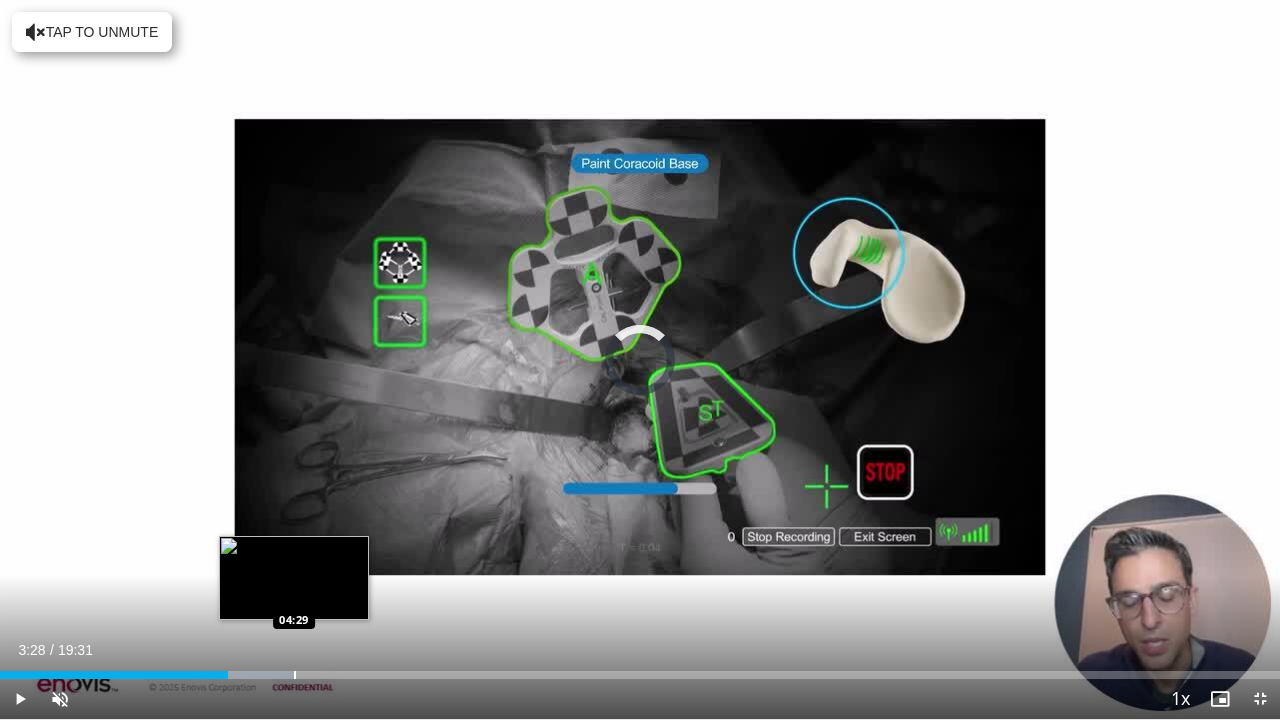 click on "Loaded :  23.05% 03:28 04:29" at bounding box center (640, 669) 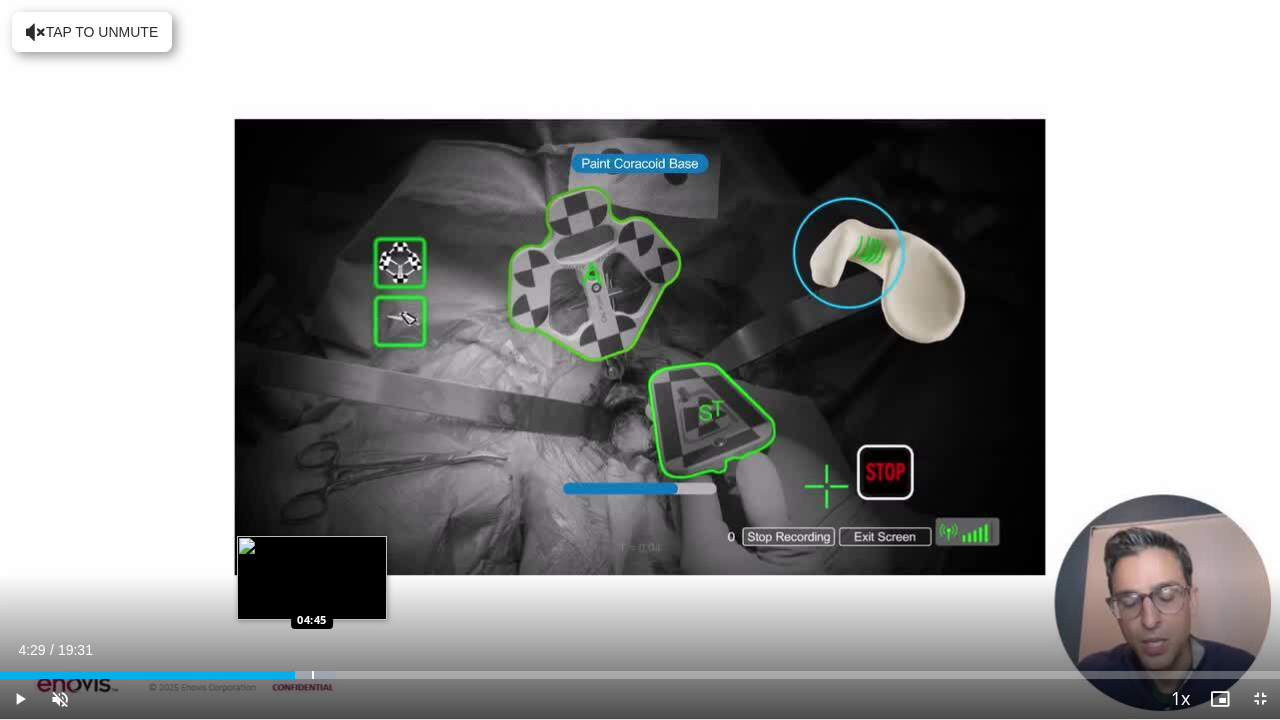 click on "Loaded :  26.25% 04:29 04:45" at bounding box center (640, 669) 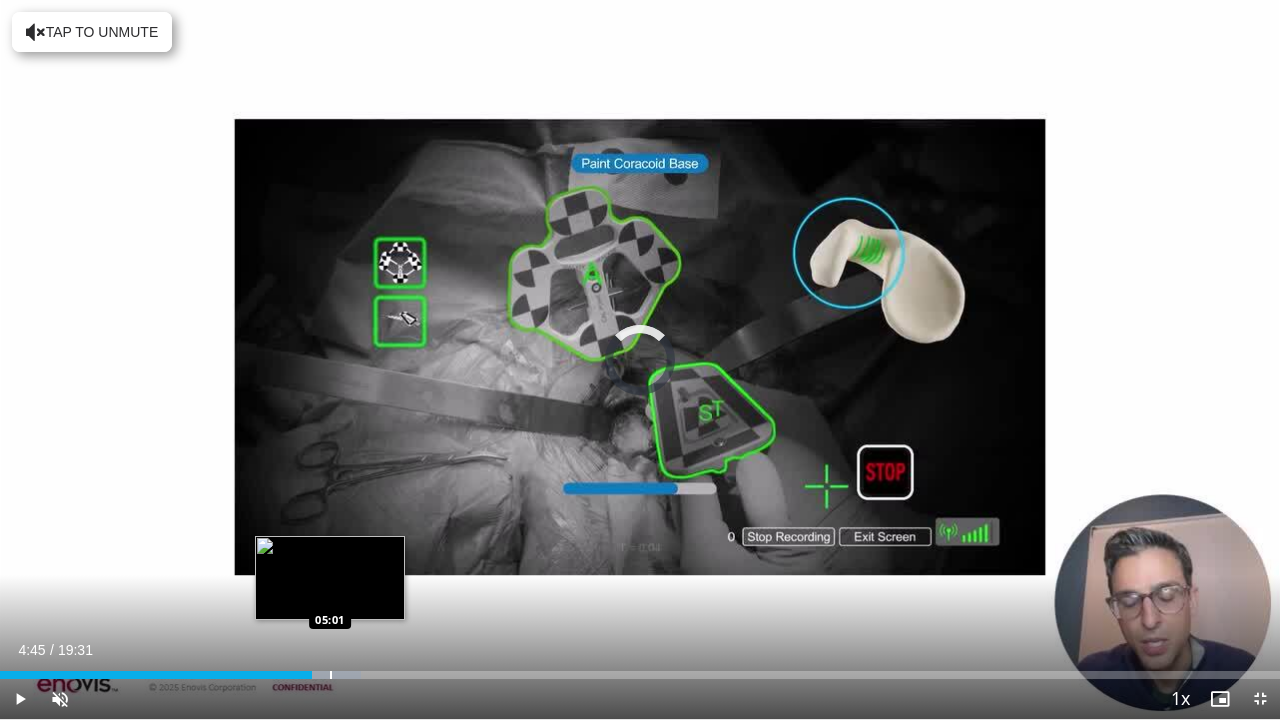 click on "Loaded :  28.18% 04:45 05:01" at bounding box center (640, 669) 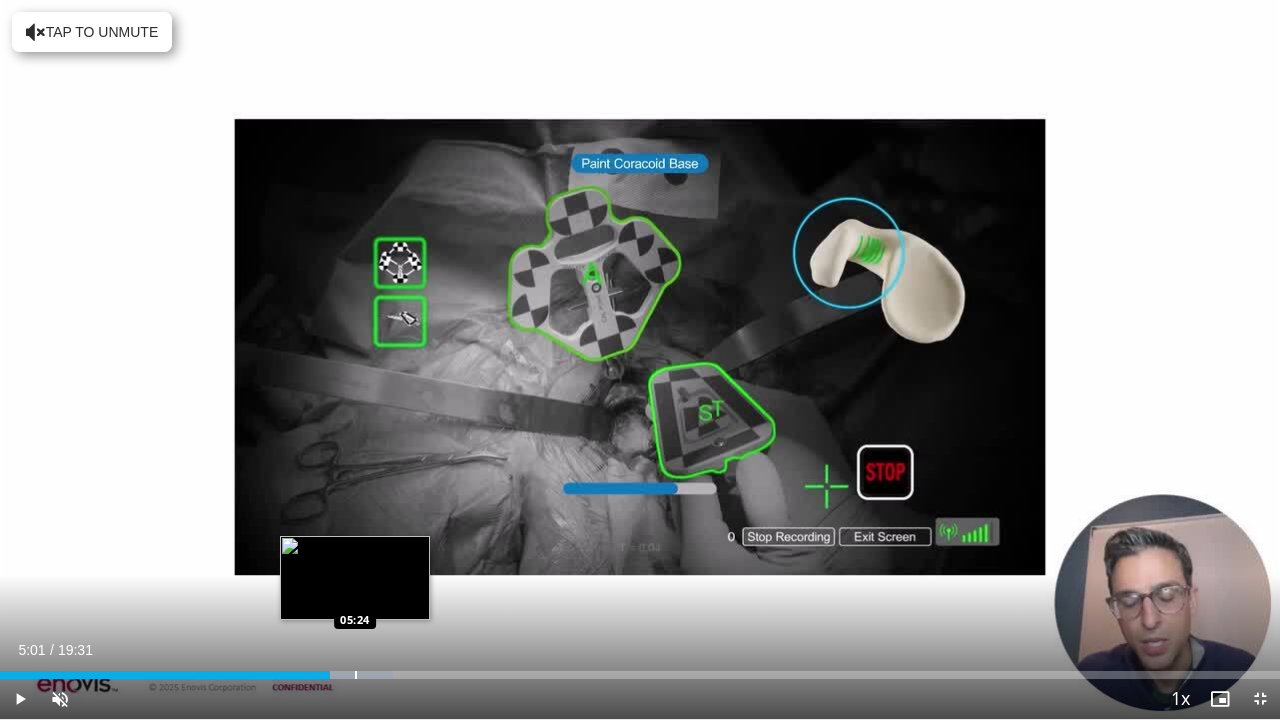 click on "Loaded :  30.74% 05:01 05:24" at bounding box center (640, 669) 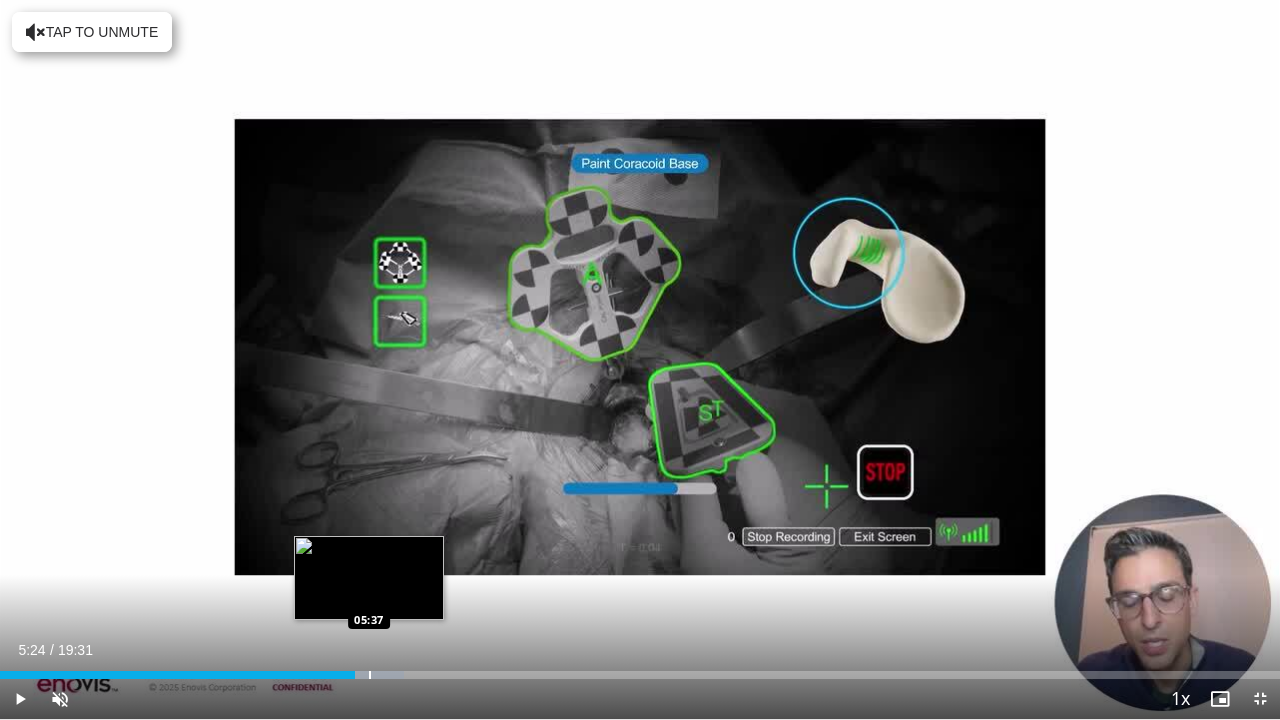 click on "Loaded :  31.59% 05:24 05:37" at bounding box center (640, 669) 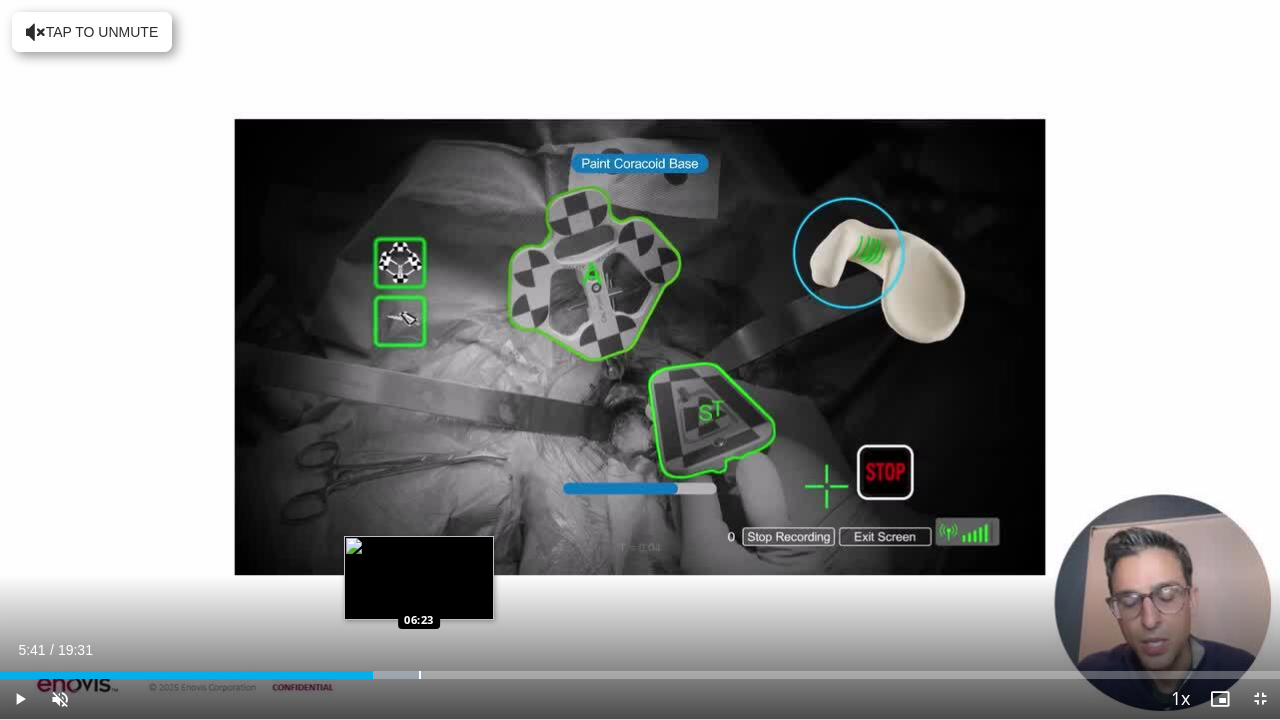 click on "Loaded :  33.03% 05:41 06:23" at bounding box center [640, 669] 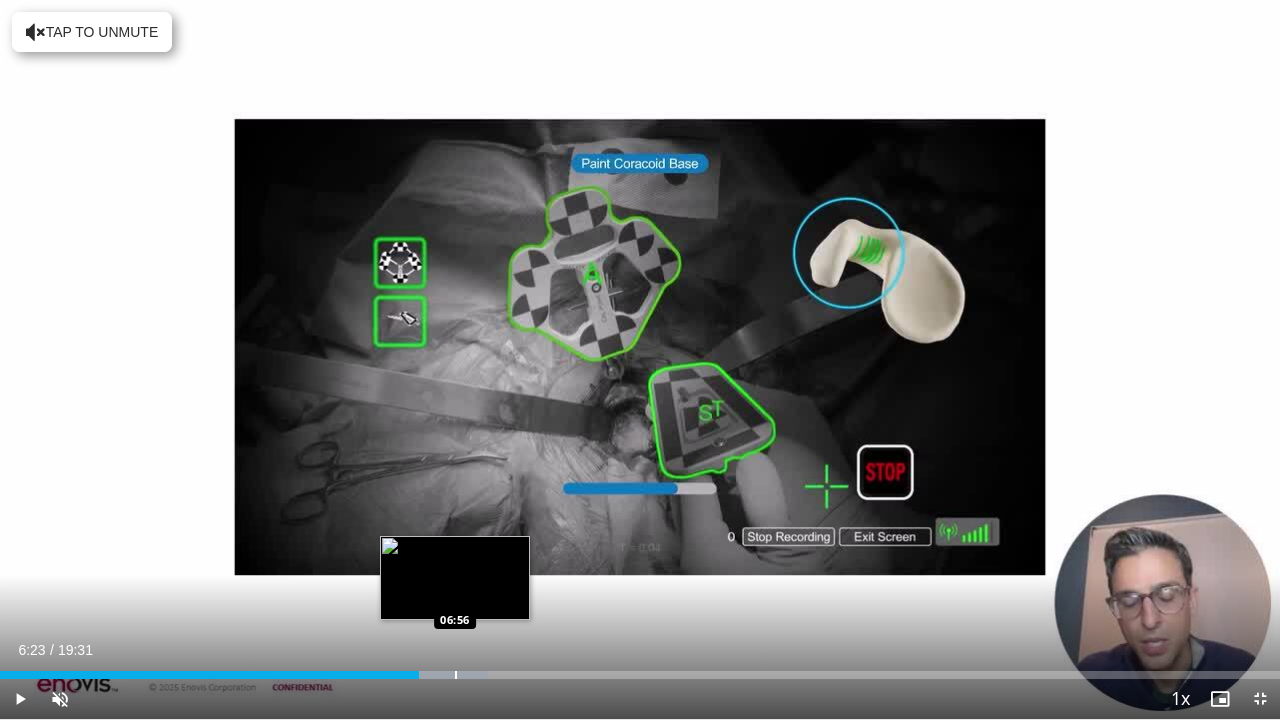 click at bounding box center (456, 675) 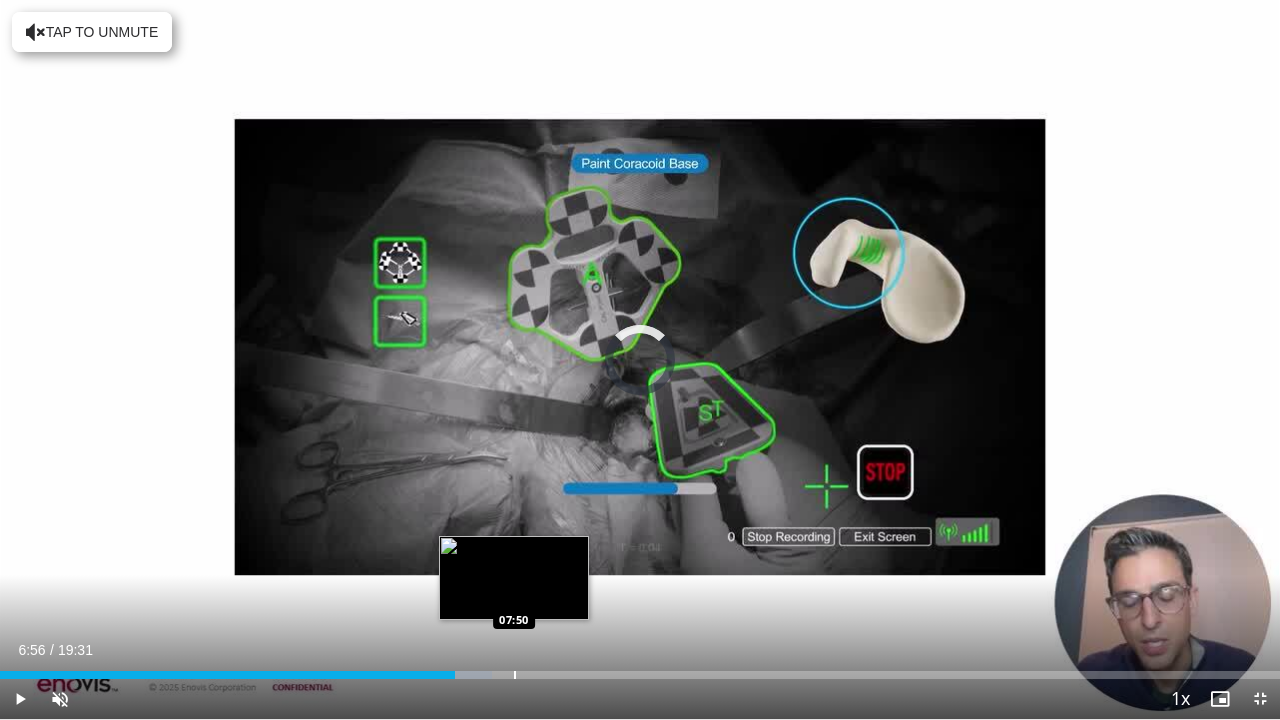 click at bounding box center [515, 675] 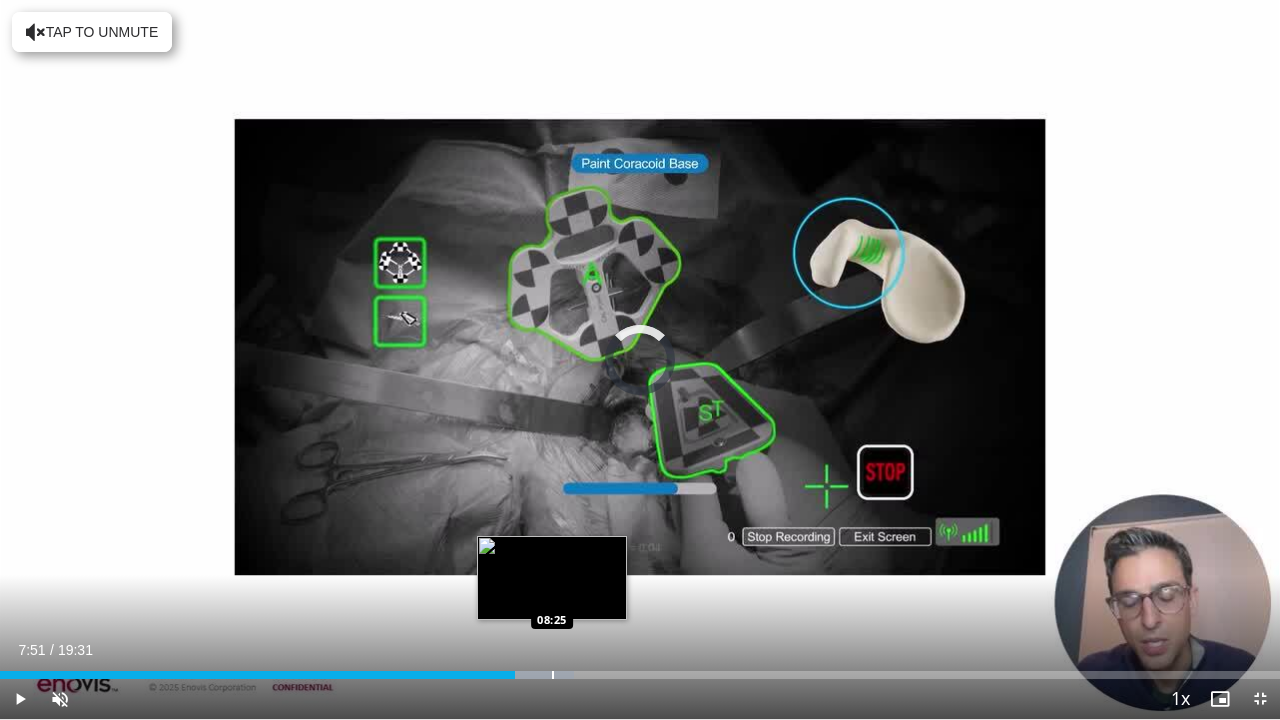 click at bounding box center (553, 675) 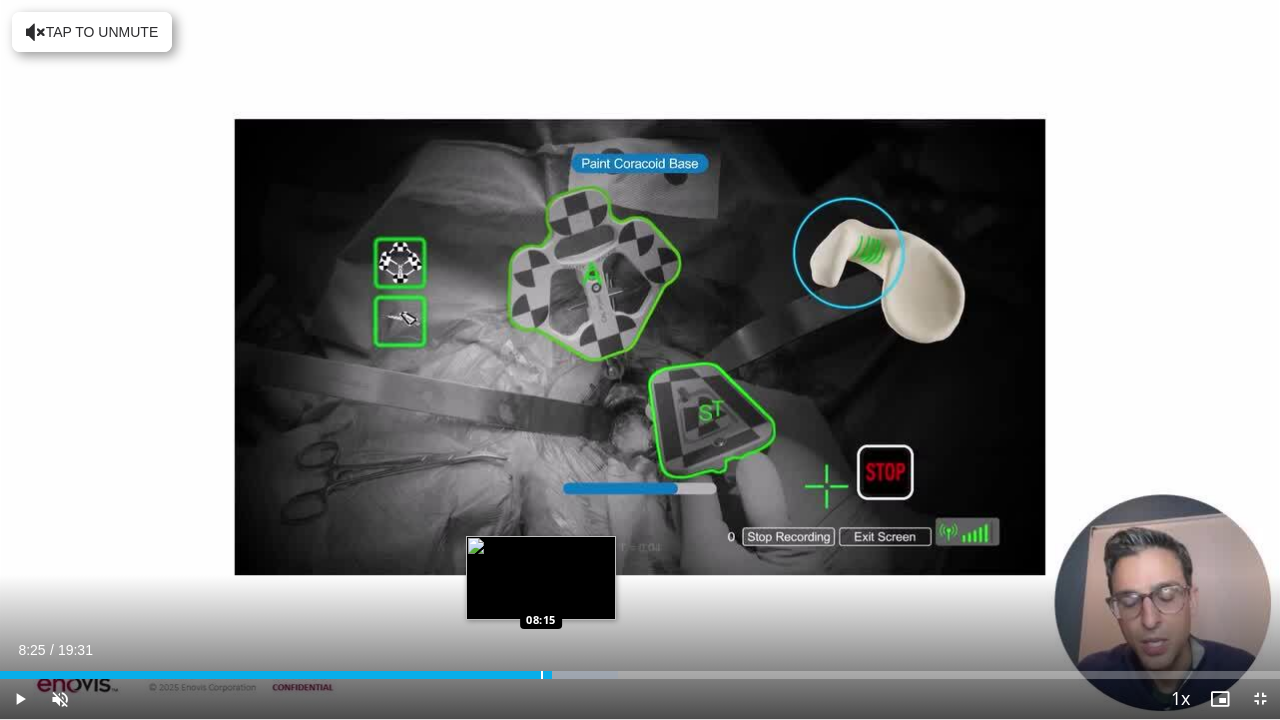 click at bounding box center (542, 675) 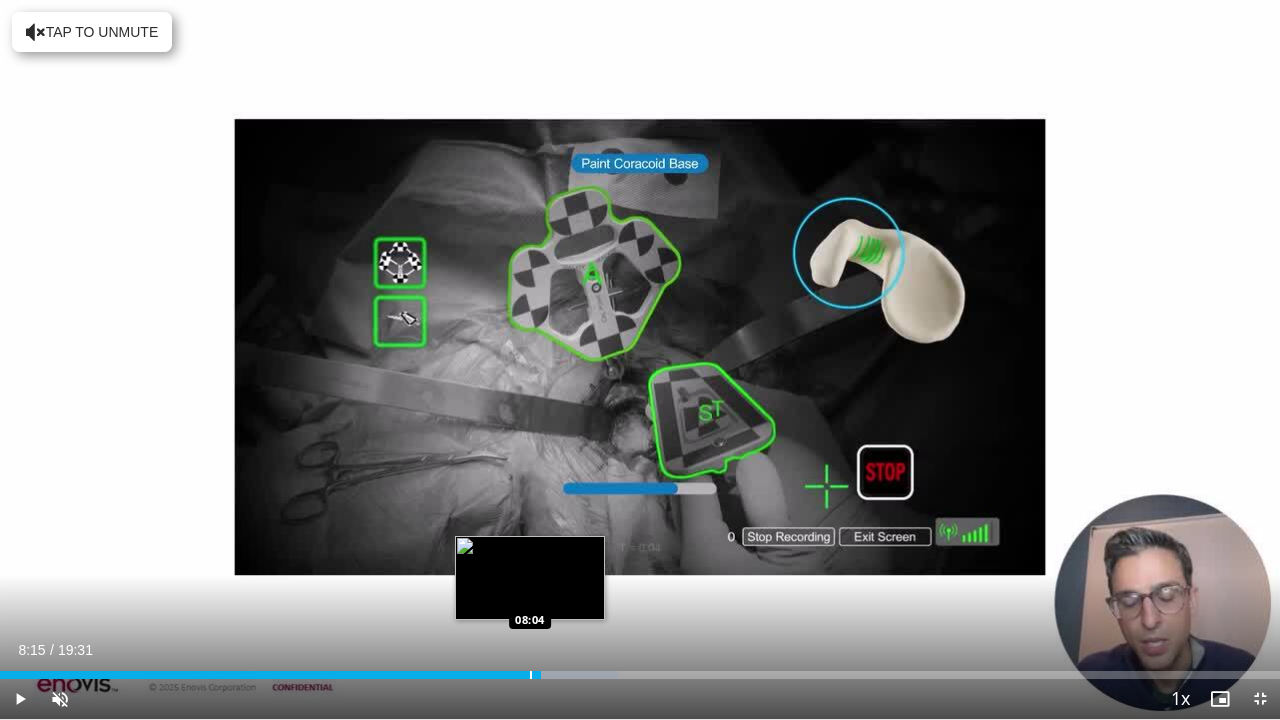click at bounding box center (531, 675) 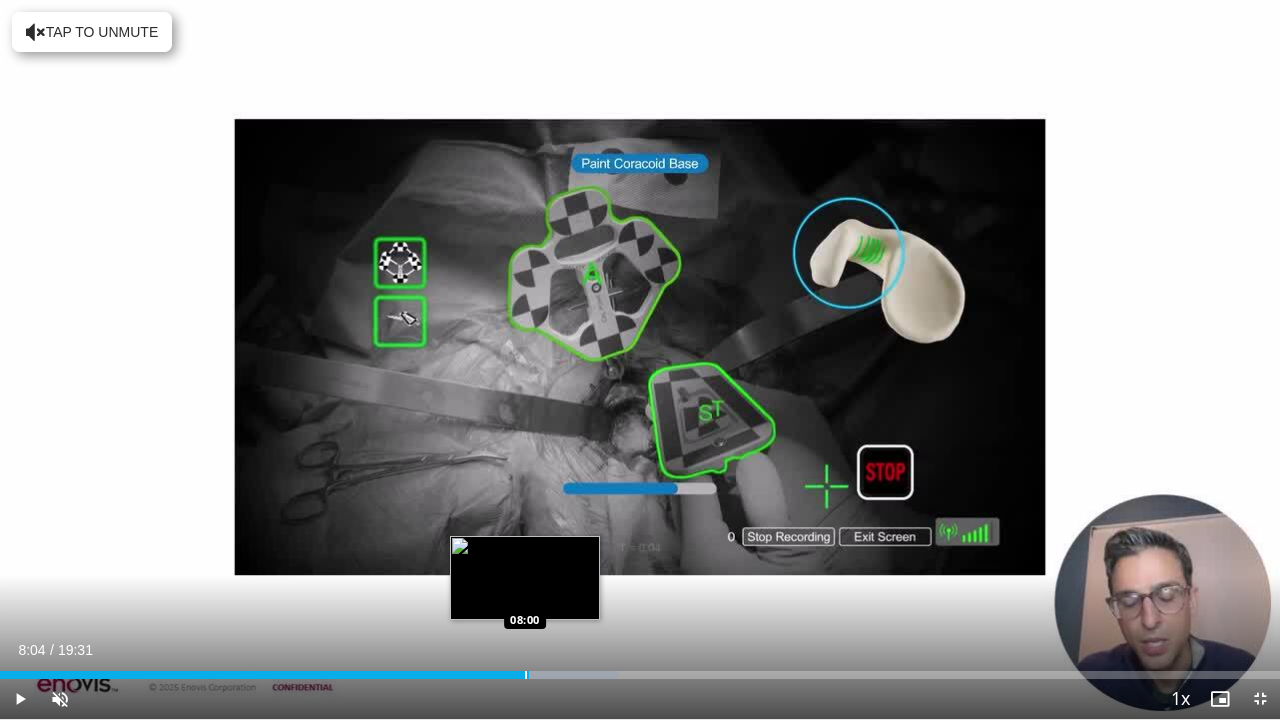 click at bounding box center (526, 675) 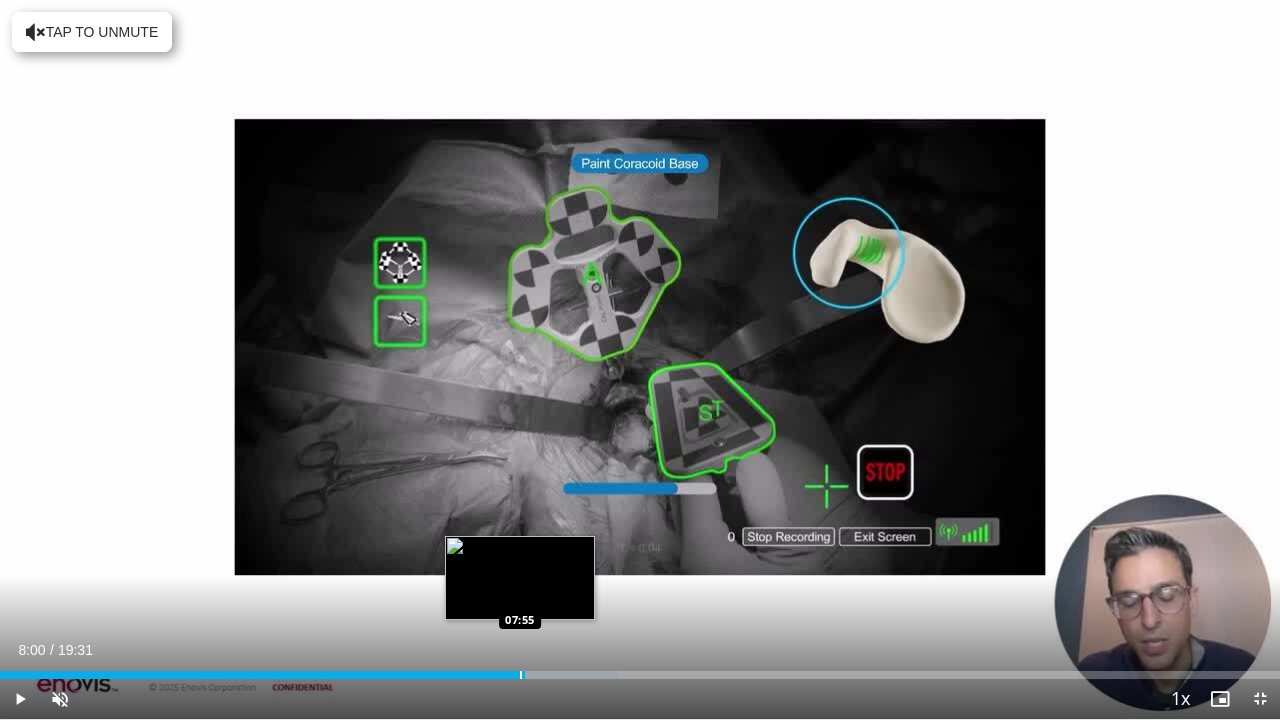 click at bounding box center (521, 675) 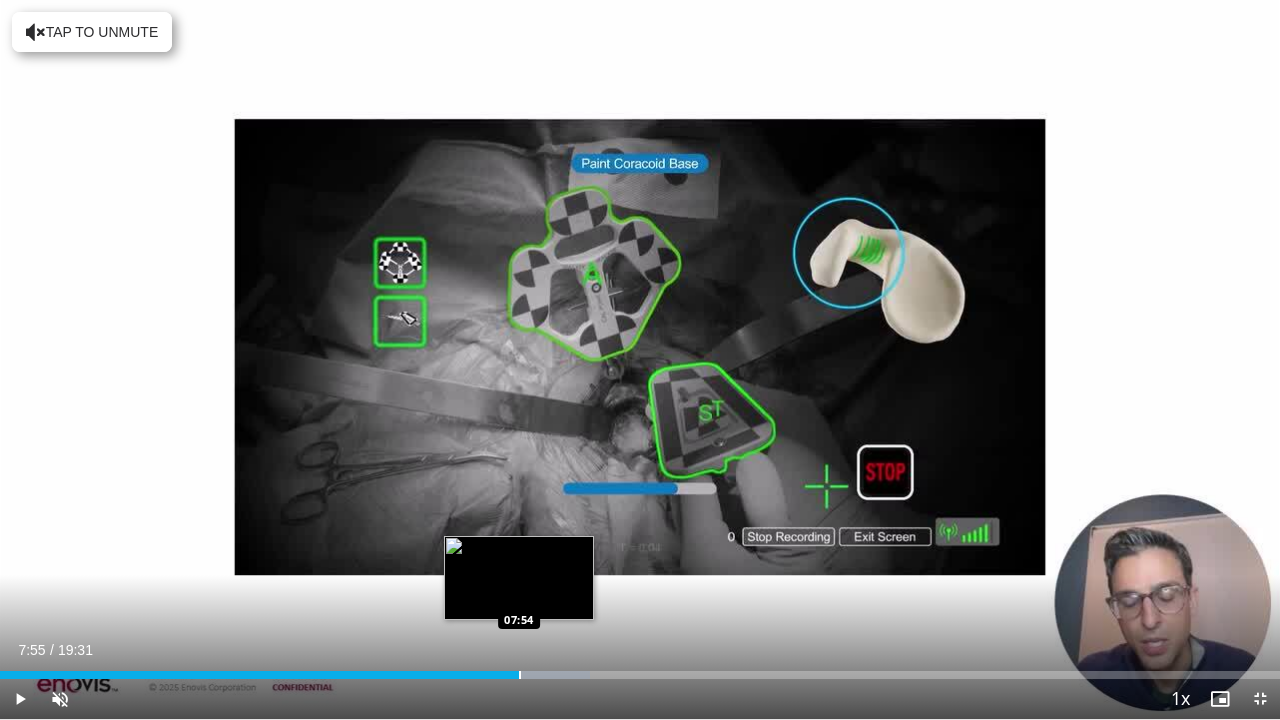 click at bounding box center (520, 675) 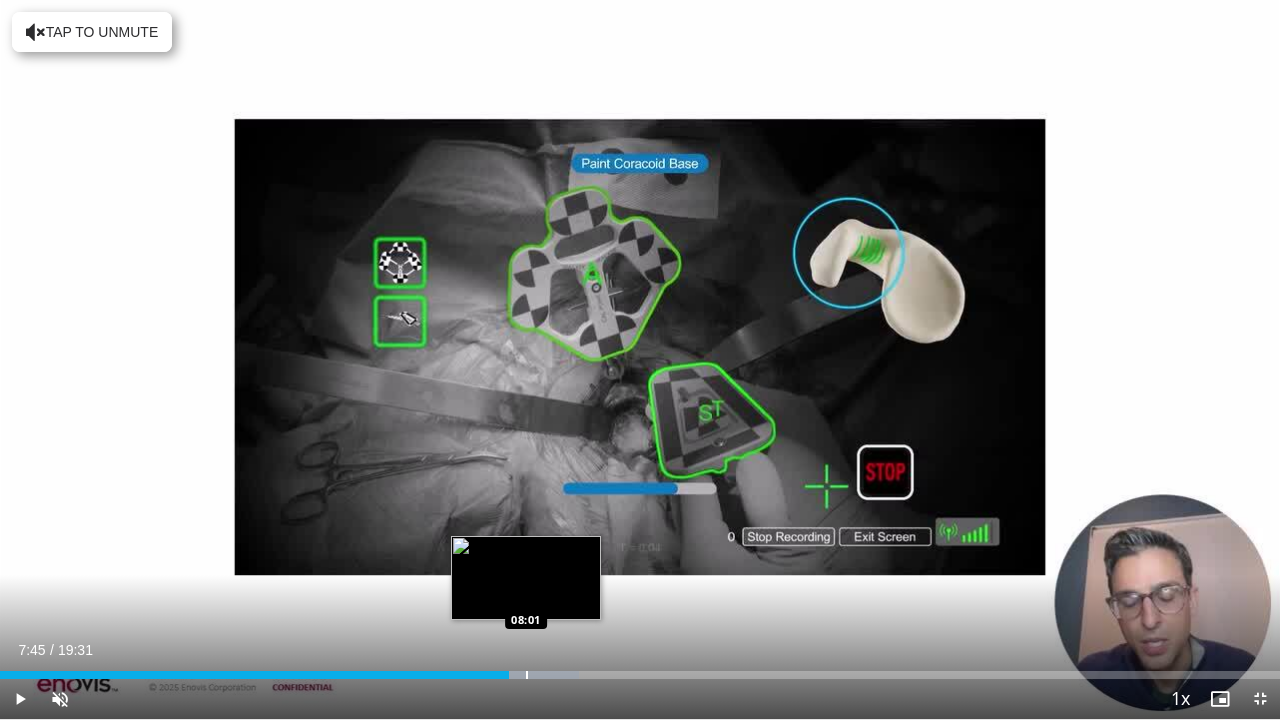 click at bounding box center (527, 675) 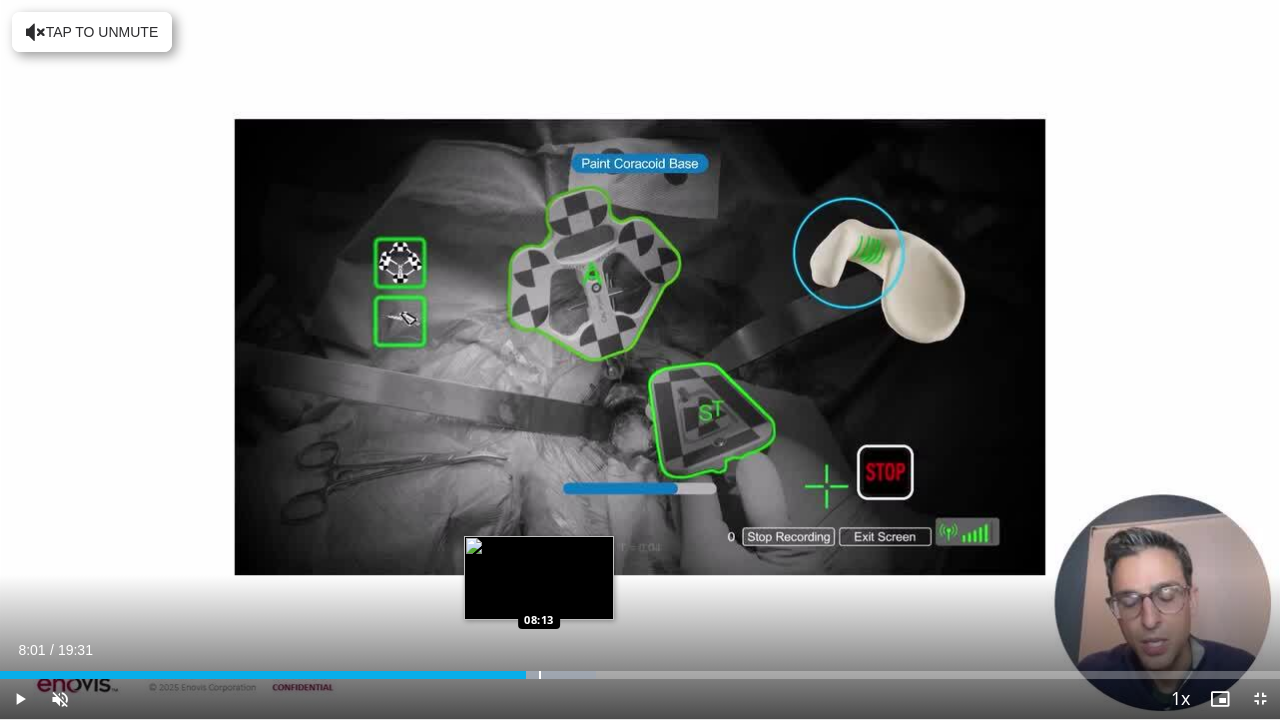 click at bounding box center [540, 675] 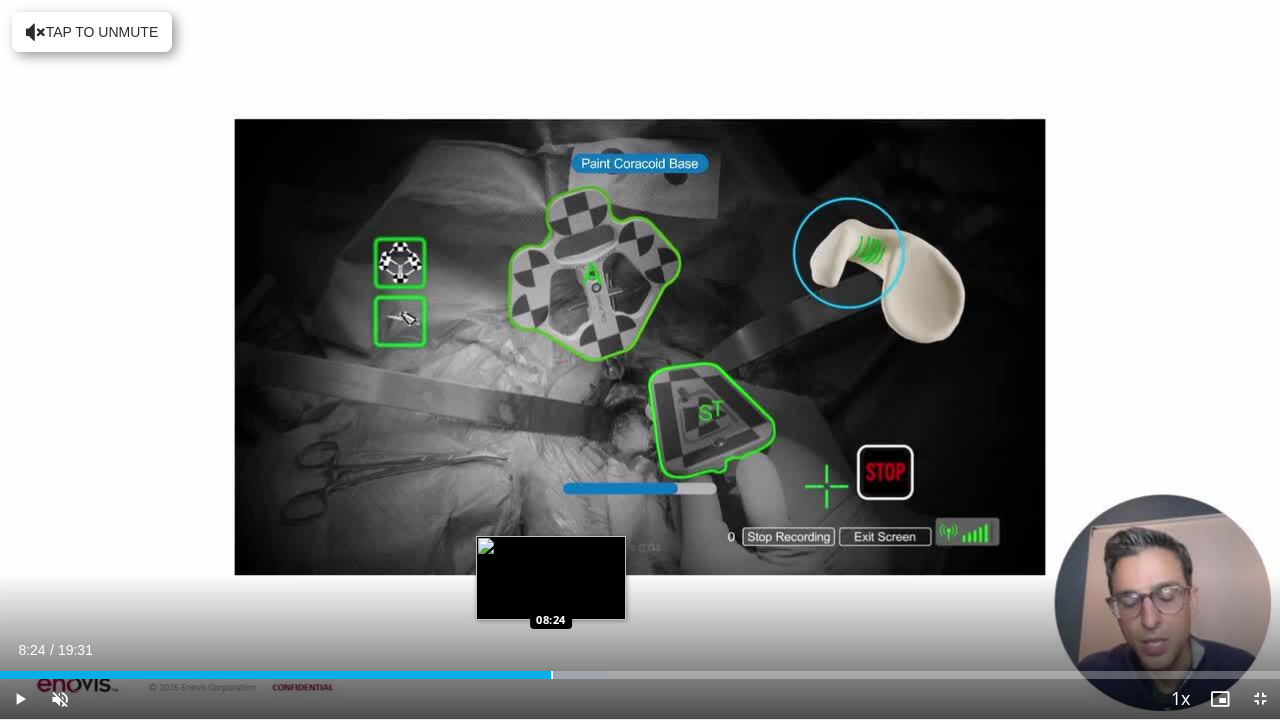 click at bounding box center (552, 675) 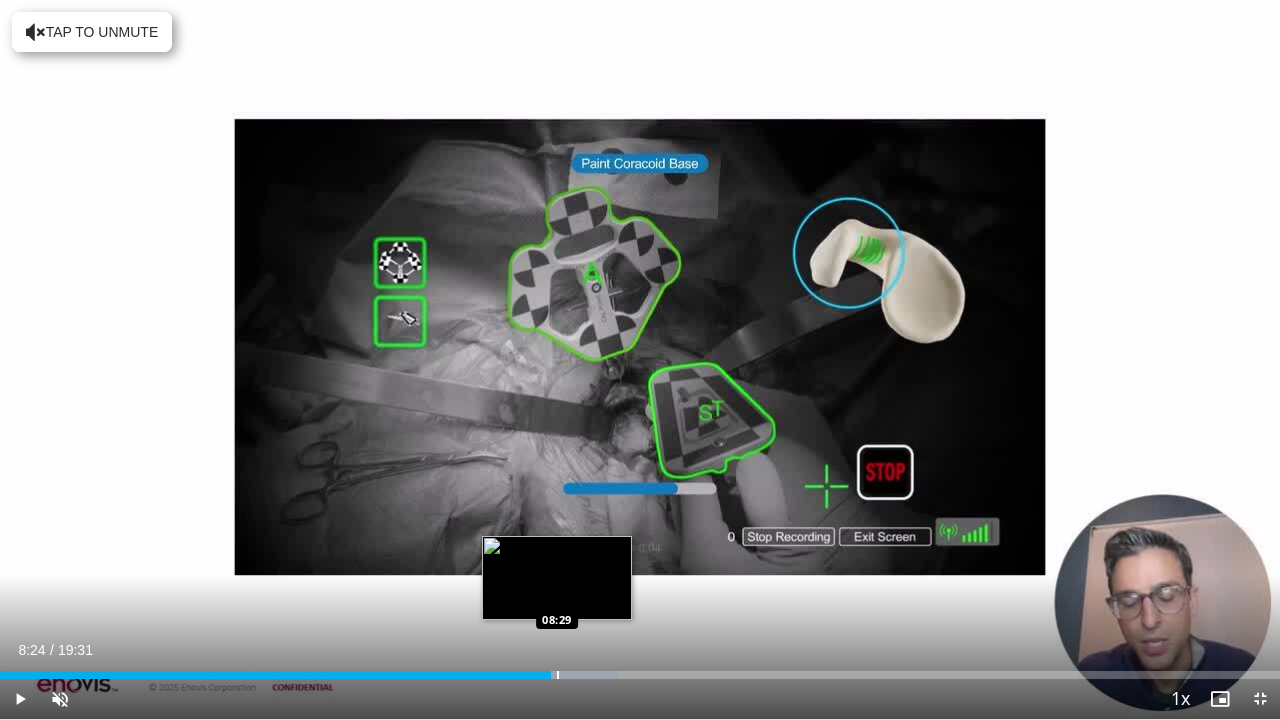 click at bounding box center (558, 675) 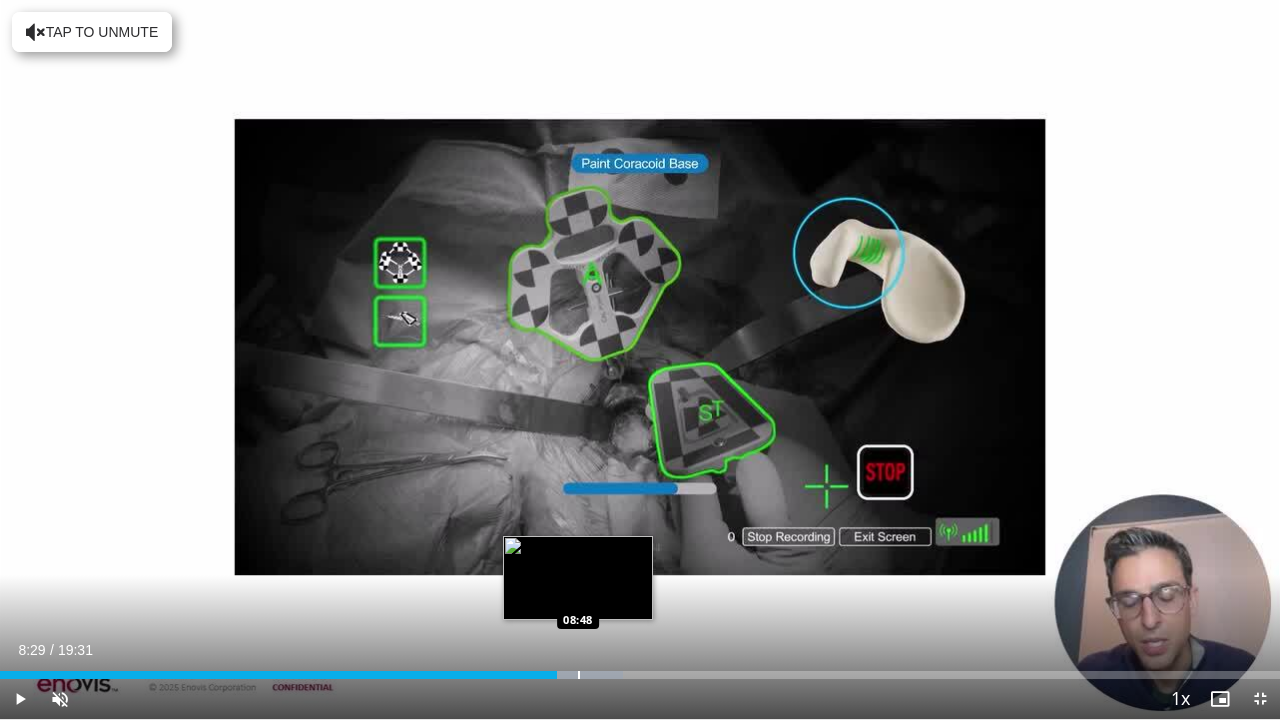 click at bounding box center [579, 675] 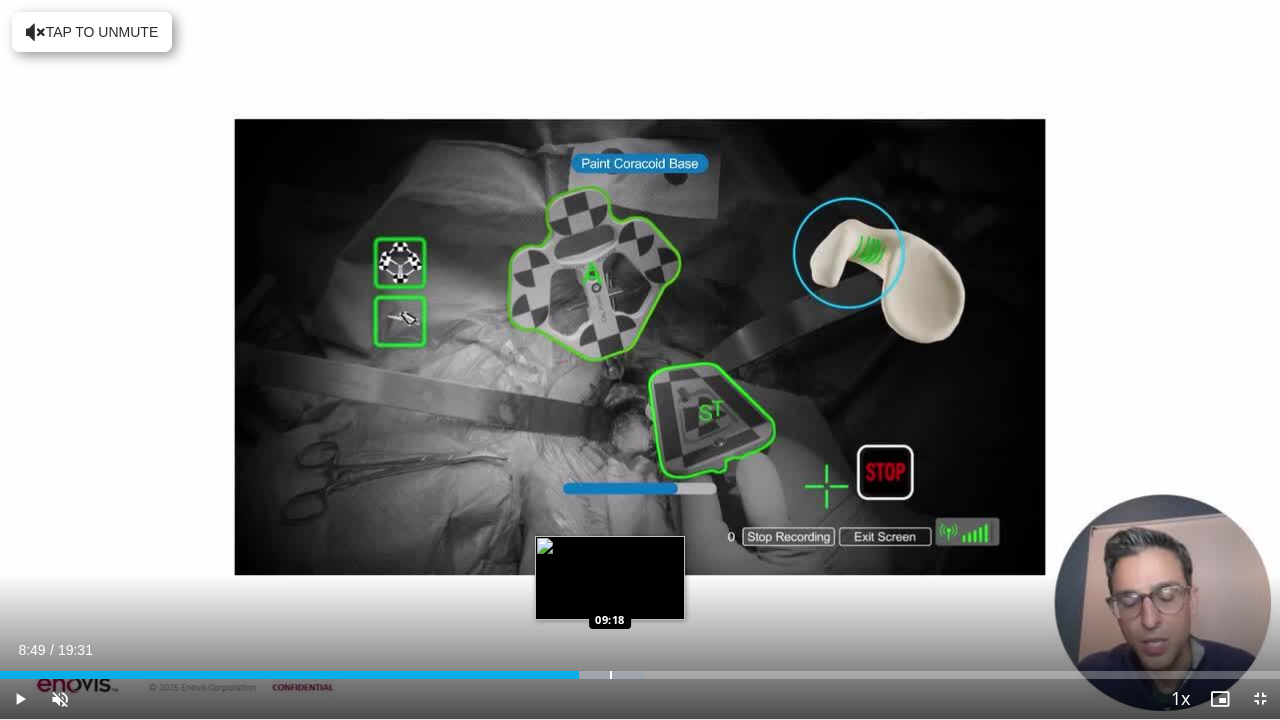 click at bounding box center [611, 675] 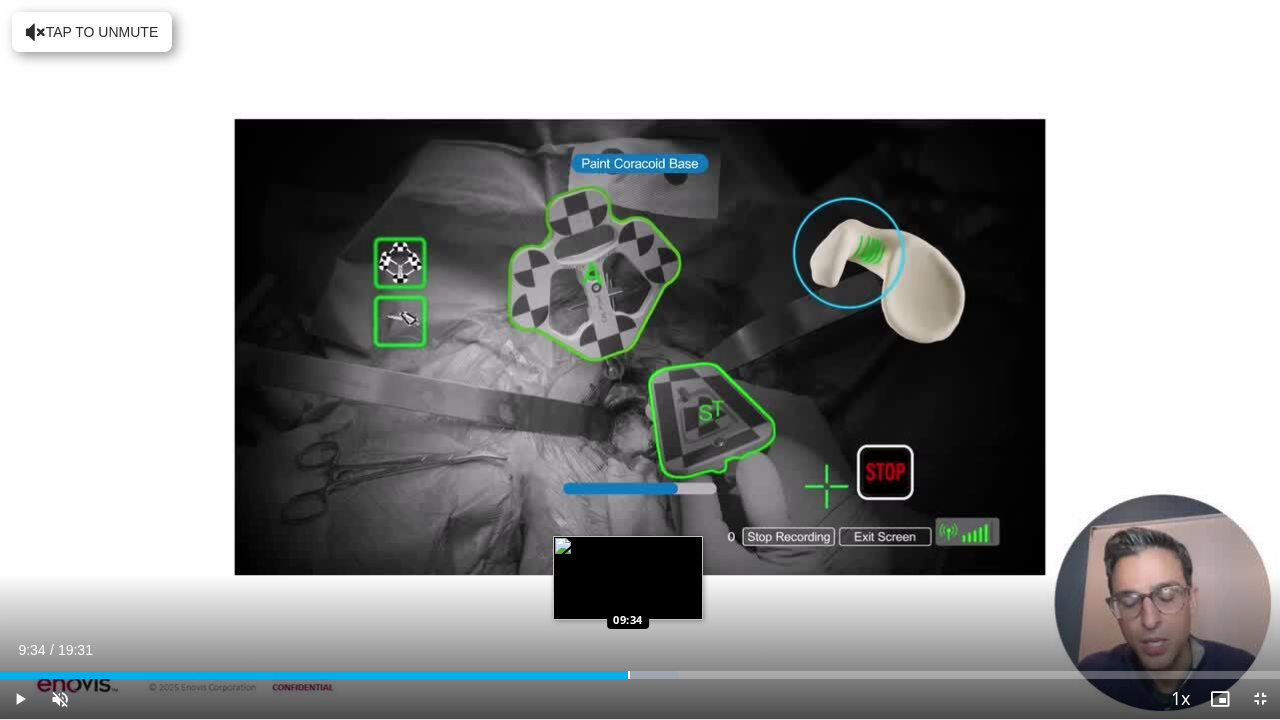 click at bounding box center (629, 675) 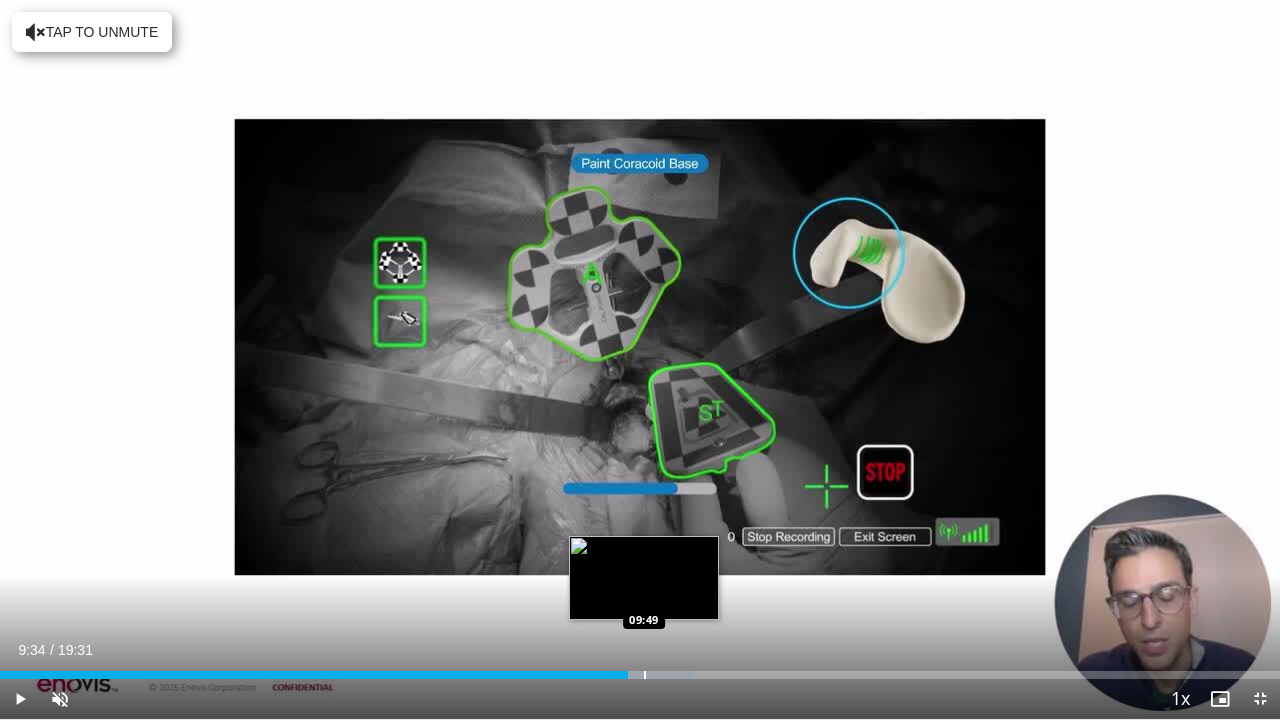 click at bounding box center (645, 675) 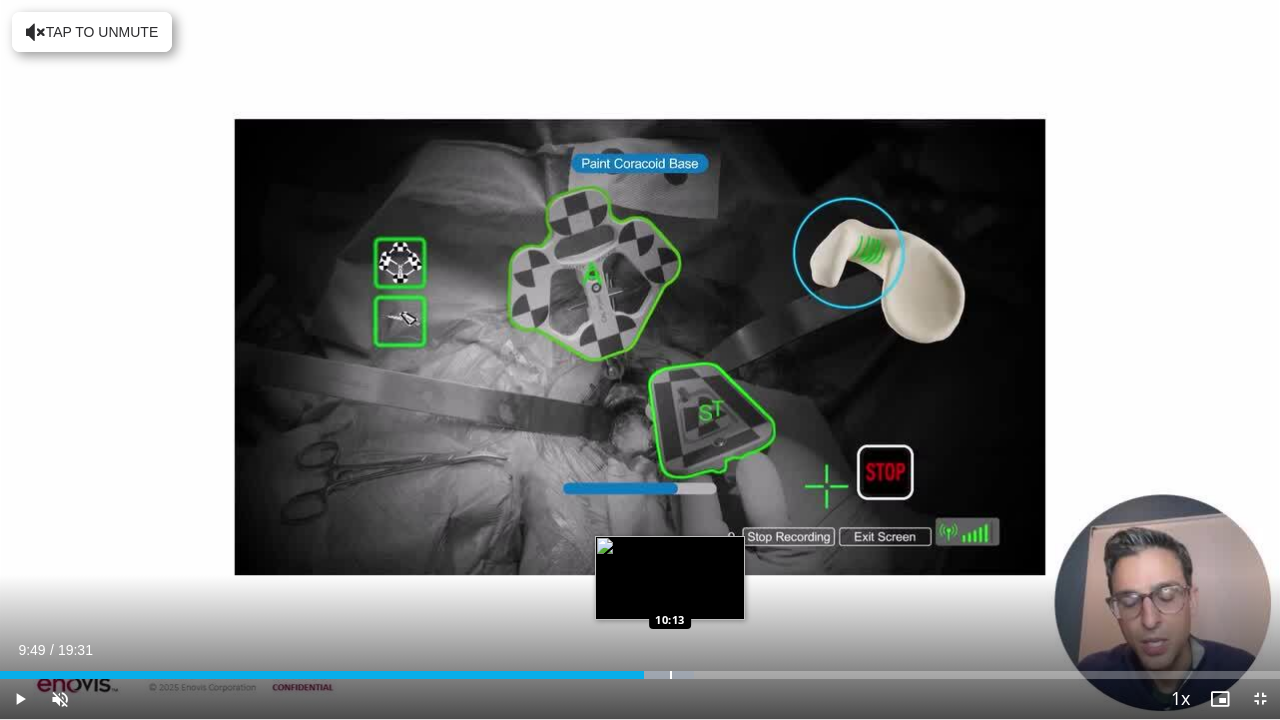 click at bounding box center (671, 675) 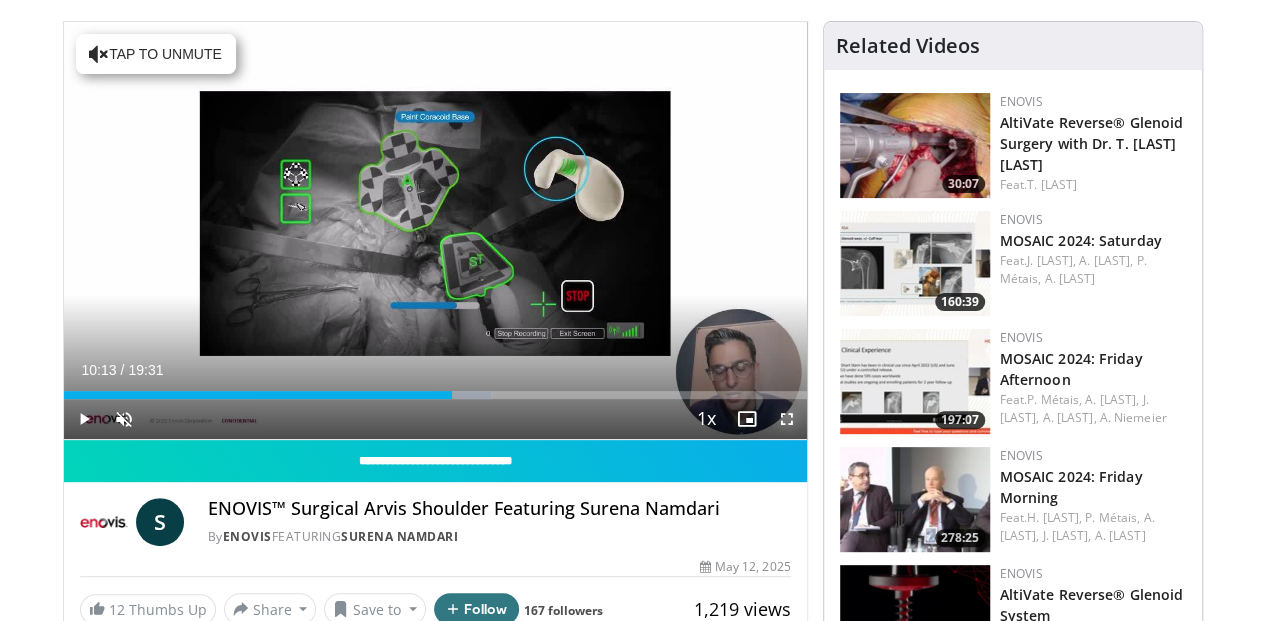 click at bounding box center [787, 419] 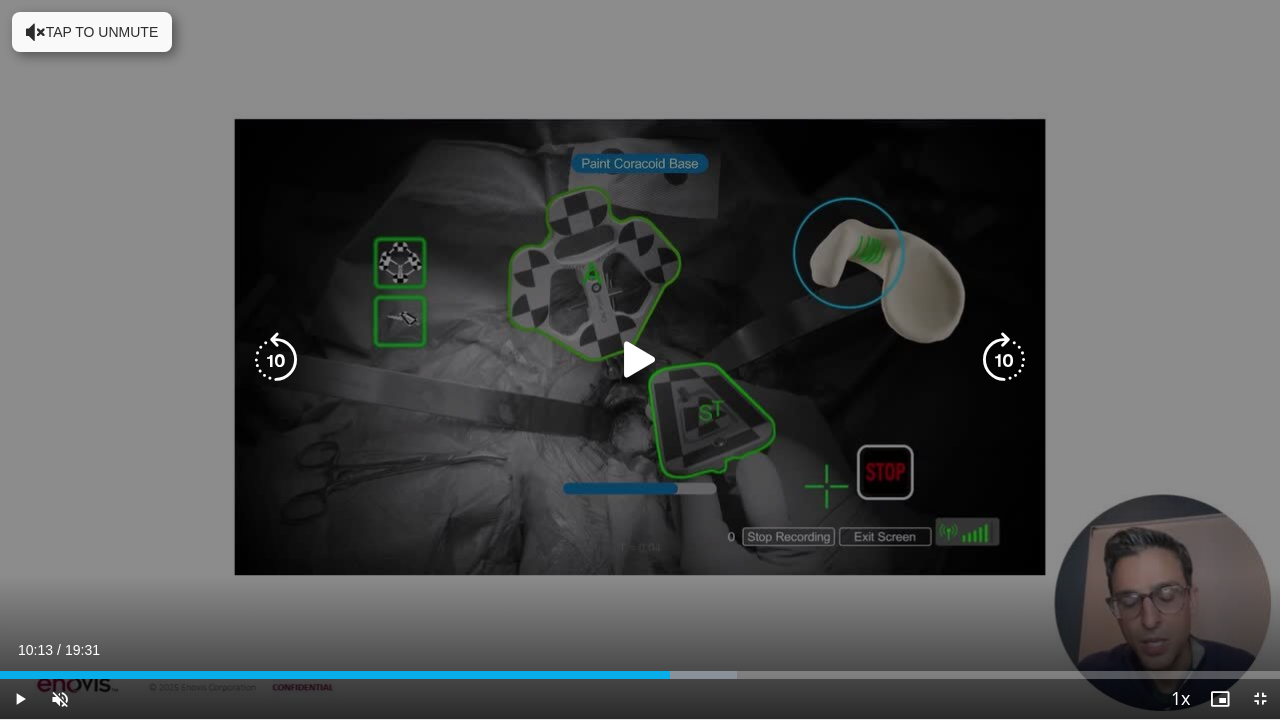click on "10 seconds
Tap to unmute" at bounding box center [640, 359] 